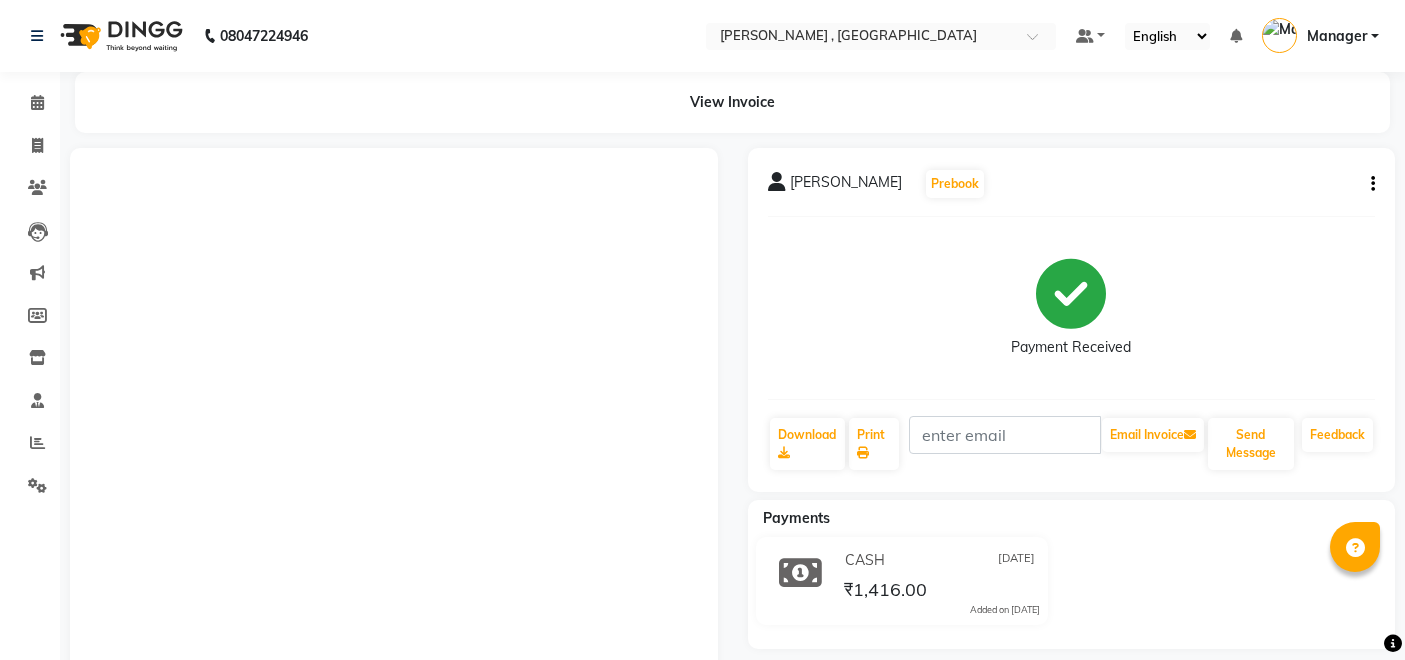 scroll, scrollTop: 0, scrollLeft: 0, axis: both 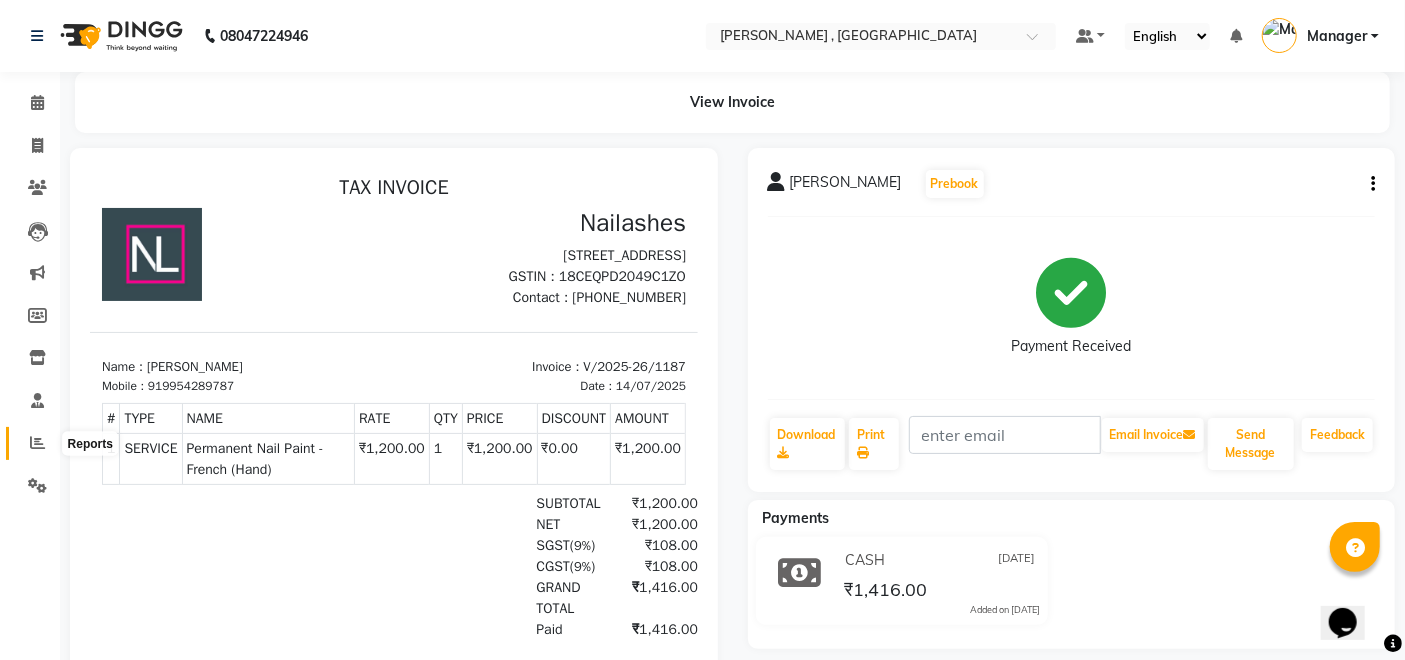 click 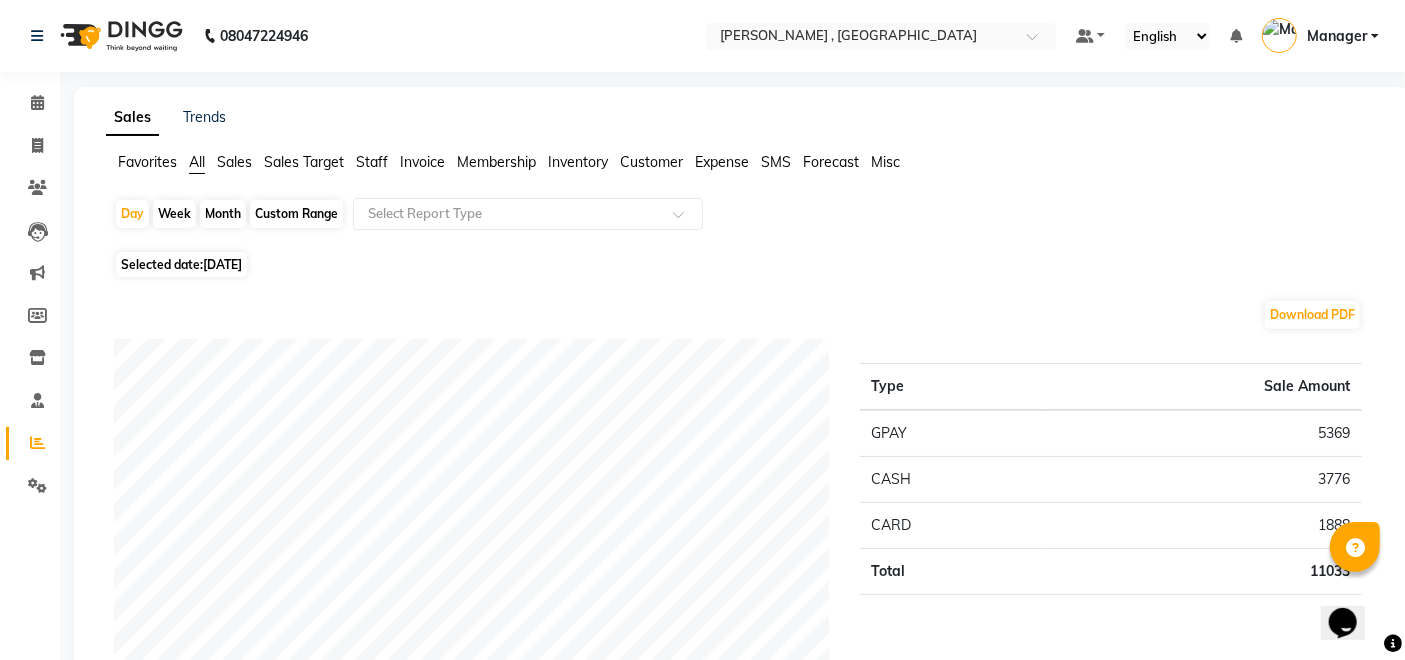 click on "Month" 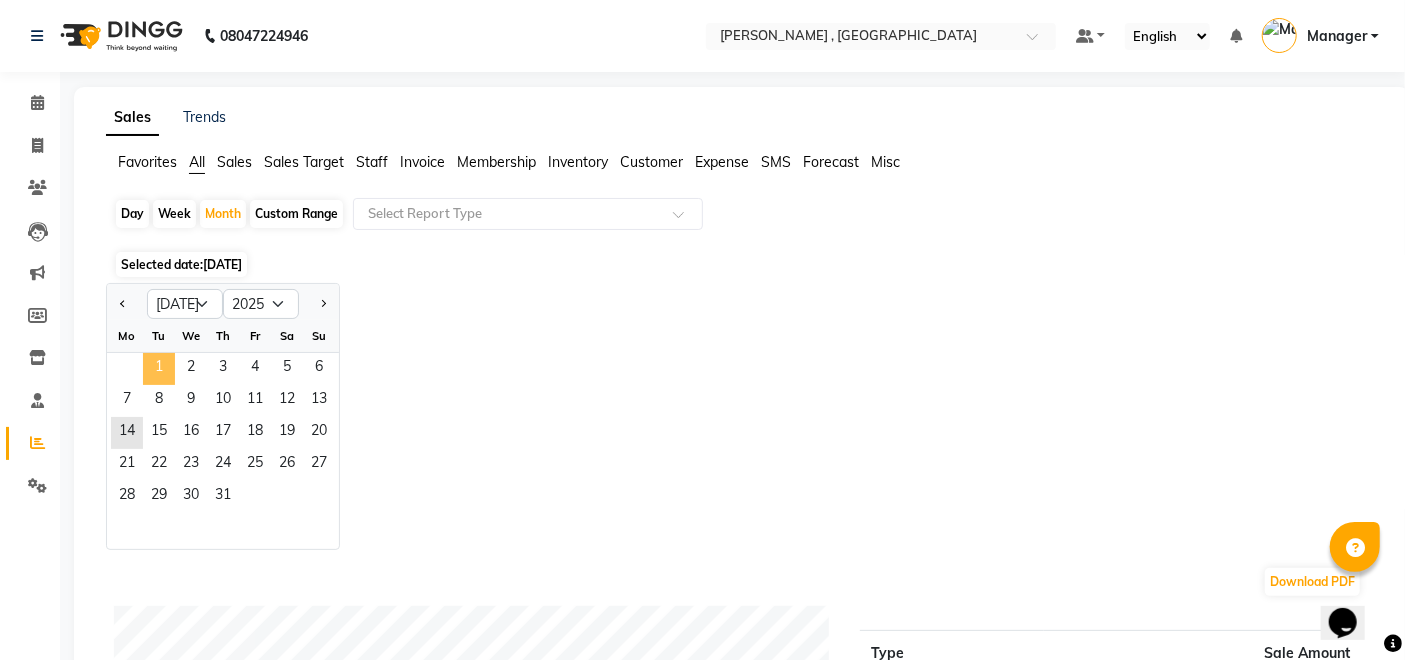click on "1" 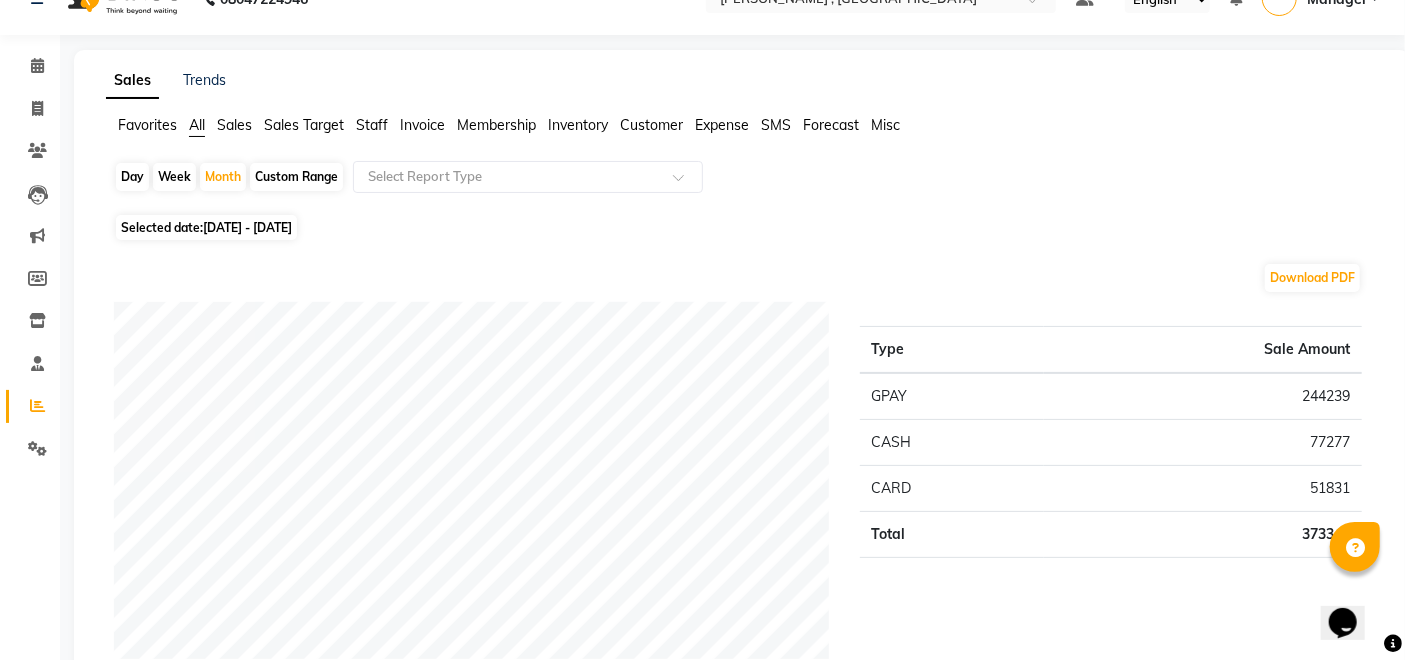 scroll, scrollTop: 0, scrollLeft: 0, axis: both 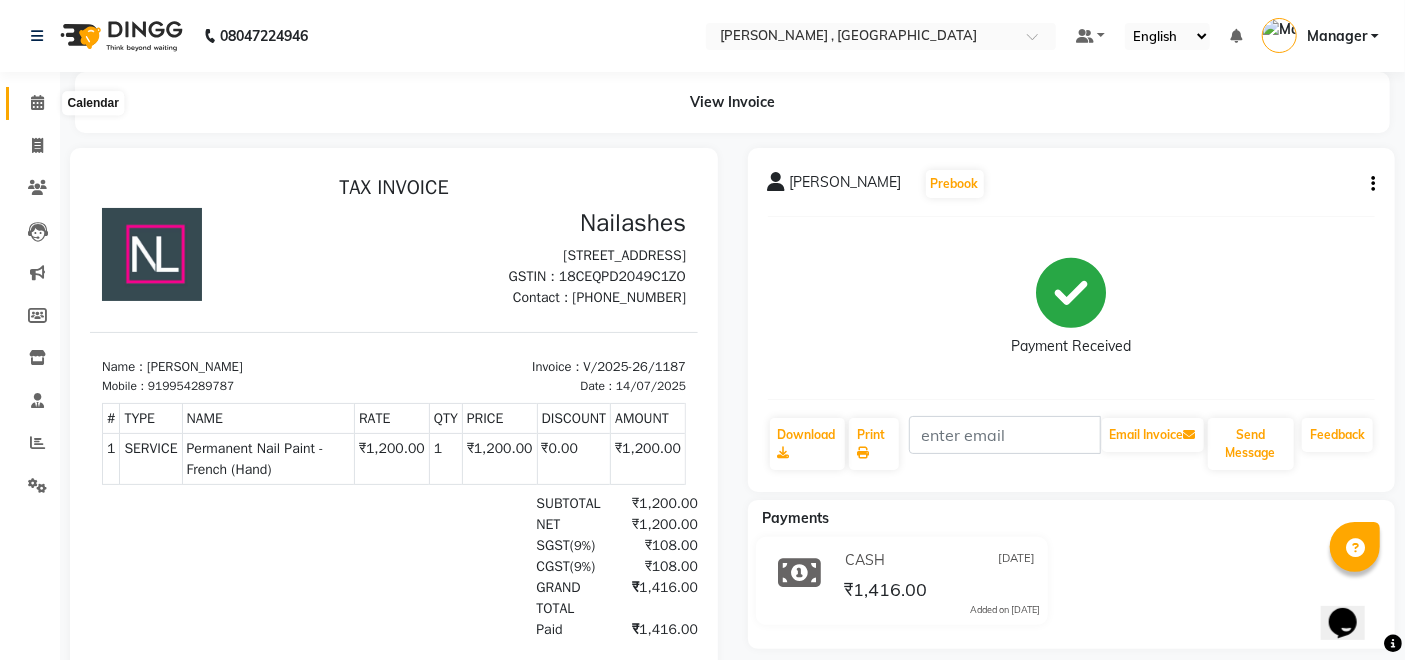click 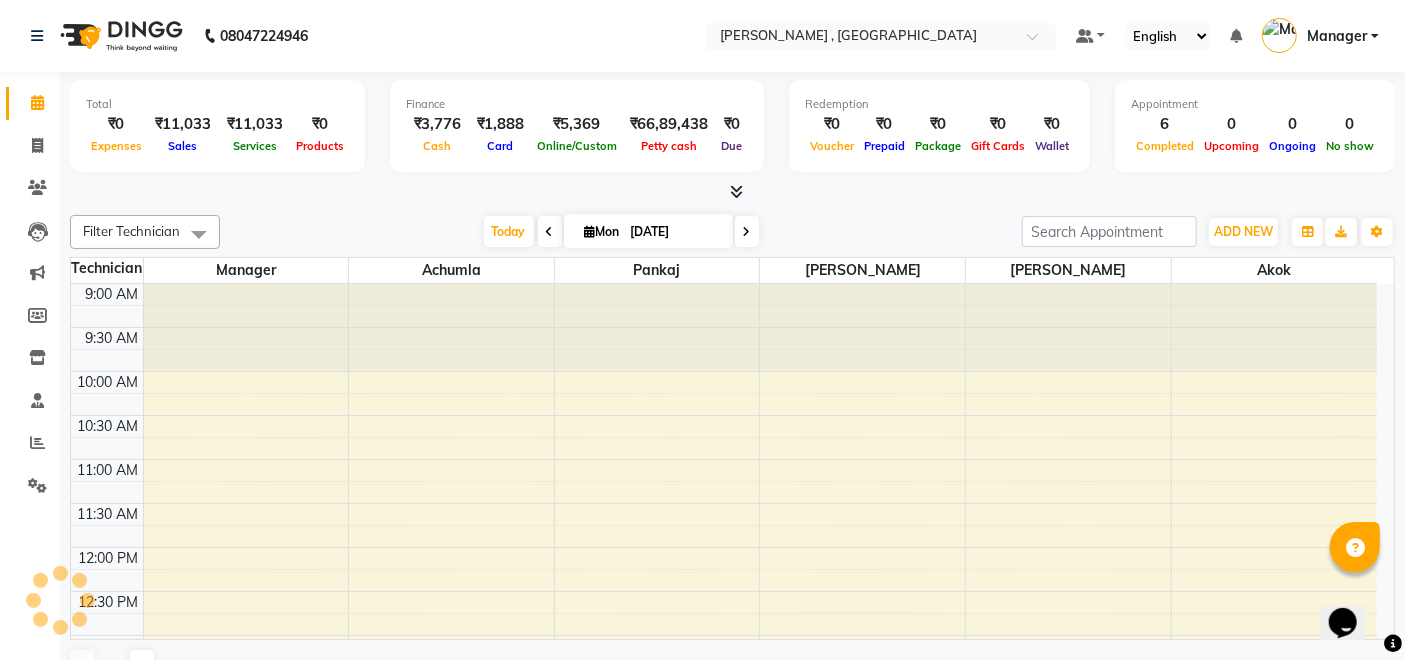 scroll, scrollTop: 0, scrollLeft: 0, axis: both 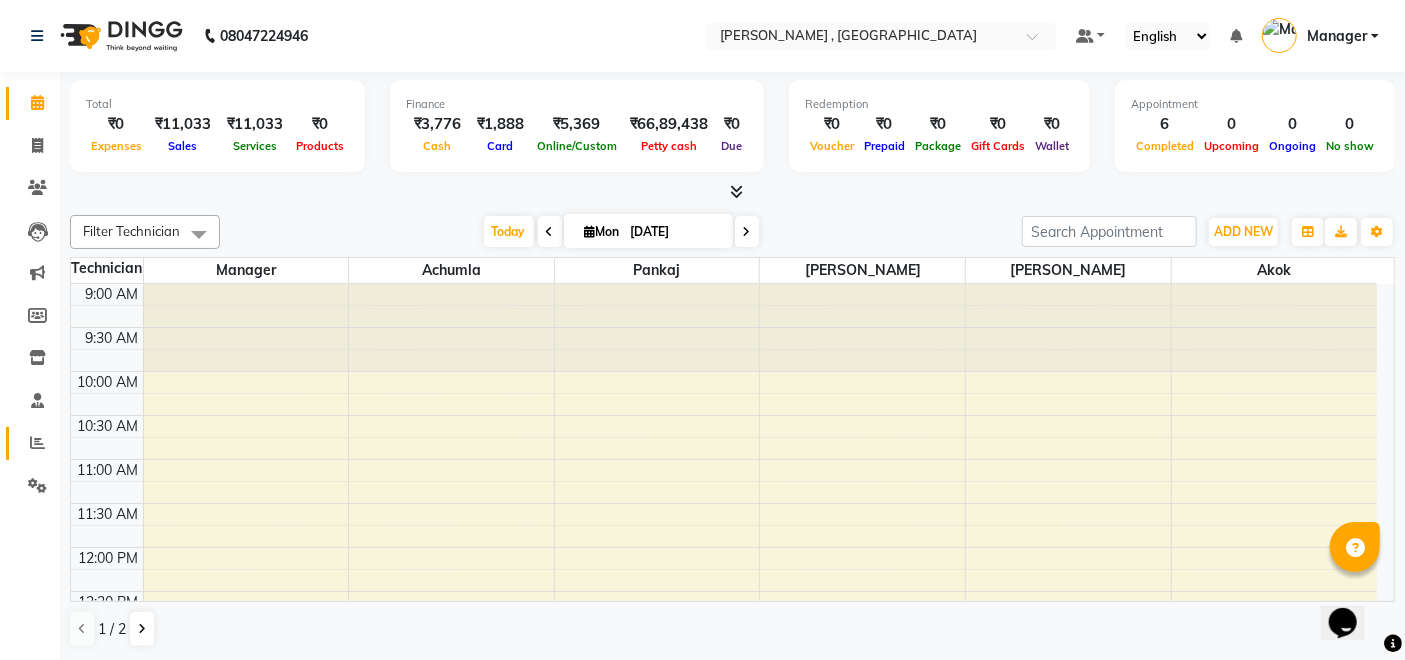 click 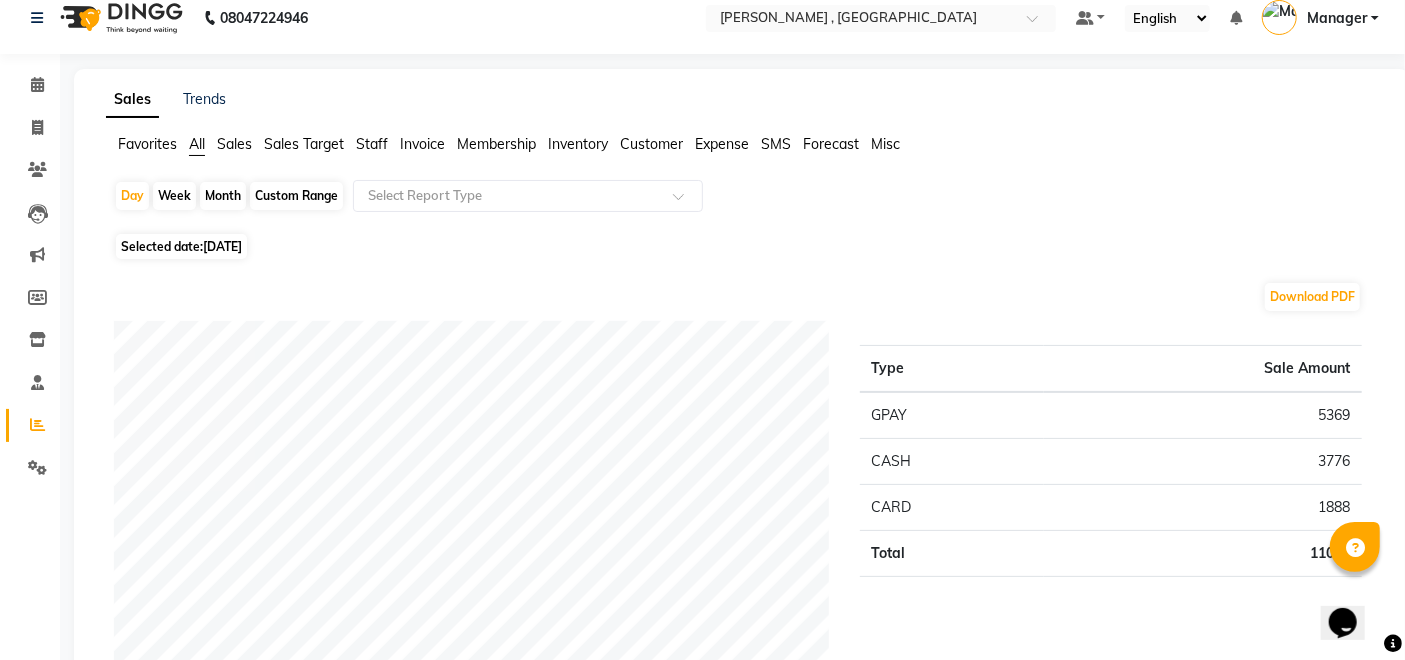 scroll, scrollTop: 0, scrollLeft: 0, axis: both 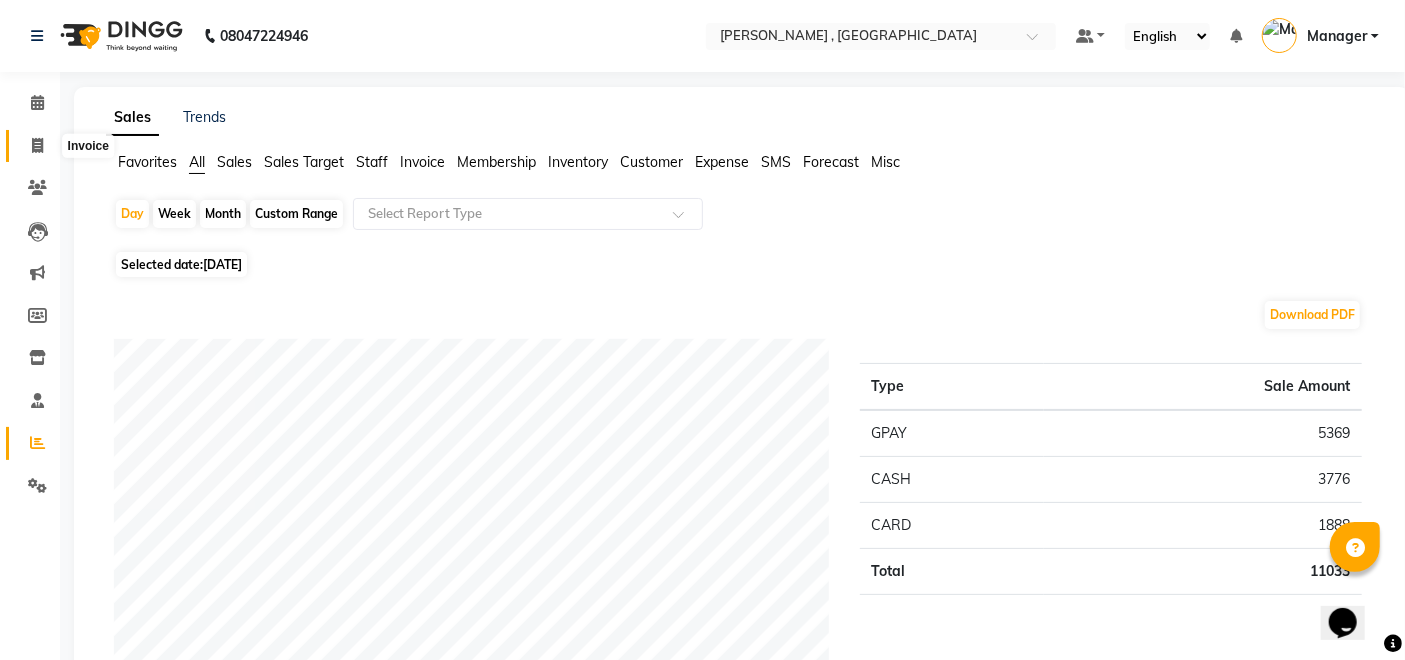drag, startPoint x: 37, startPoint y: 151, endPoint x: 333, endPoint y: 622, distance: 556.2886 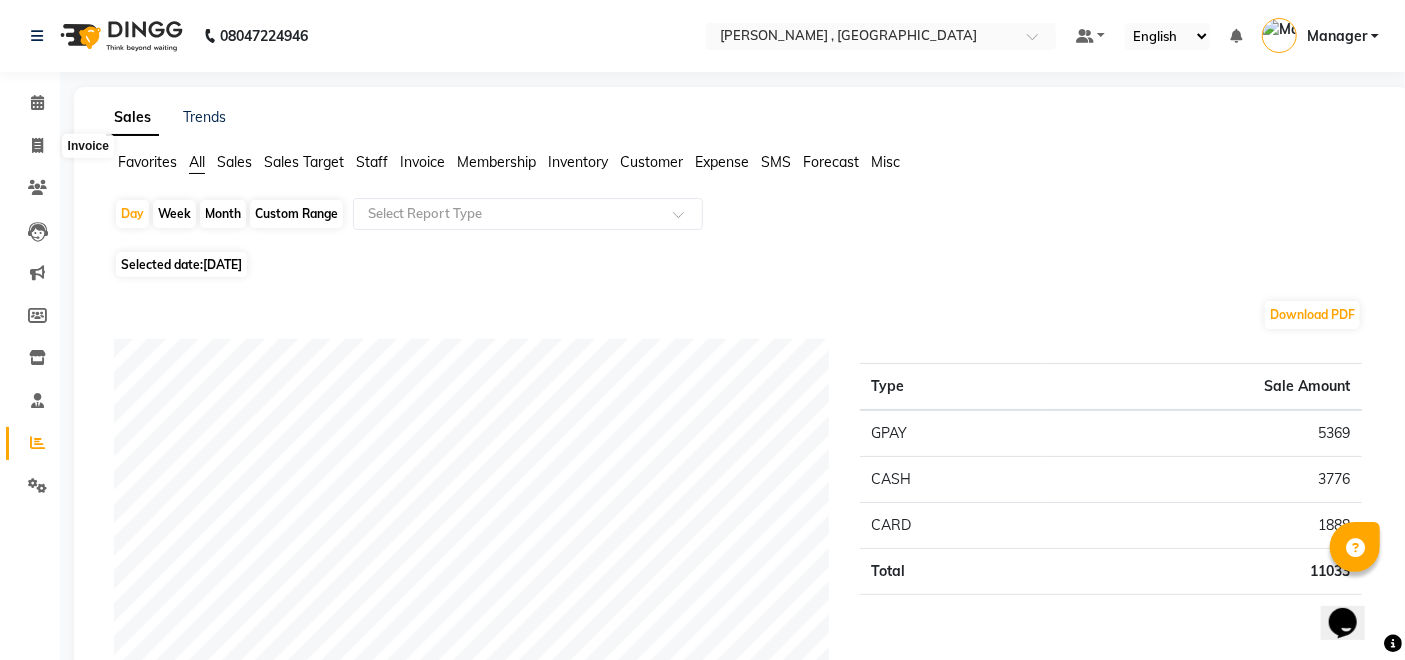 select on "service" 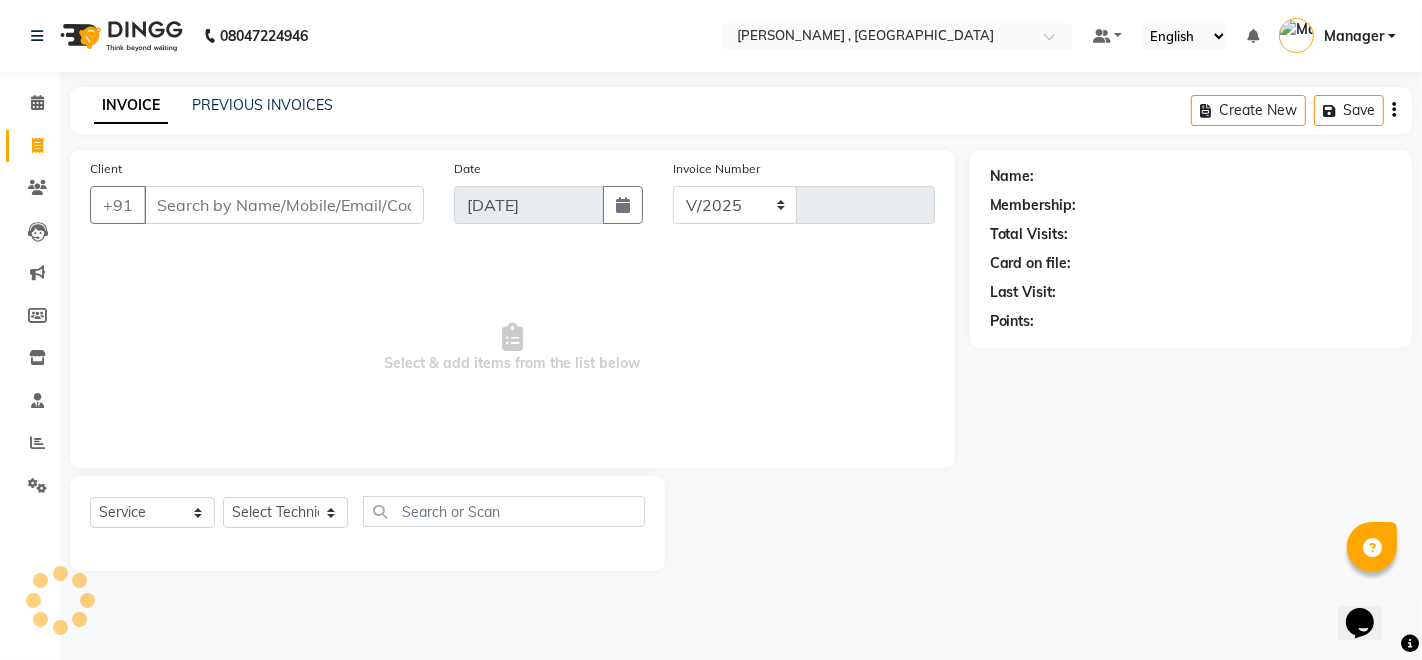 select on "4283" 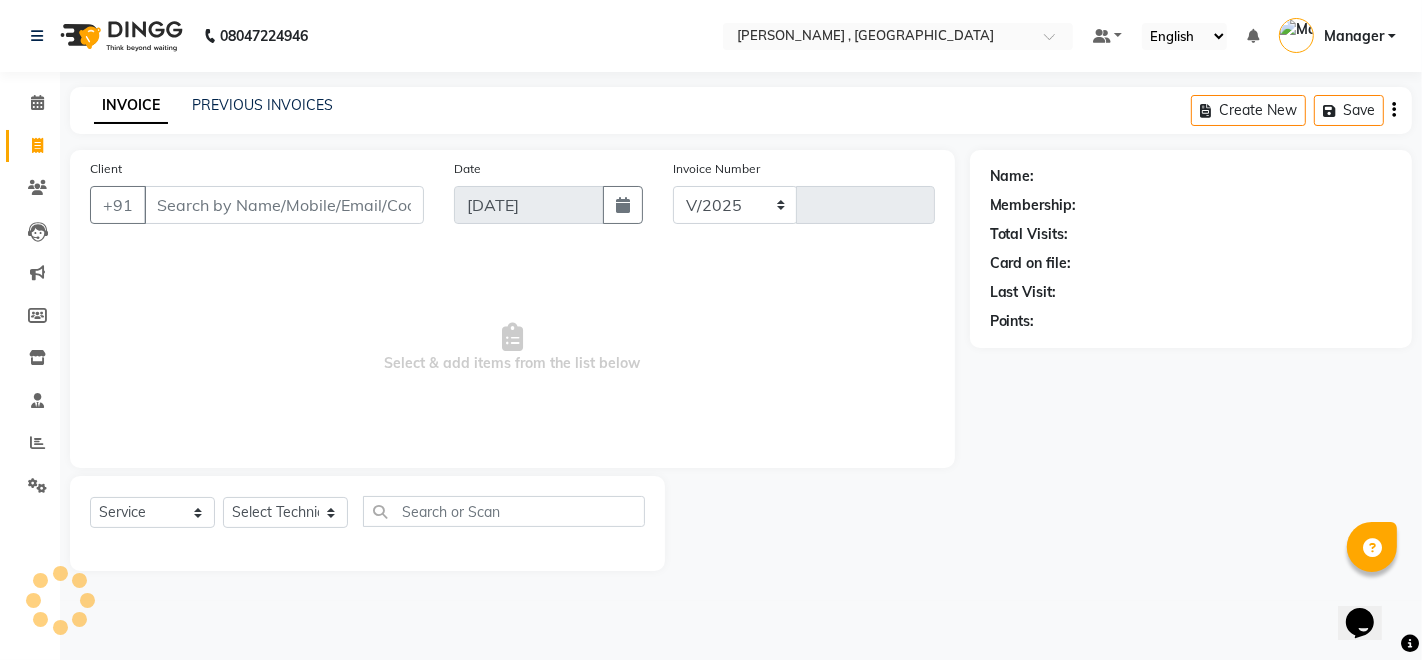 type on "1188" 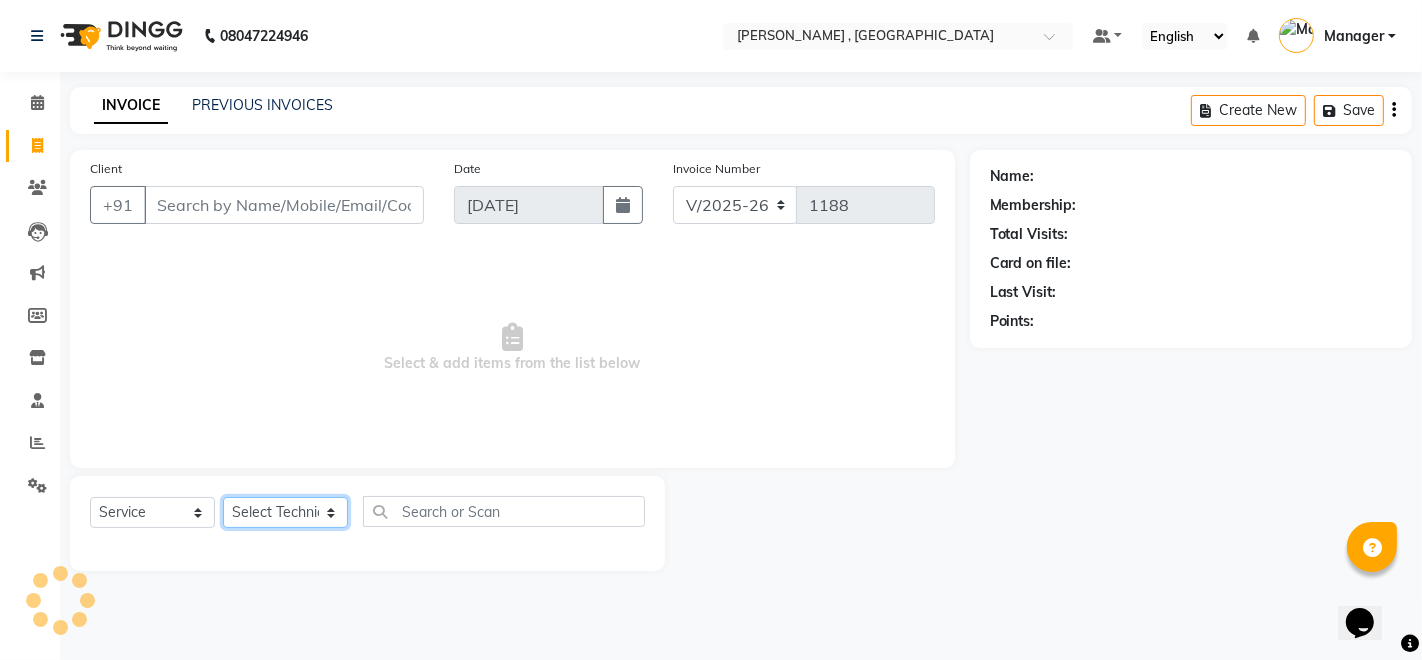 click on "Select Technician" 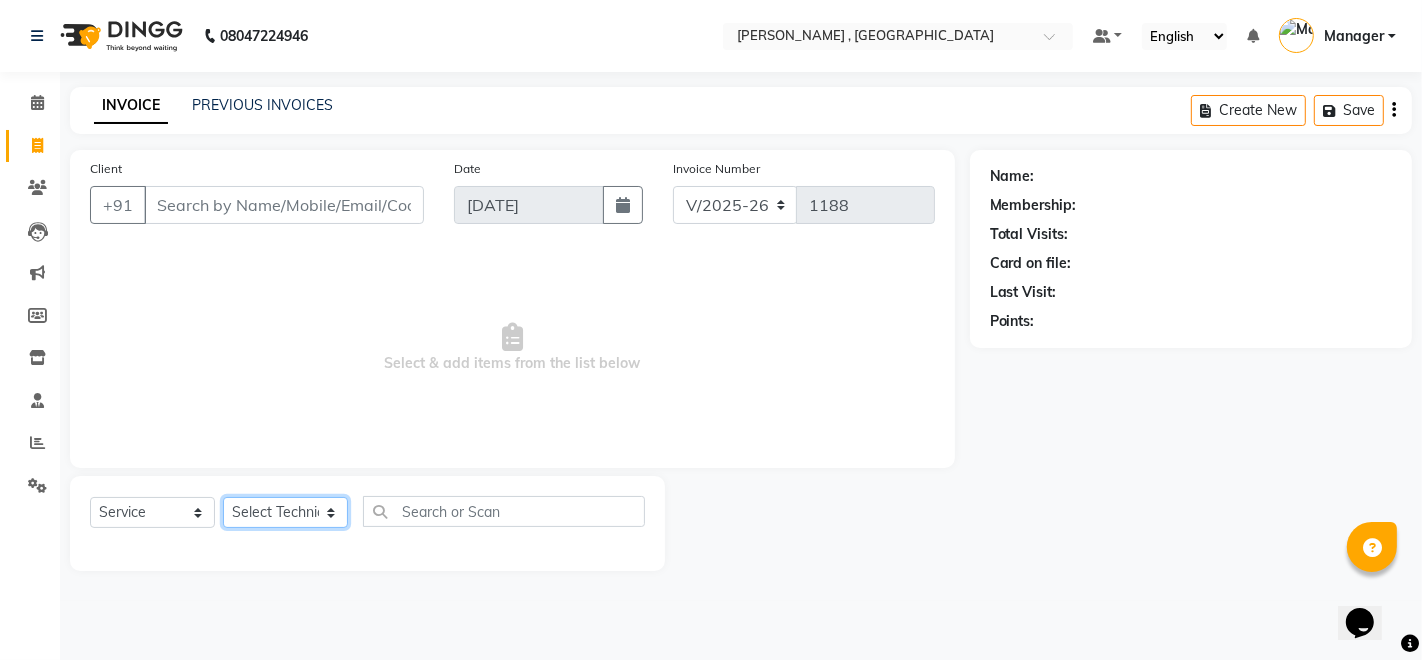 select on "23268" 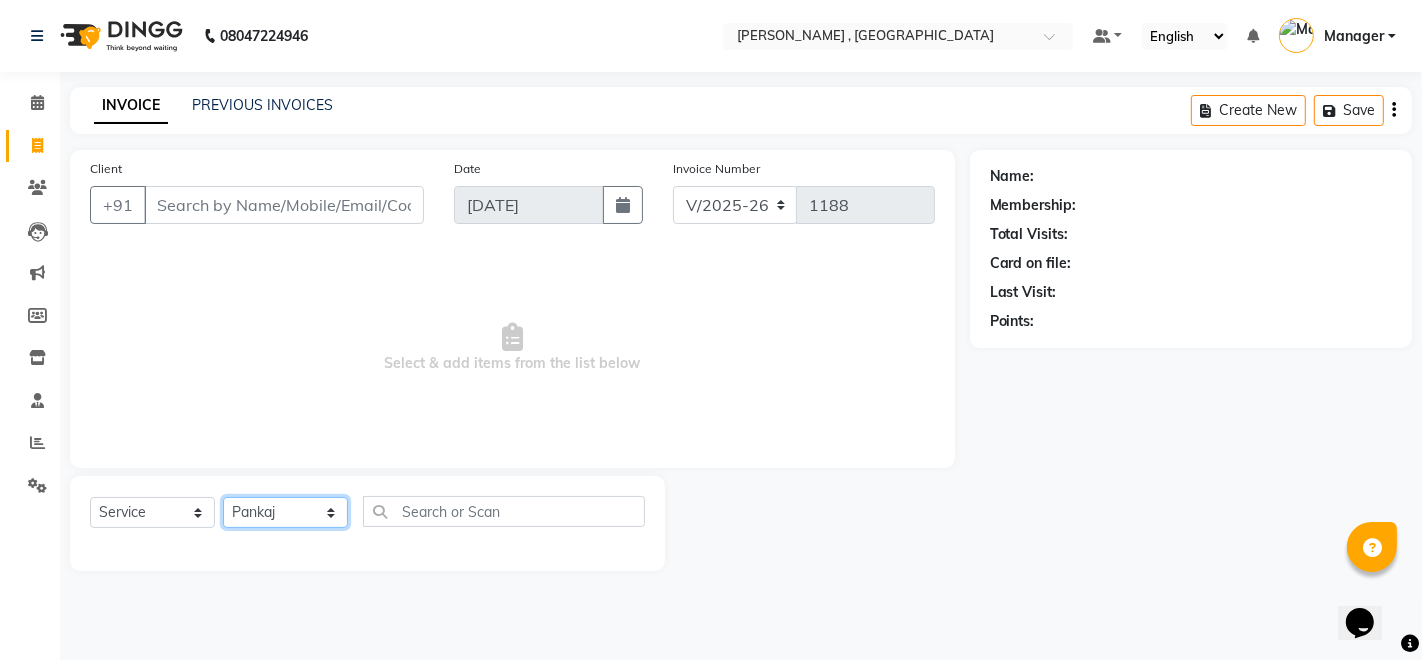 click on "Select Technician [PERSON_NAME] [PERSON_NAME] Manager [PERSON_NAME] Thangpi [PERSON_NAME]" 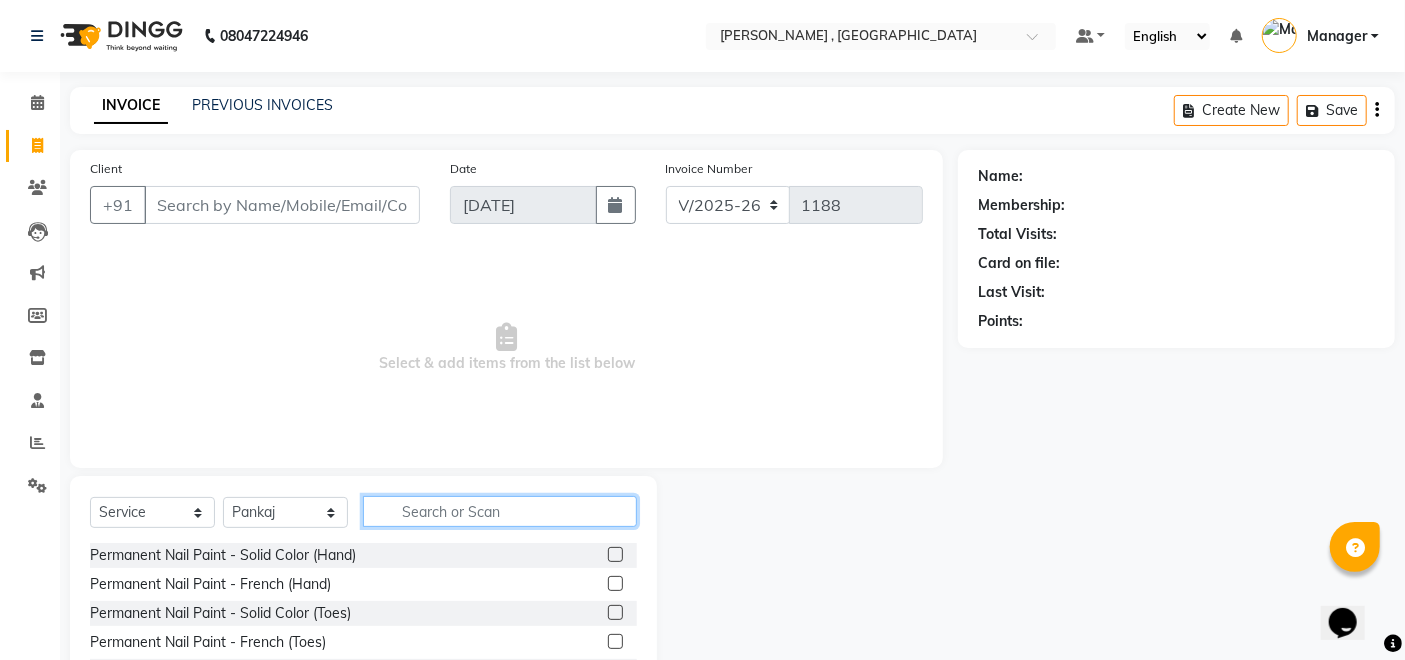 click 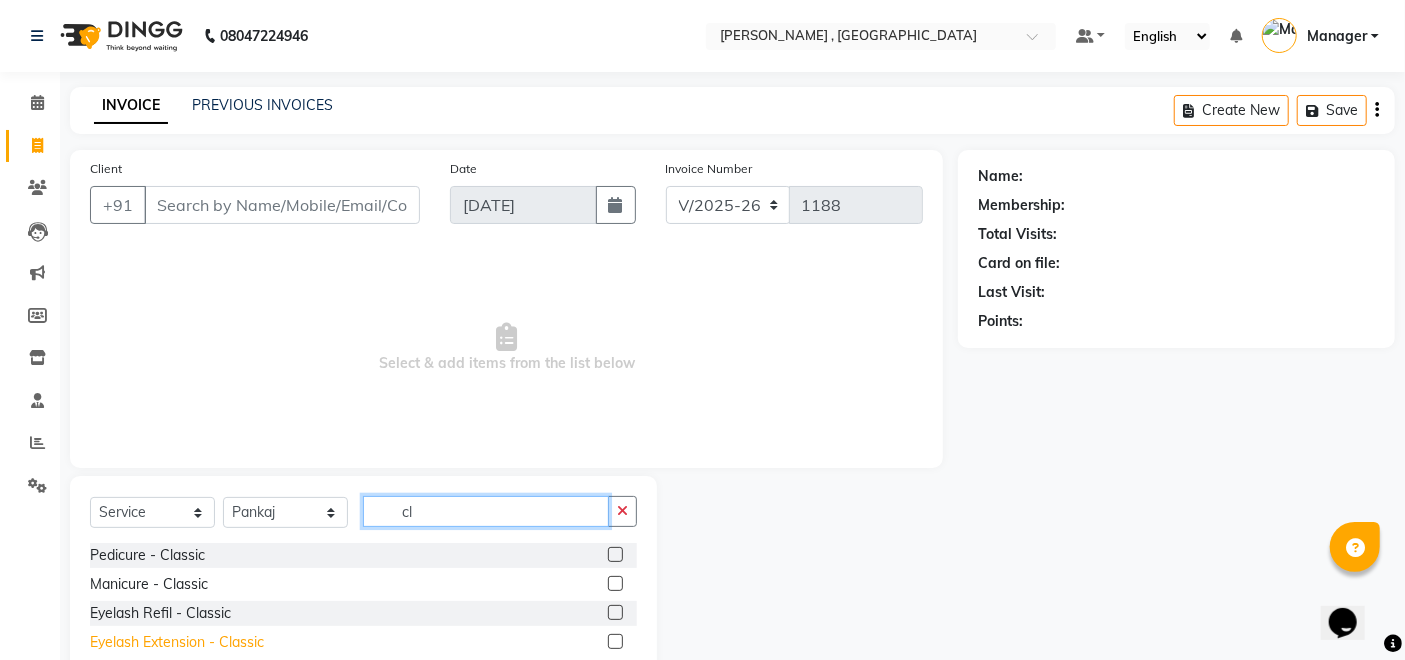 type on "cl" 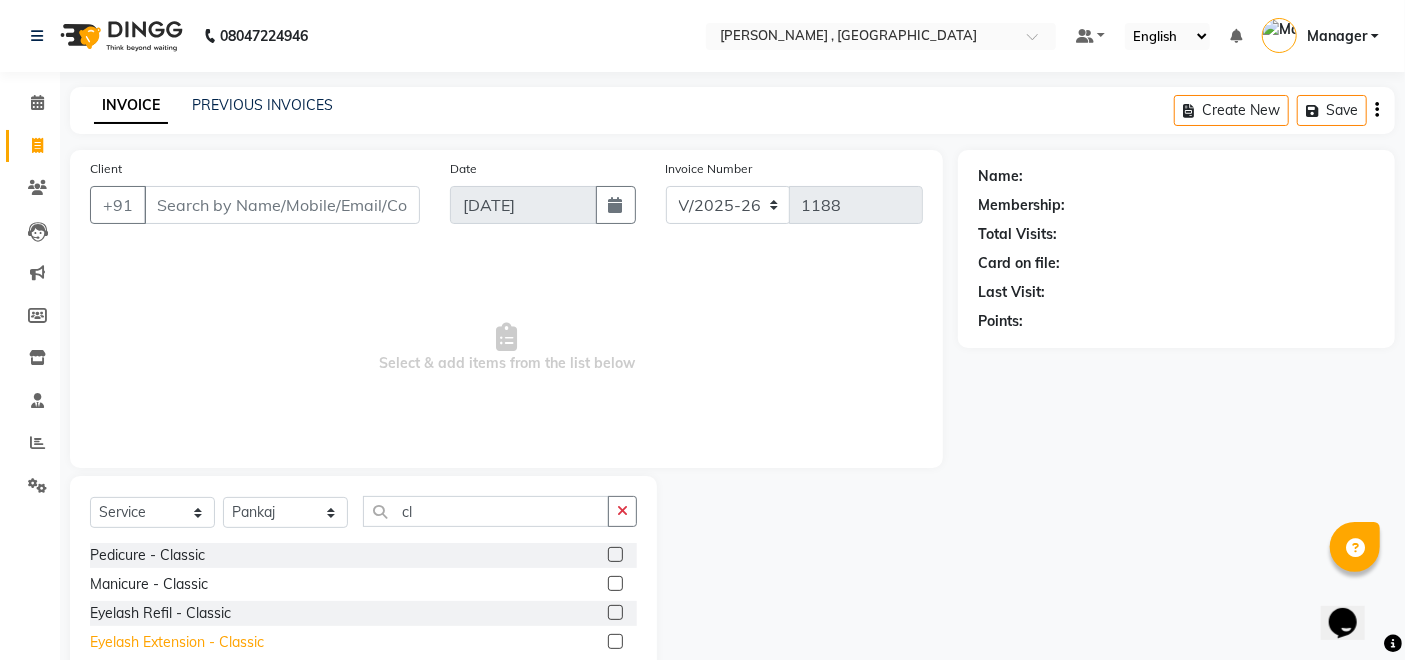 click on "Eyelash Extension - Classic" 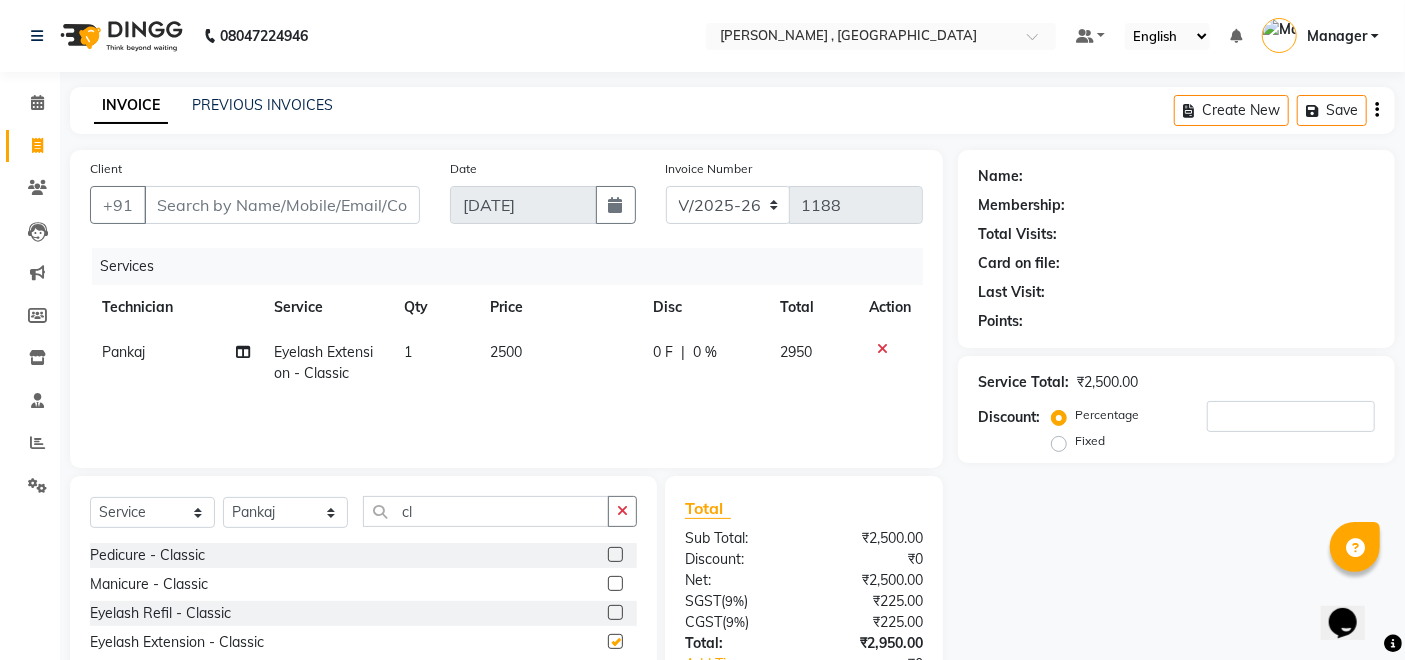 checkbox on "false" 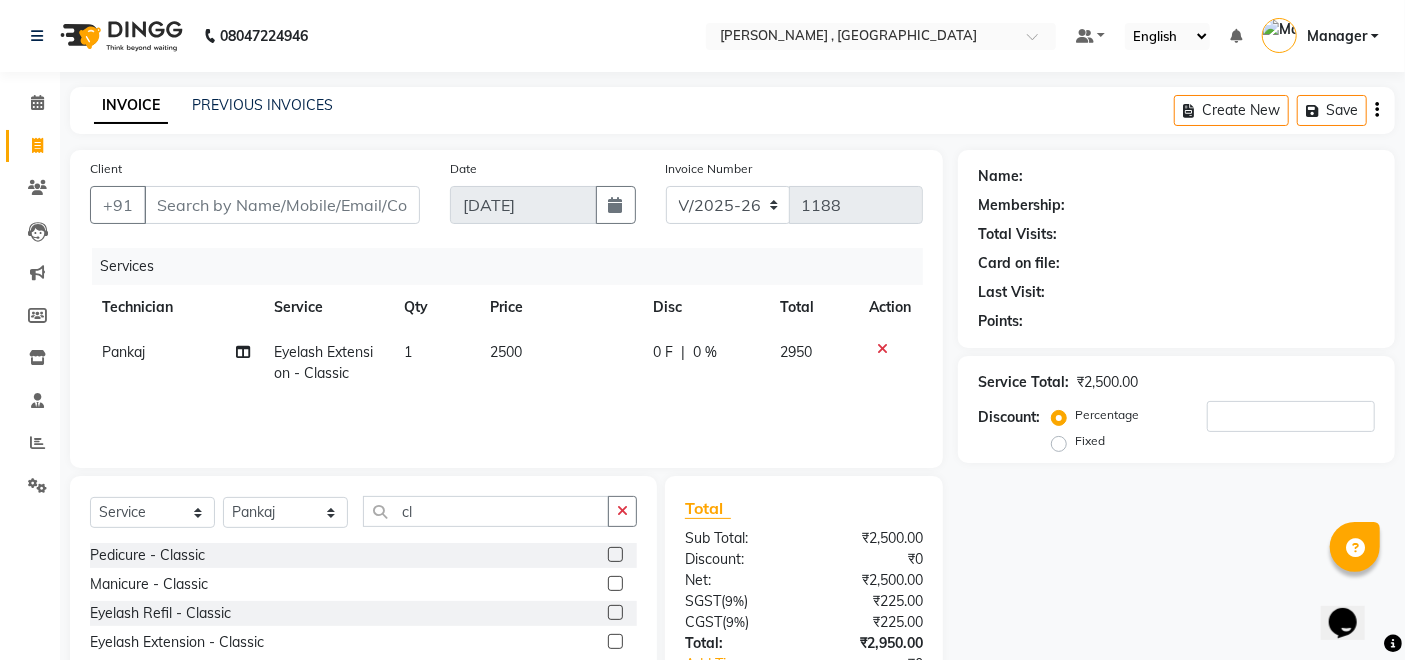 click on "2500" 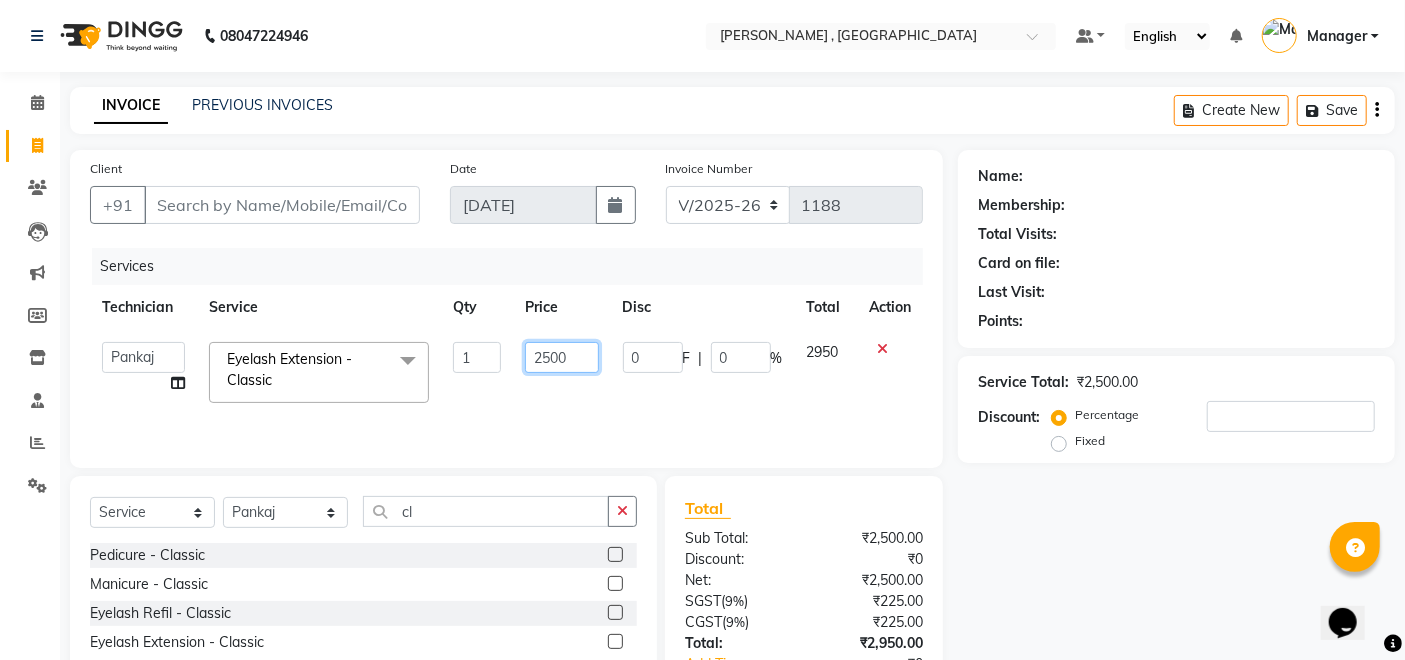 click on "2500" 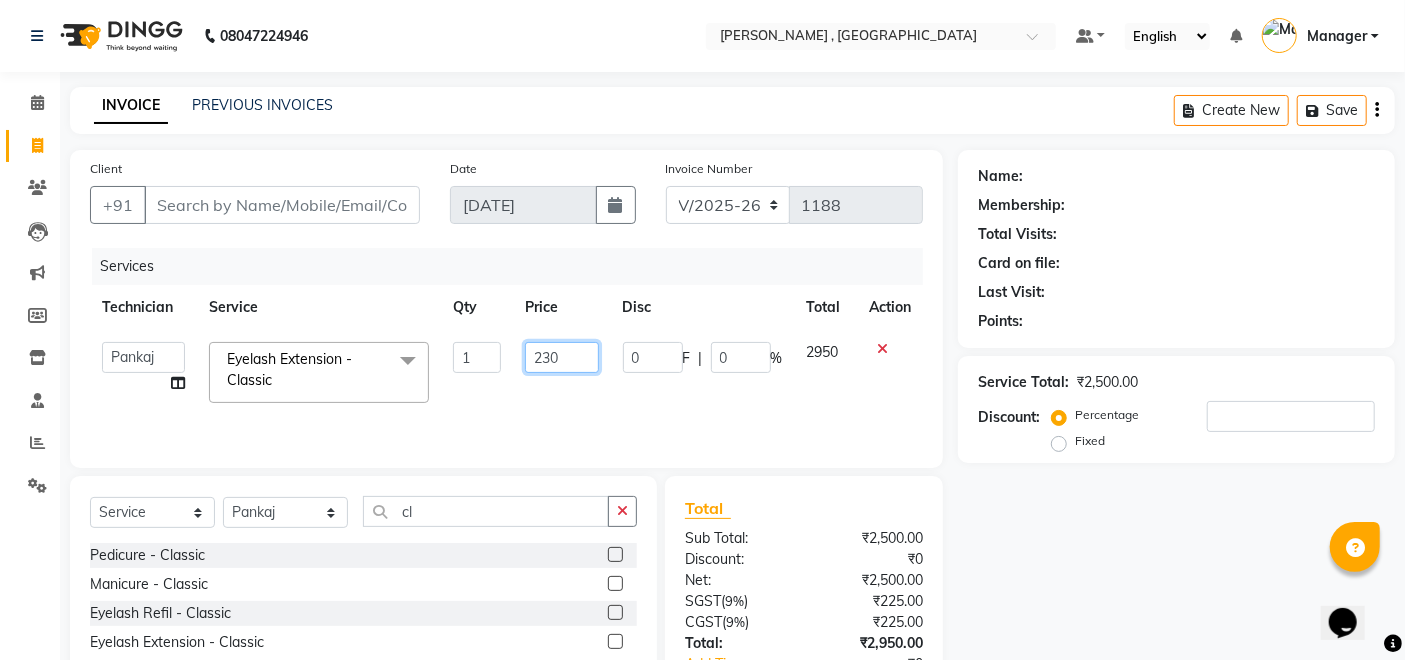 type on "2350" 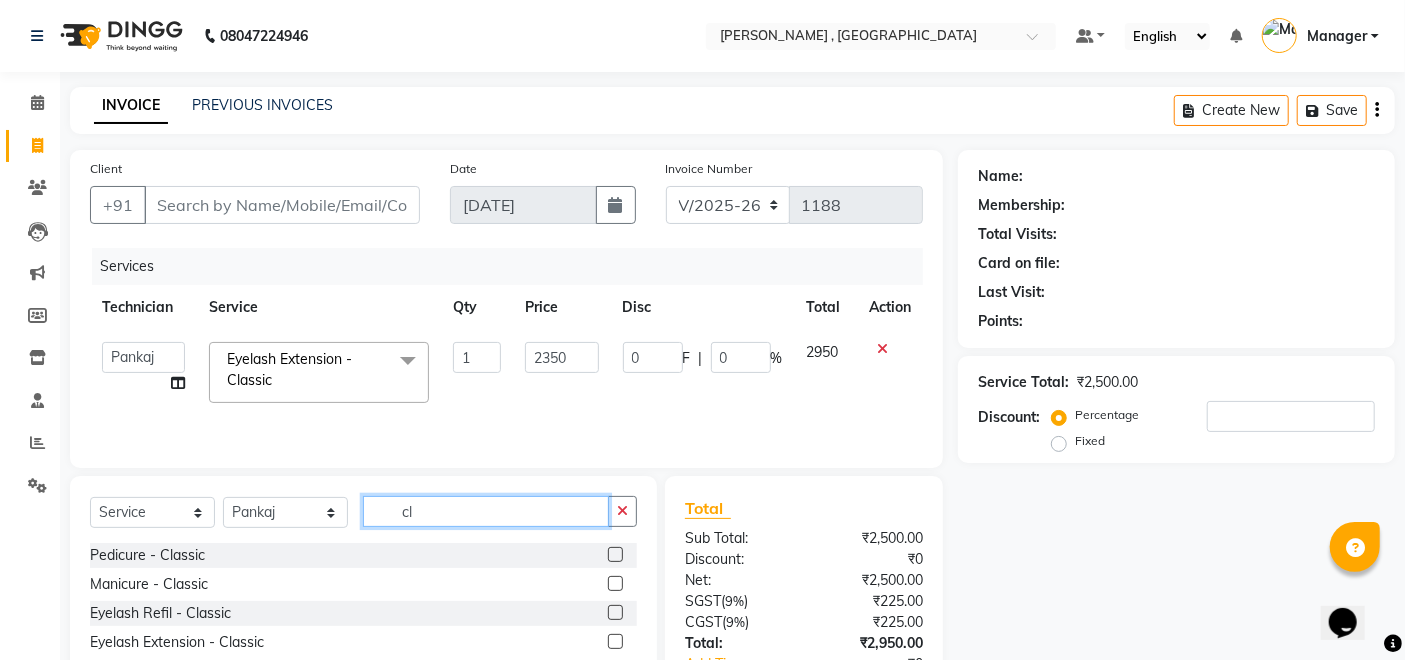 click on "cl" 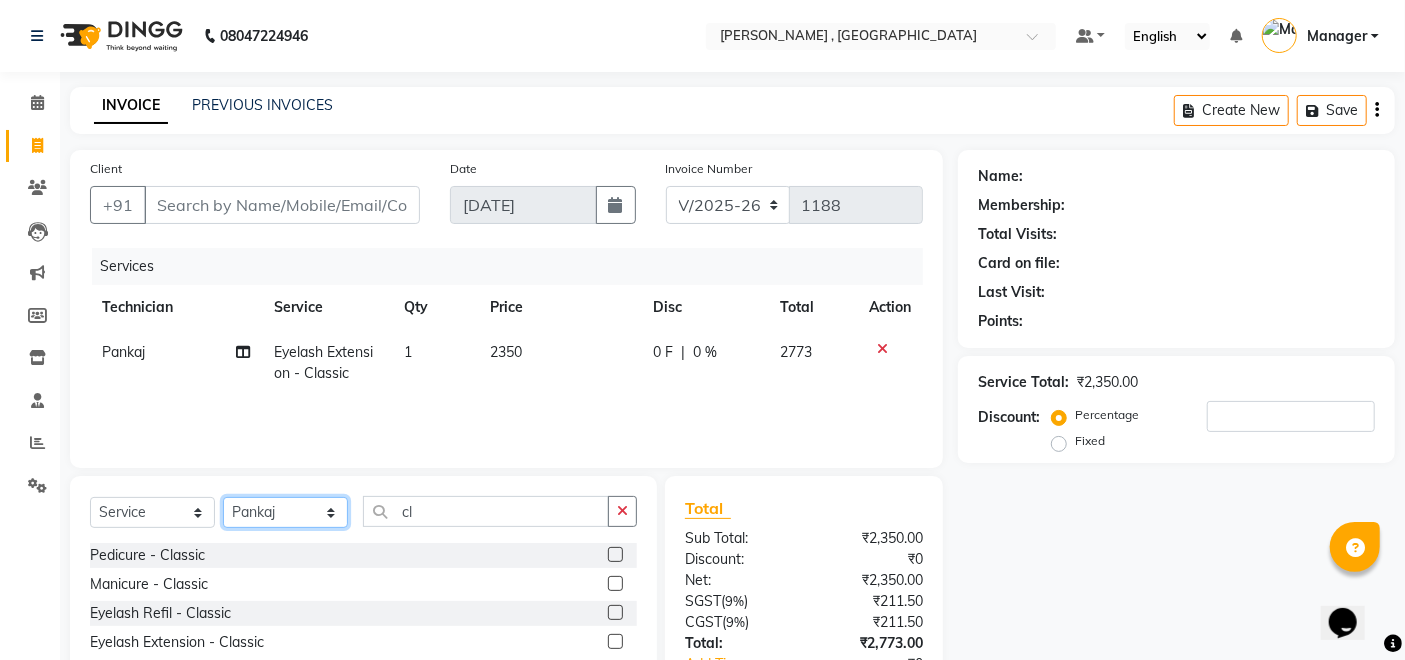 click on "Select Technician [PERSON_NAME] [PERSON_NAME] Manager [PERSON_NAME] Thangpi [PERSON_NAME]" 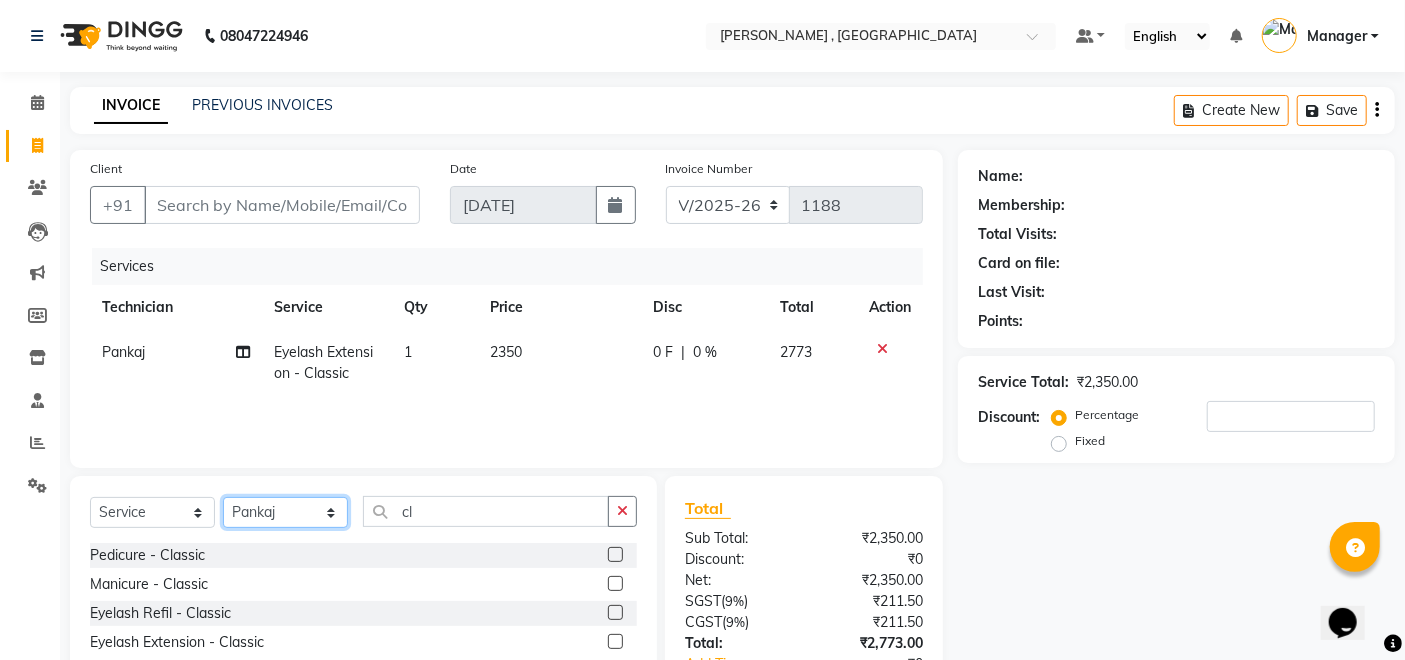 select on "23265" 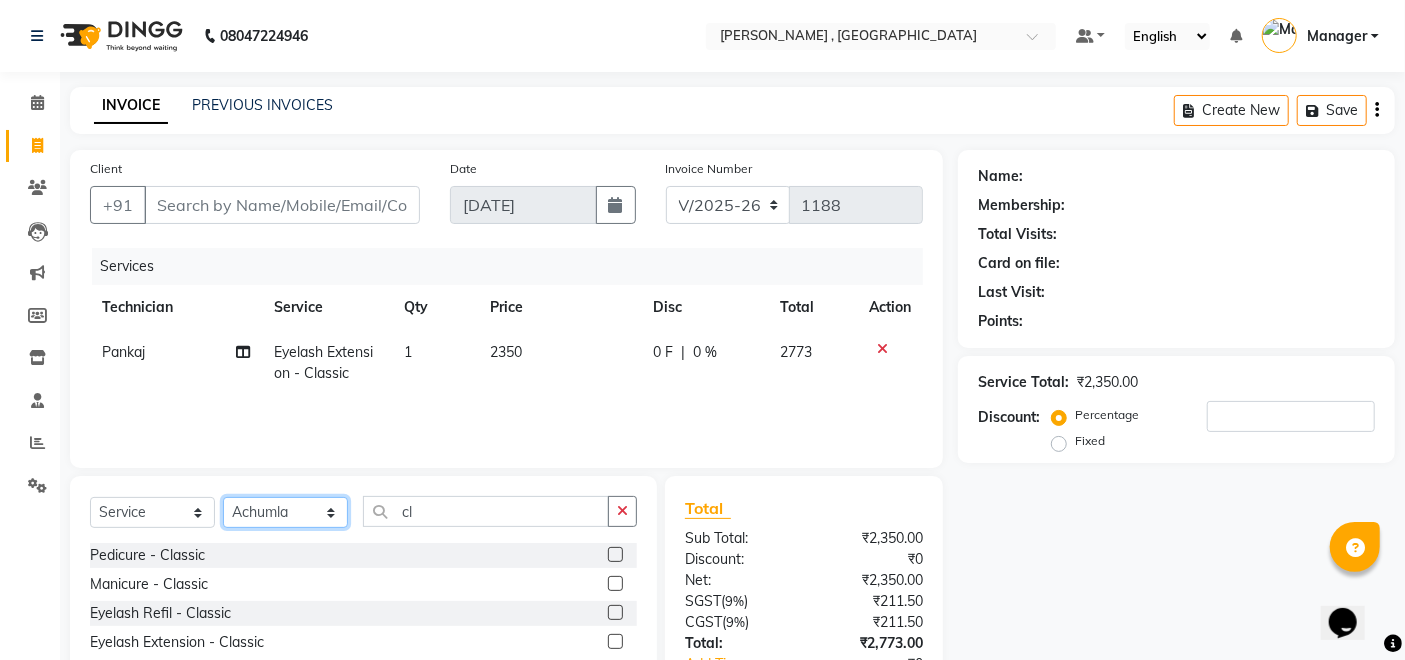 click on "Select Technician [PERSON_NAME] [PERSON_NAME] Manager [PERSON_NAME] Thangpi [PERSON_NAME]" 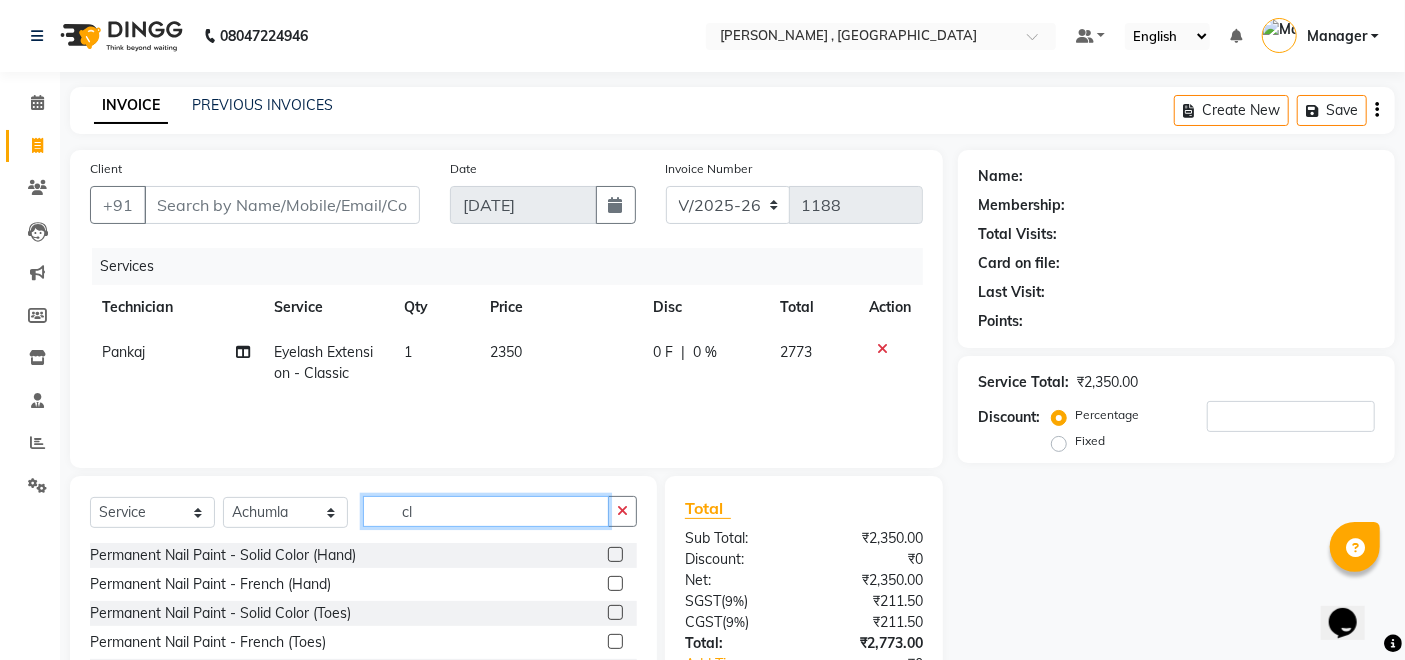 click on "cl" 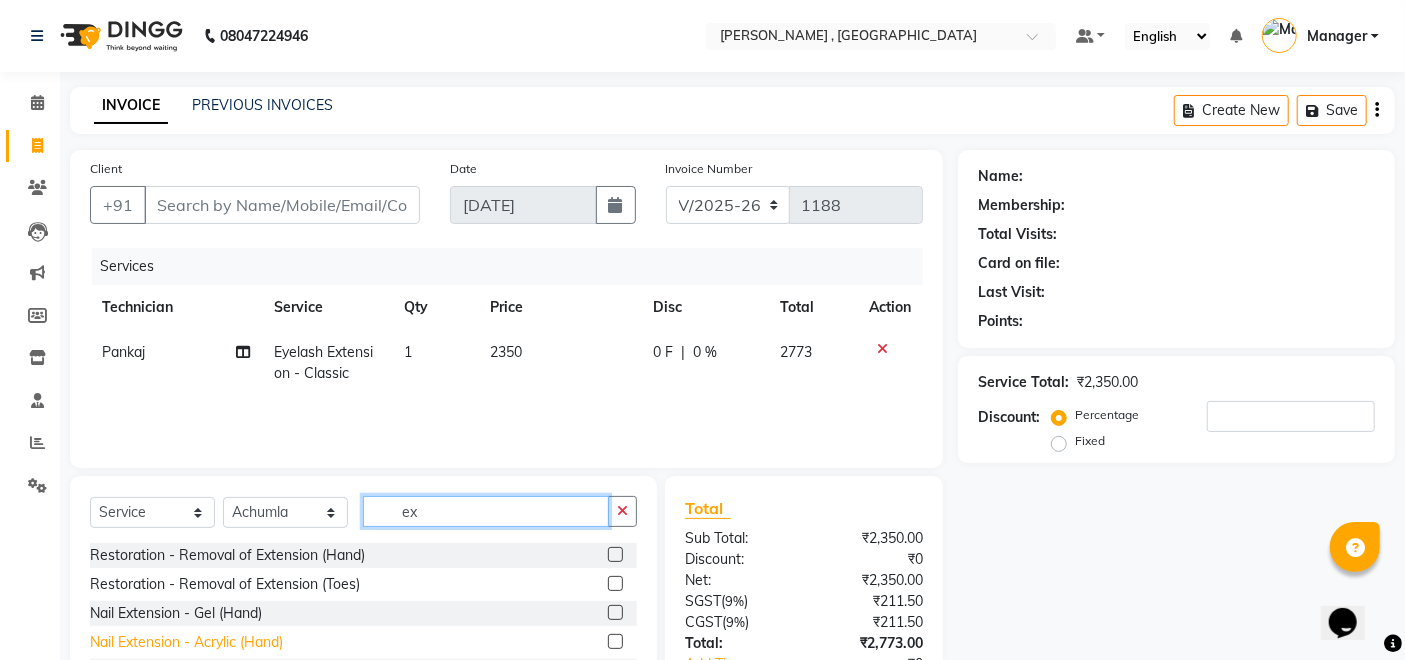 type on "ex" 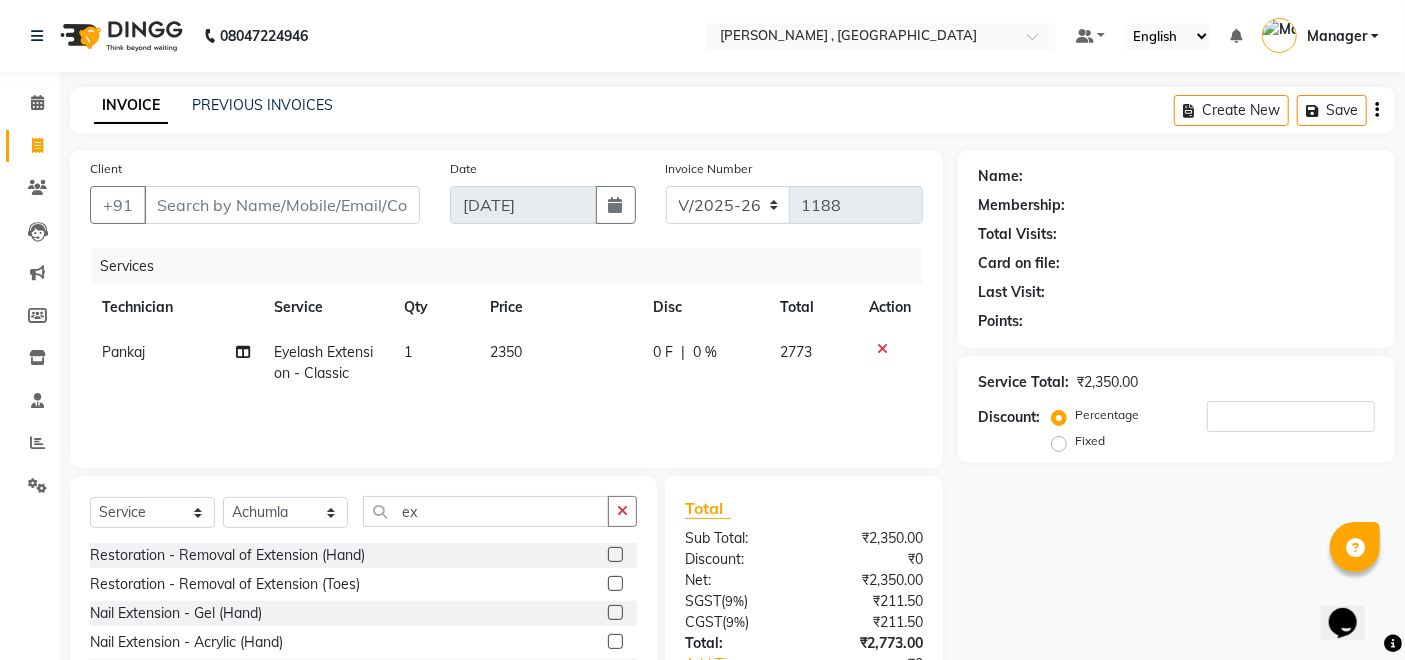 drag, startPoint x: 243, startPoint y: 643, endPoint x: 408, endPoint y: 577, distance: 177.71043 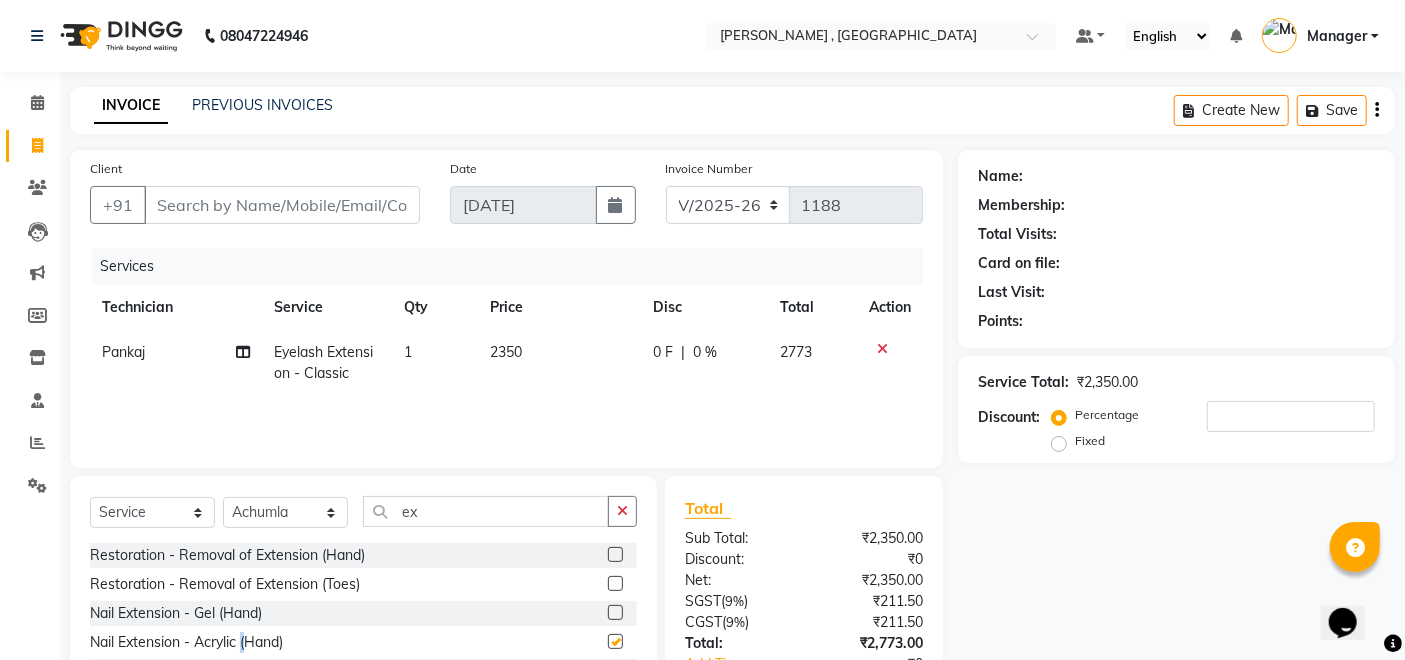 checkbox on "false" 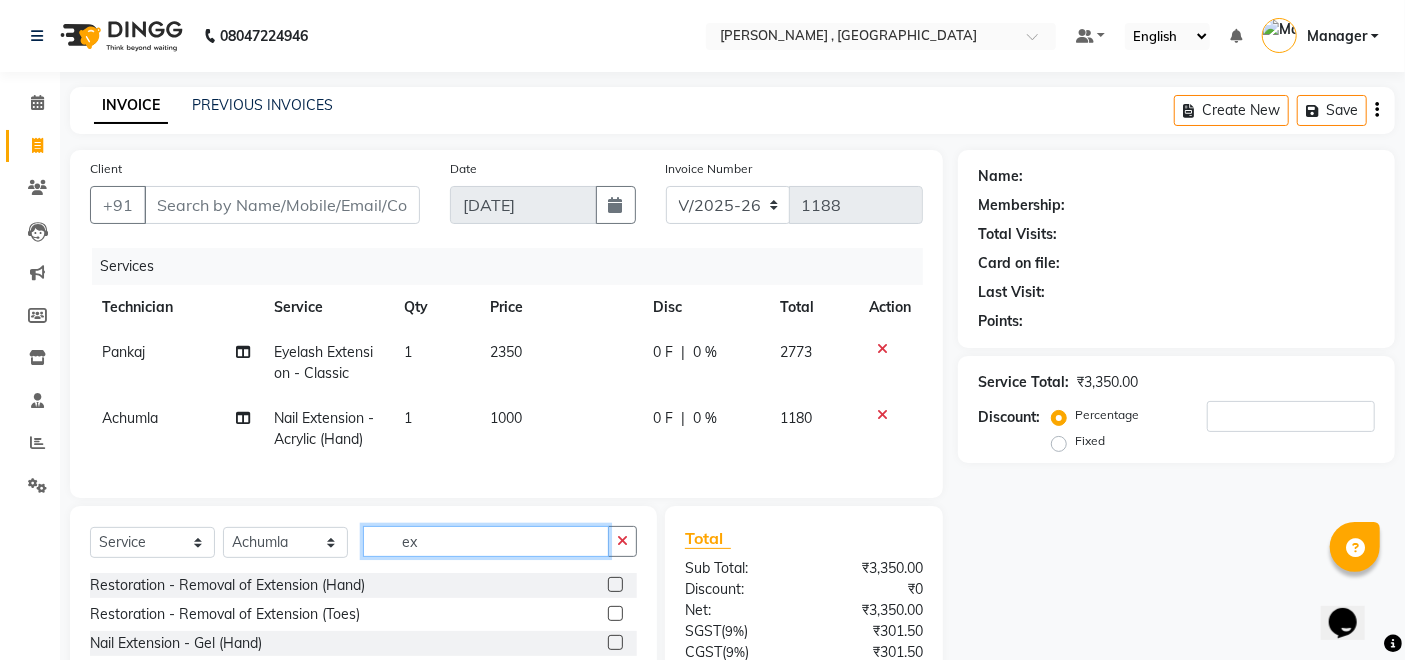 click on "ex" 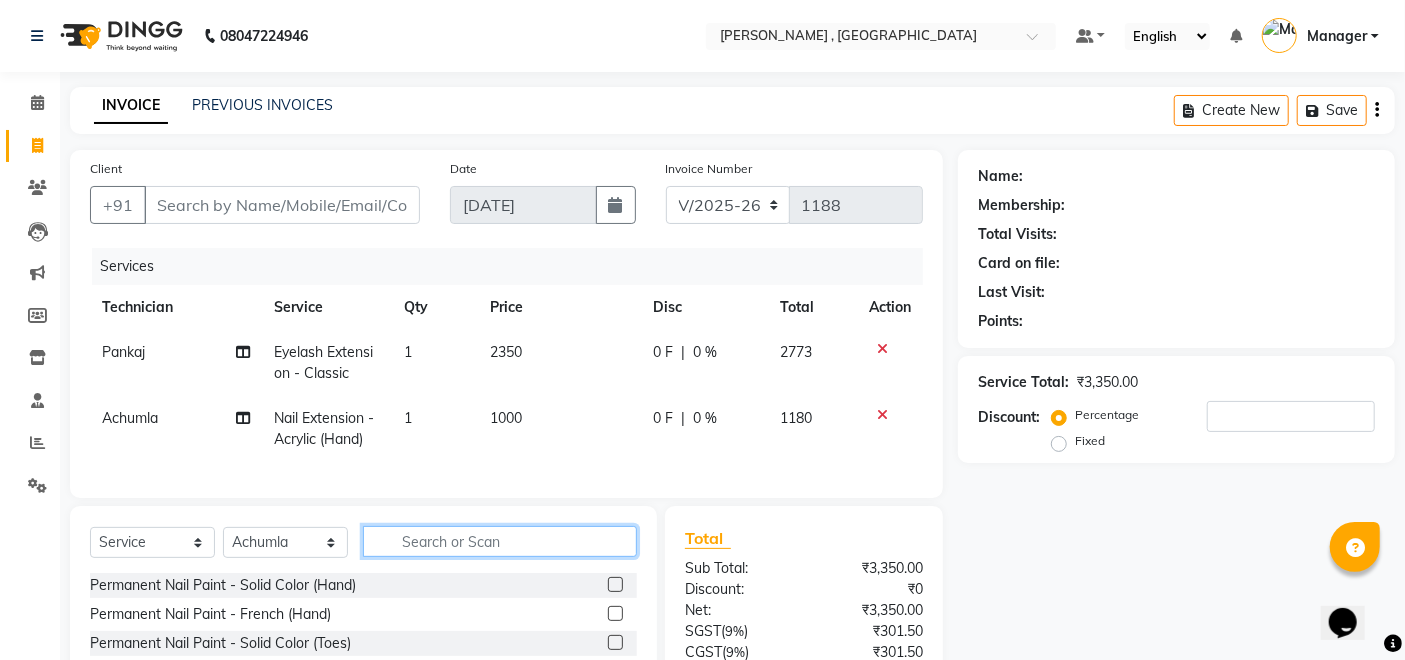scroll, scrollTop: 111, scrollLeft: 0, axis: vertical 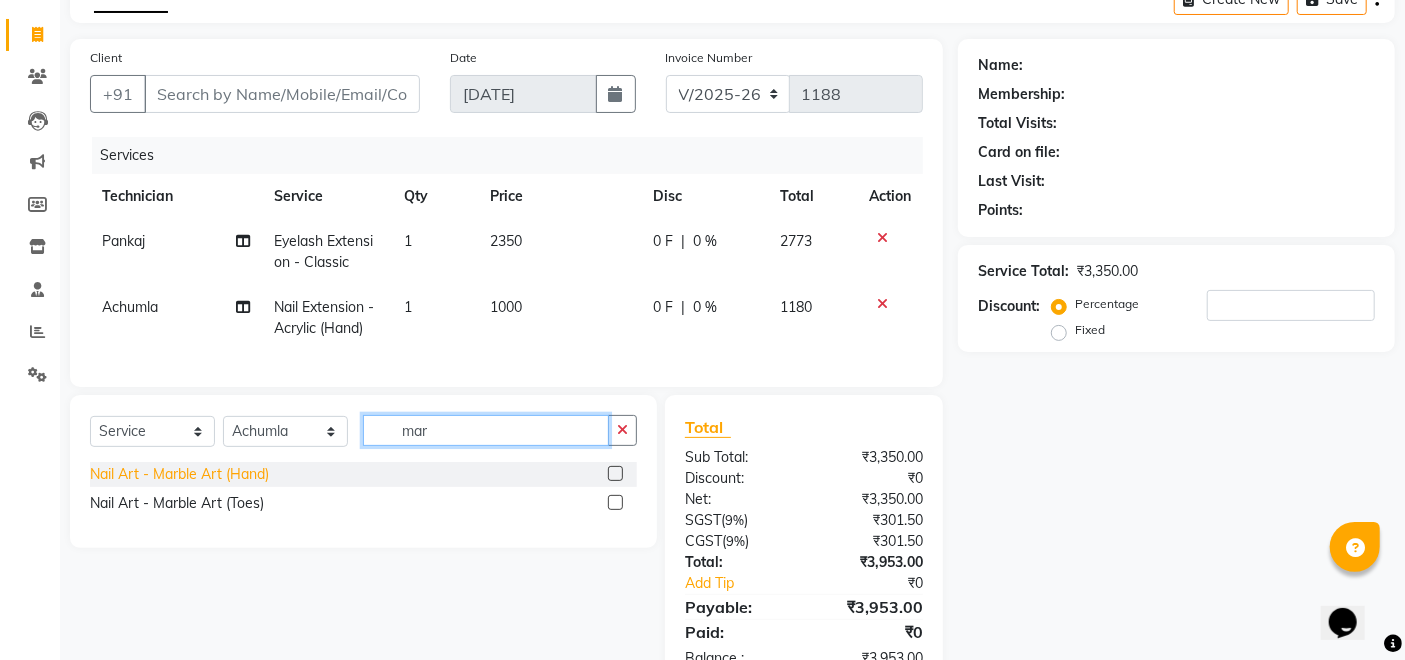 type on "mar" 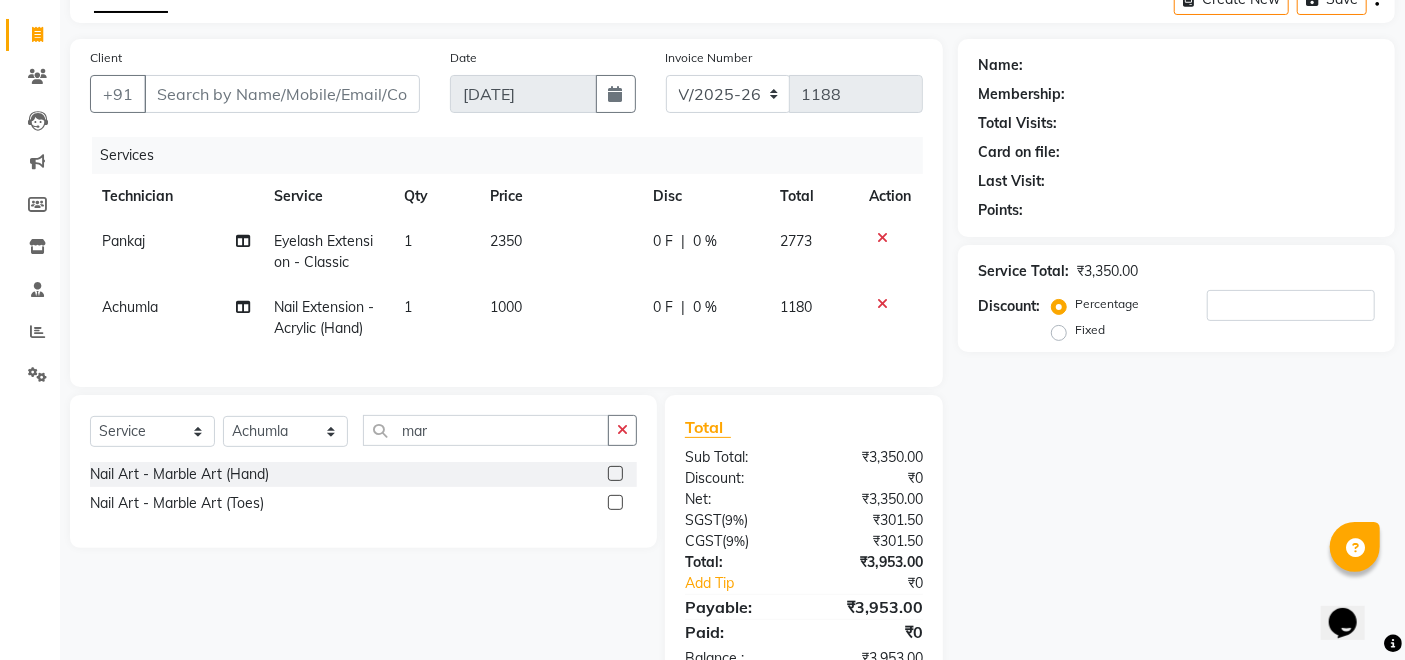 drag, startPoint x: 241, startPoint y: 485, endPoint x: 409, endPoint y: 428, distance: 177.40631 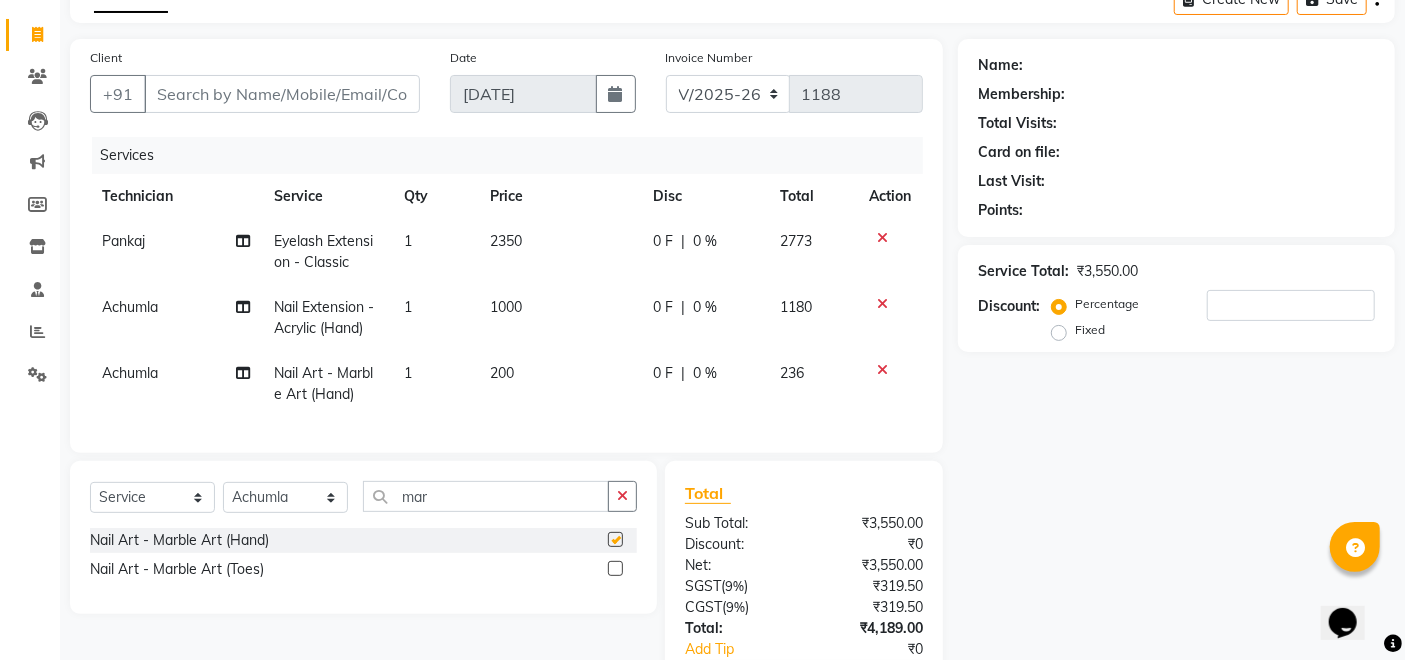 checkbox on "false" 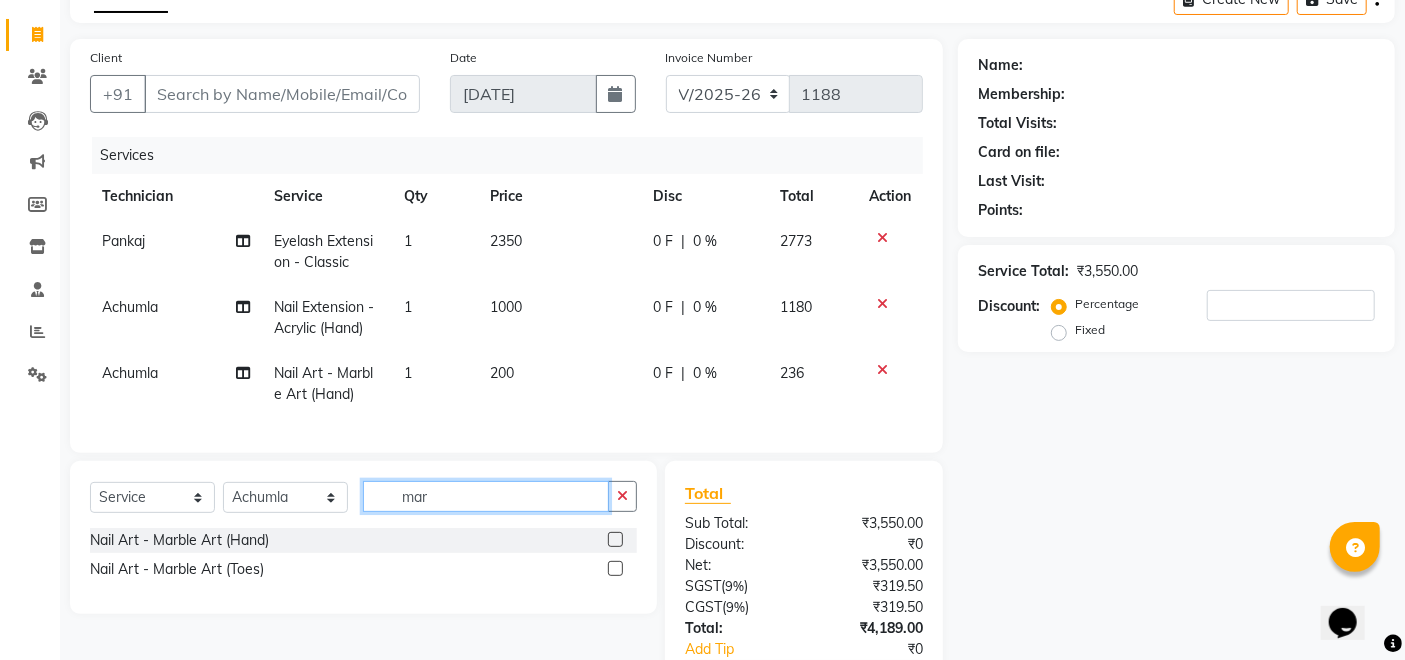 click on "mar" 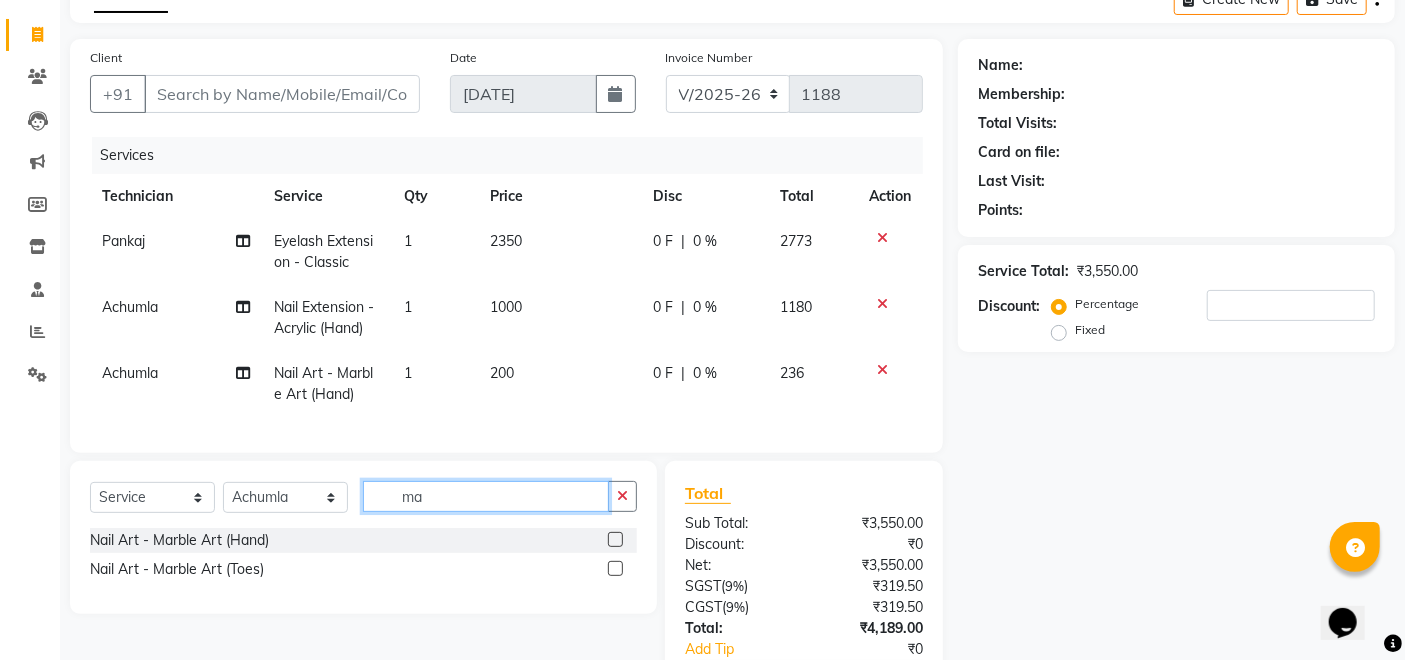 type on "m" 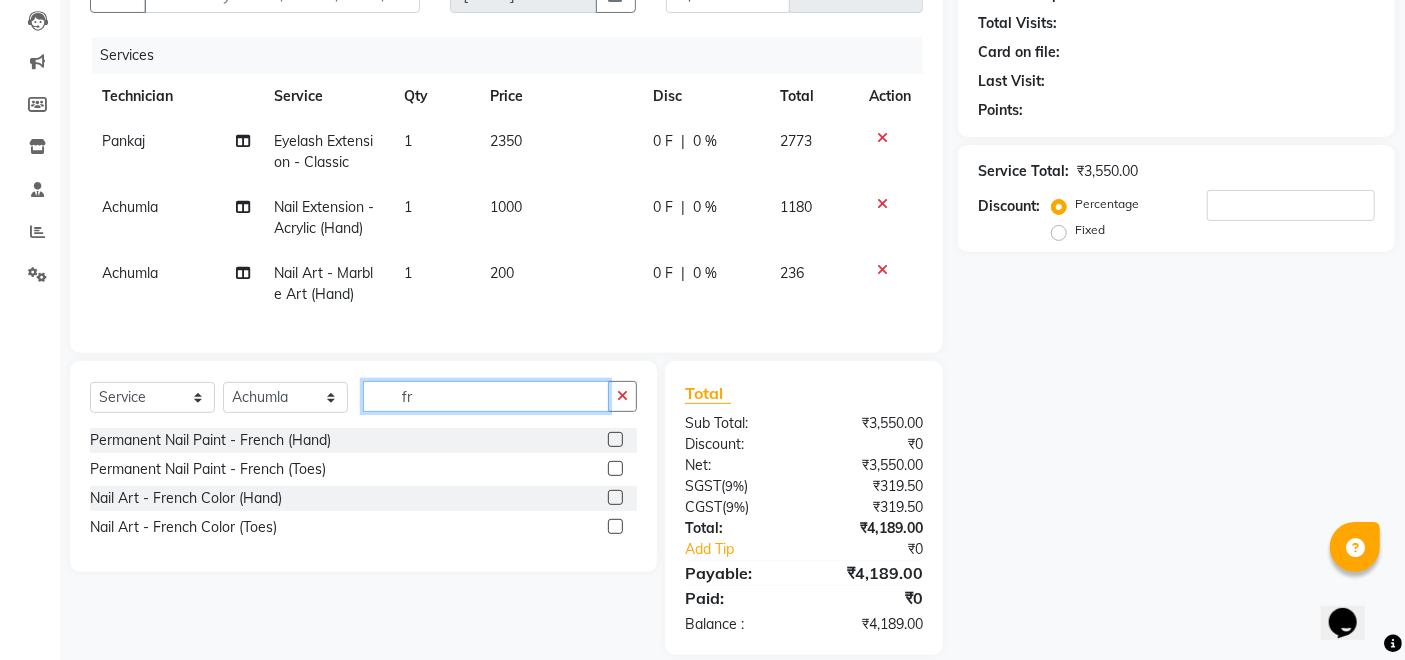 scroll, scrollTop: 252, scrollLeft: 0, axis: vertical 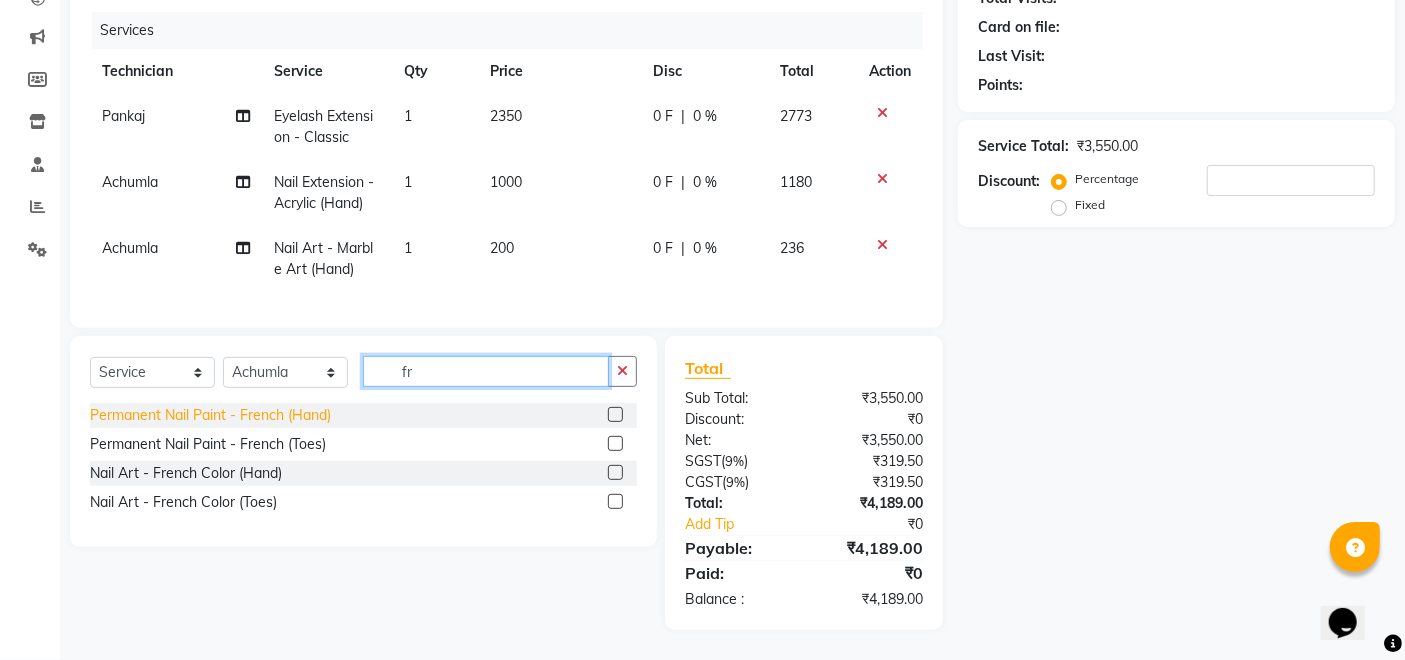 type on "fr" 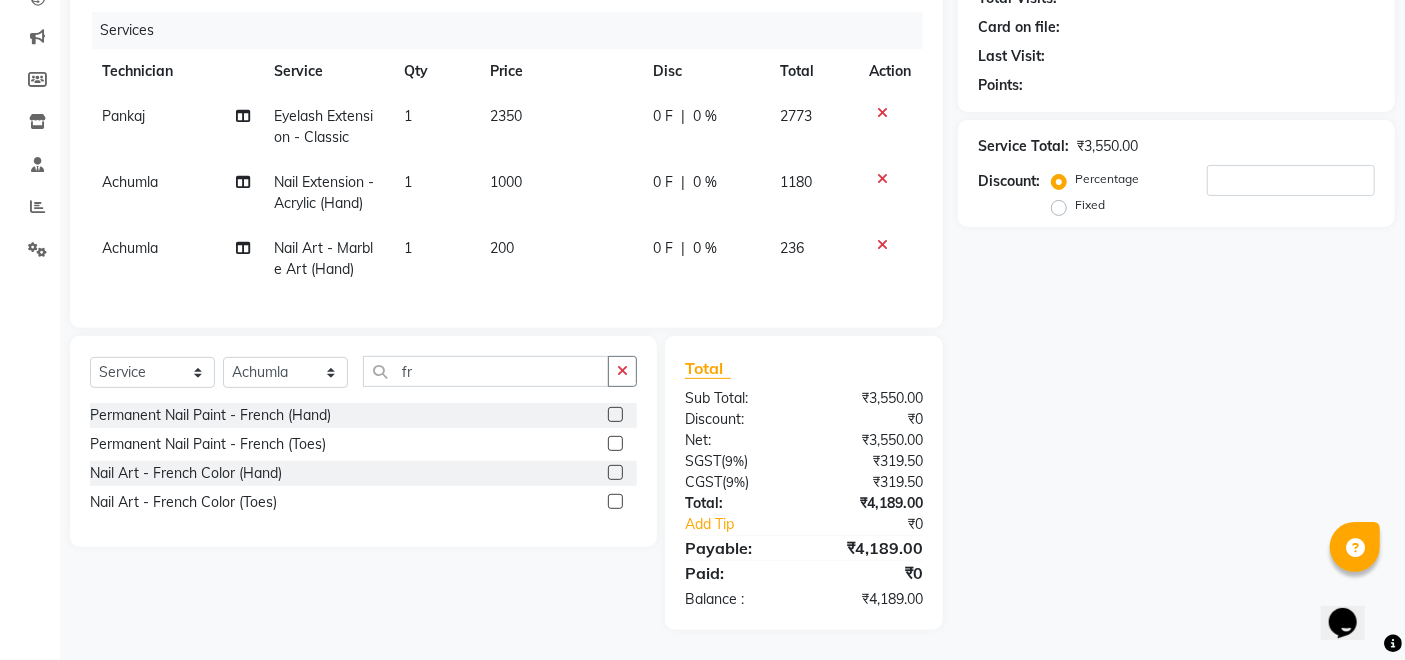 drag, startPoint x: 275, startPoint y: 416, endPoint x: 465, endPoint y: 366, distance: 196.46883 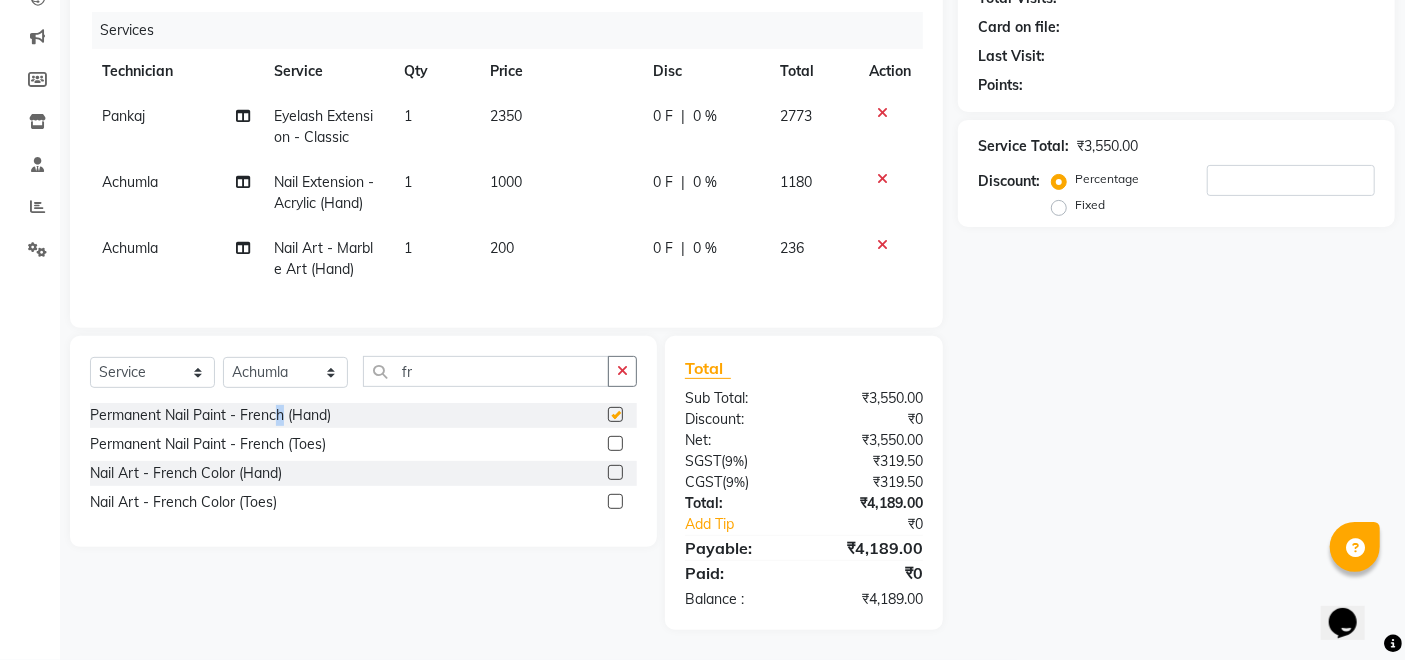 checkbox on "false" 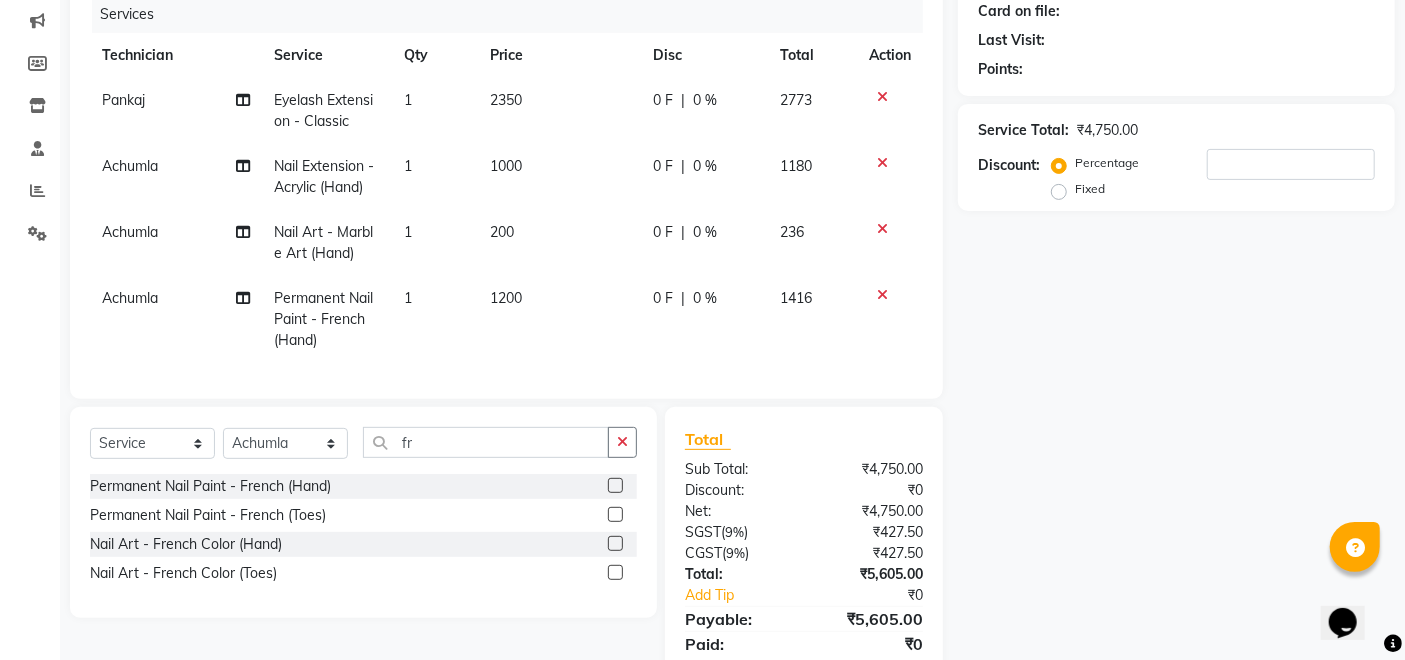 click on "1200" 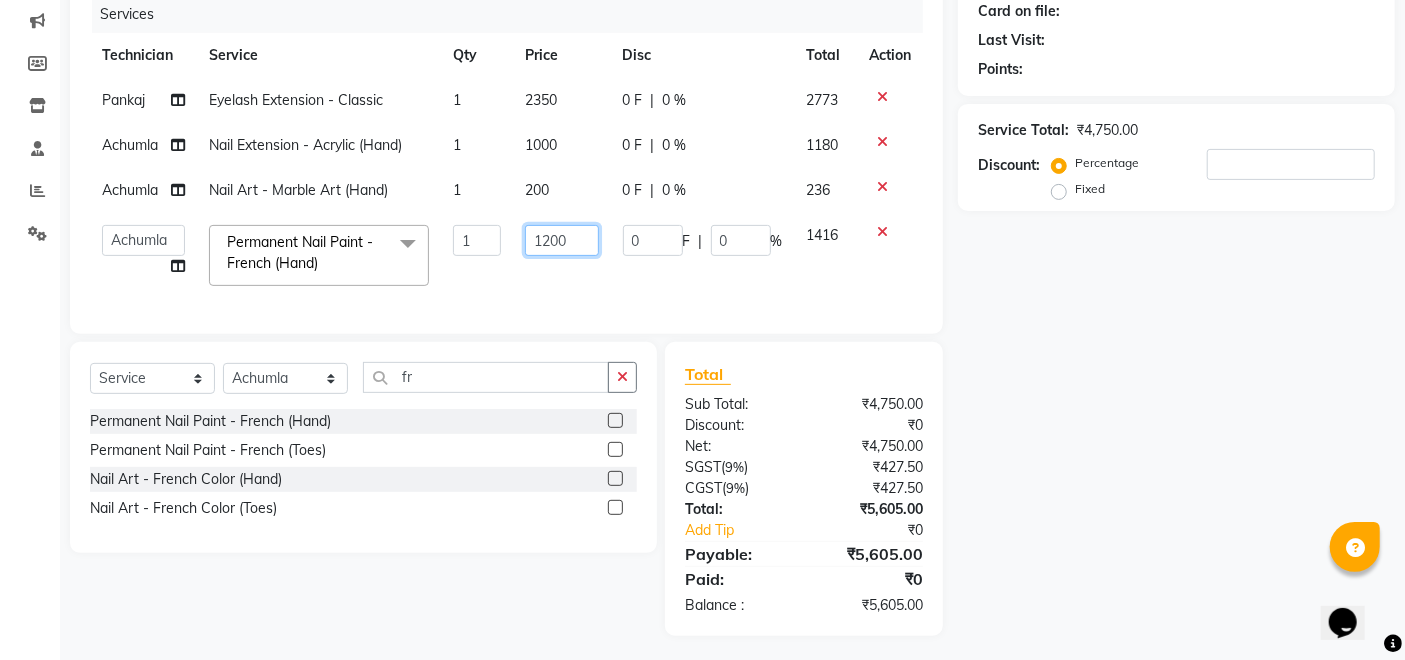 click on "1200" 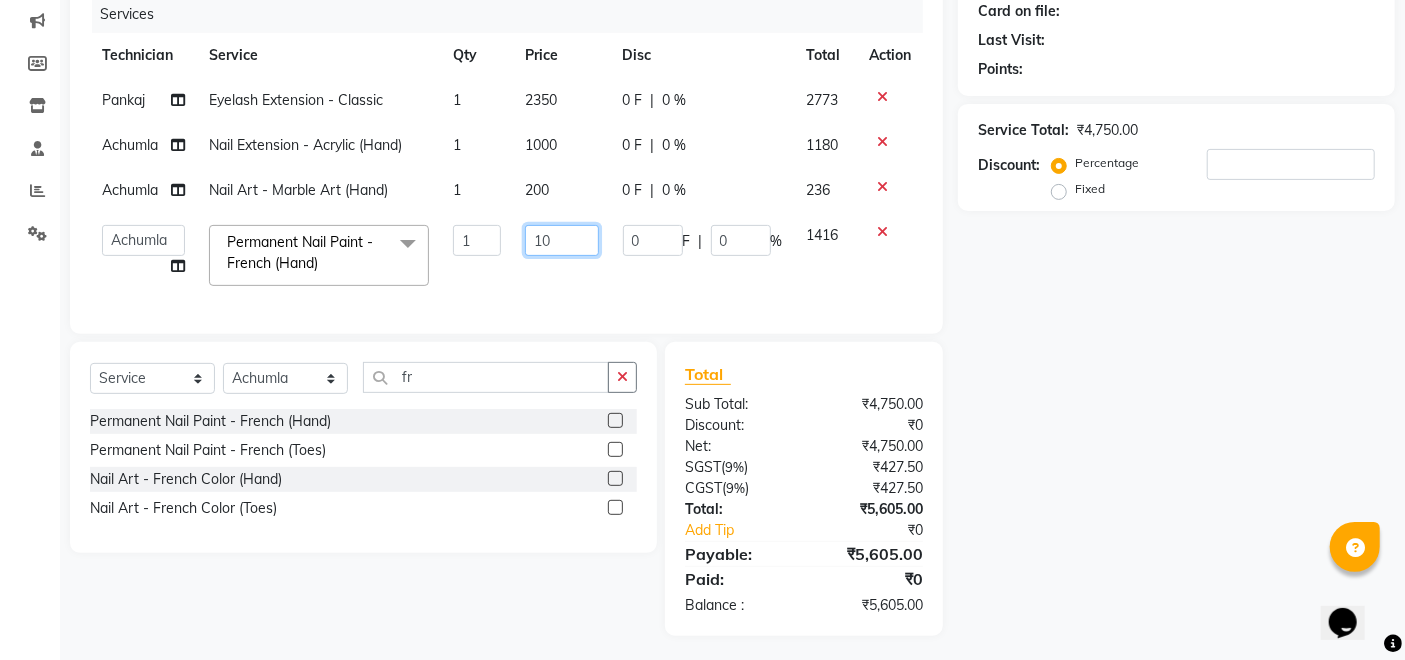 type on "160" 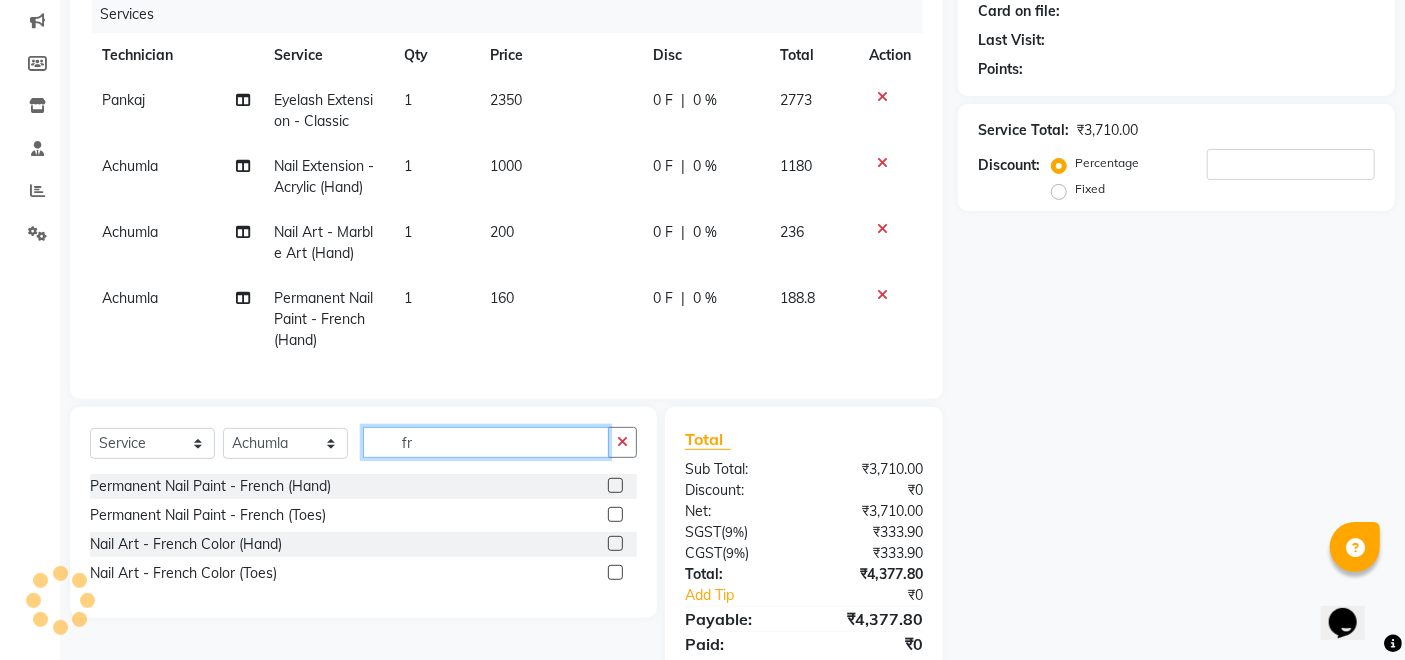 click on "Client +91 Date [DATE] Invoice Number V/2025 V/[PHONE_NUMBER] Services Technician Service Qty Price Disc Total Action Pankaj Eyelash Extension - Classic 1 2350 0 F | 0 % 2773 Achumla Nail Extension - Acrylic (Hand) 1 1000 0 F | 0 % 1180 Achumla Nail Art - Marble Art (Hand) 1 200 0 F | 0 % 236 Achumla Permanent Nail Paint - French (Hand) 1 160 0 F | 0 % 188.8 Select  Service  Product  Membership  Package Voucher Prepaid Gift Card  Select Technician Achumla Akok [PERSON_NAME] Manager [PERSON_NAME] Thangpi [PERSON_NAME] fr Permanent Nail Paint - French (Hand)  Permanent Nail Paint - French (Toes)  Nail Art - French Color  (Hand)  Nail Art - French Color  (Toes)  Total Sub Total: ₹3,710.00 Discount: ₹0 Net: ₹3,710.00 SGST  ( 9% ) ₹333.90 CGST  ( 9% ) ₹333.90 Total: ₹4,377.80 Add Tip ₹0 Payable: ₹4,377.80 Paid: ₹0 Balance   : ₹4,377.80" 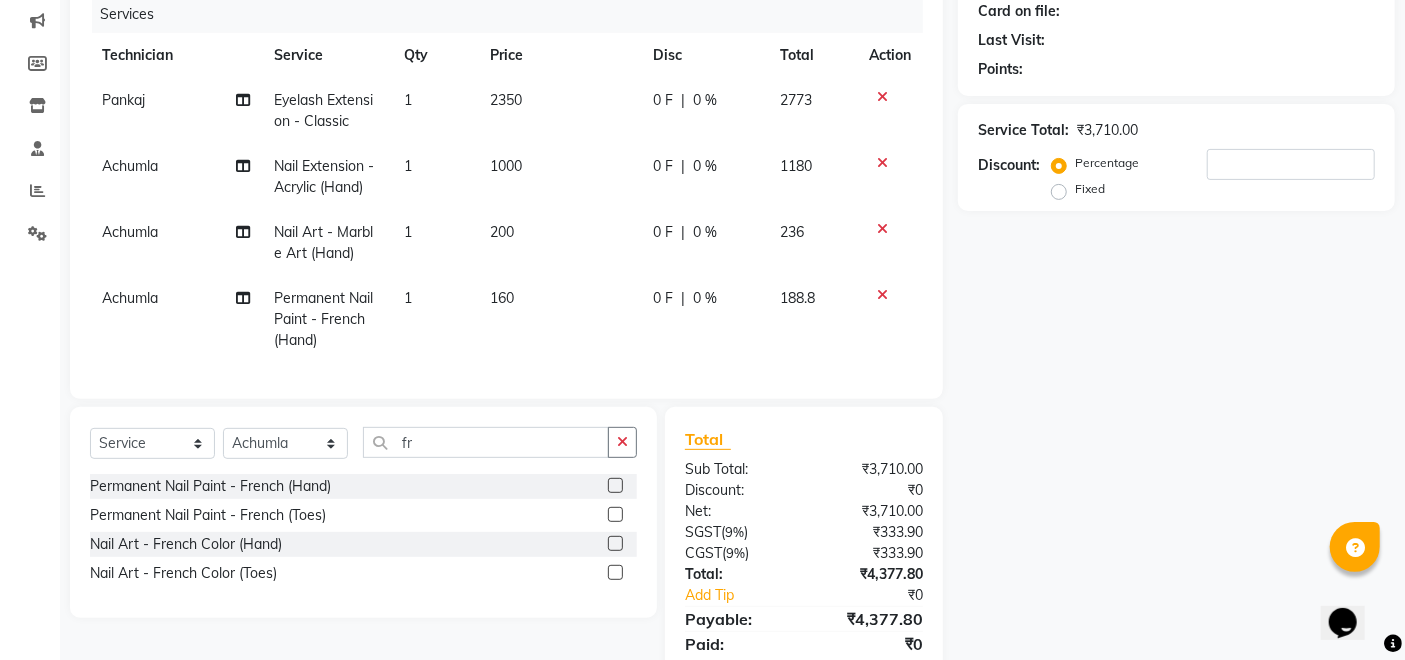 click on "1" 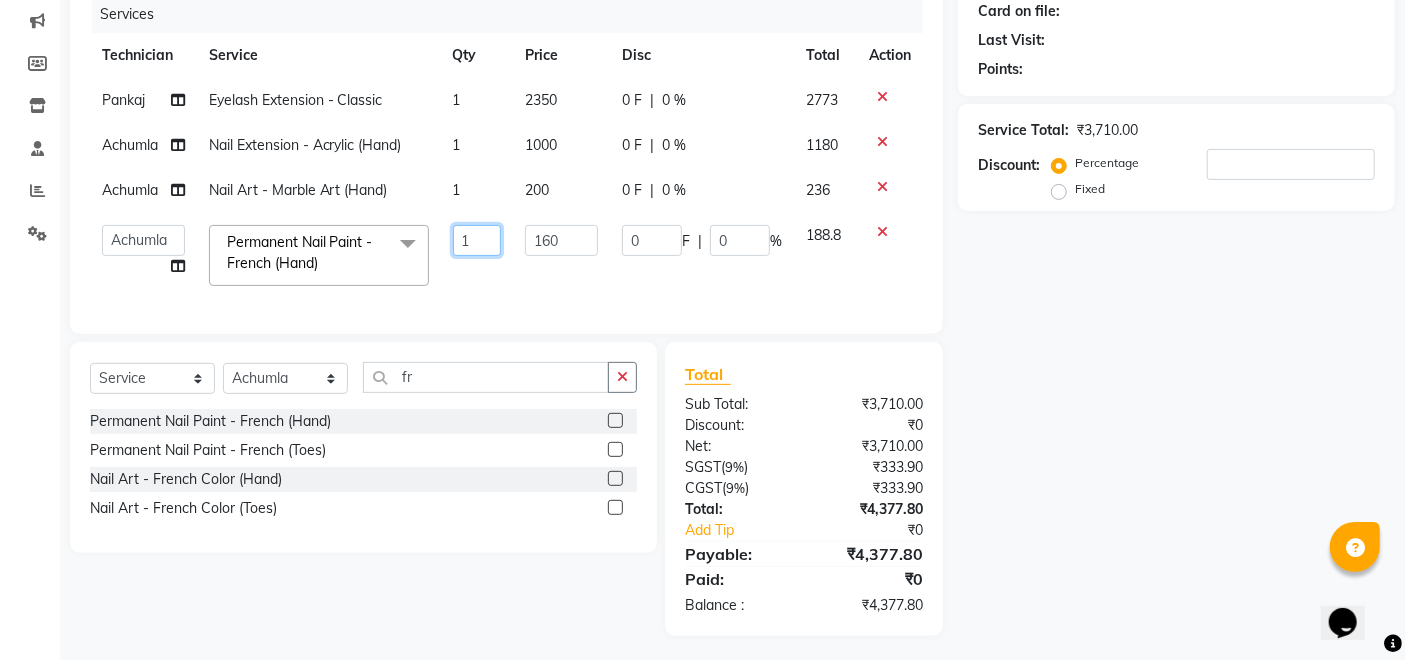 click on "1" 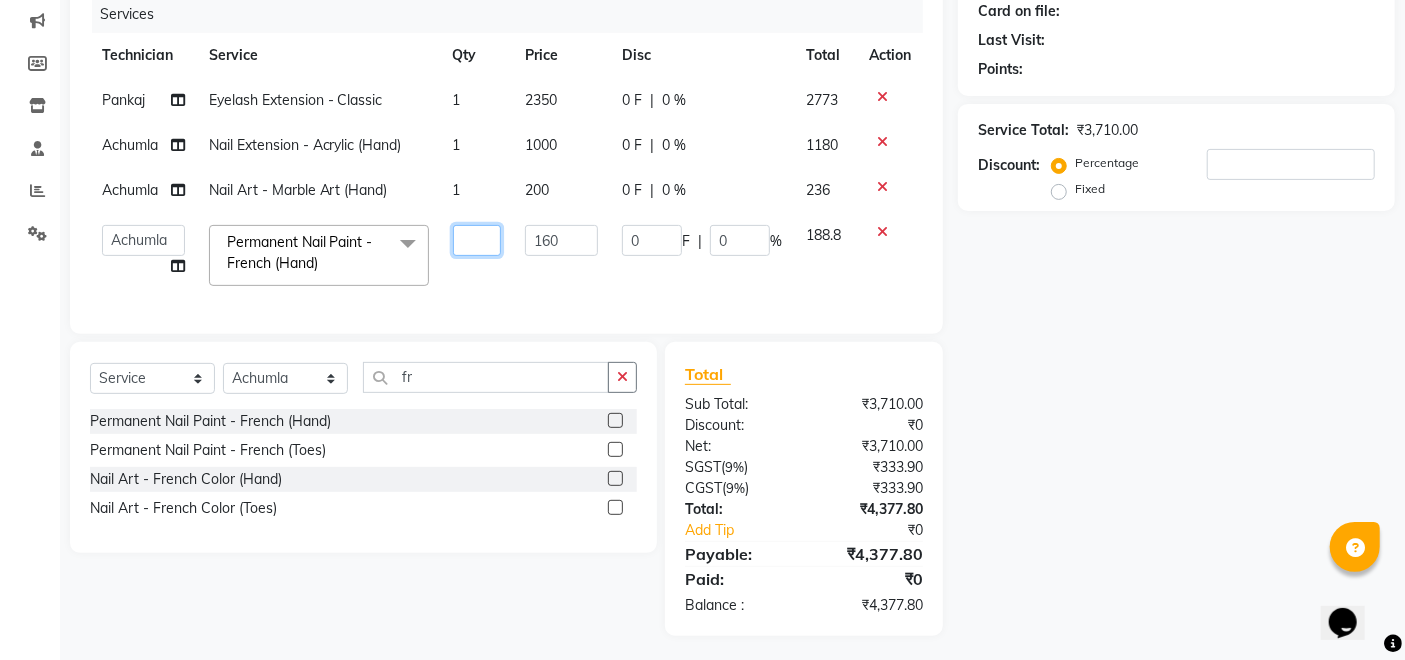 type on "3" 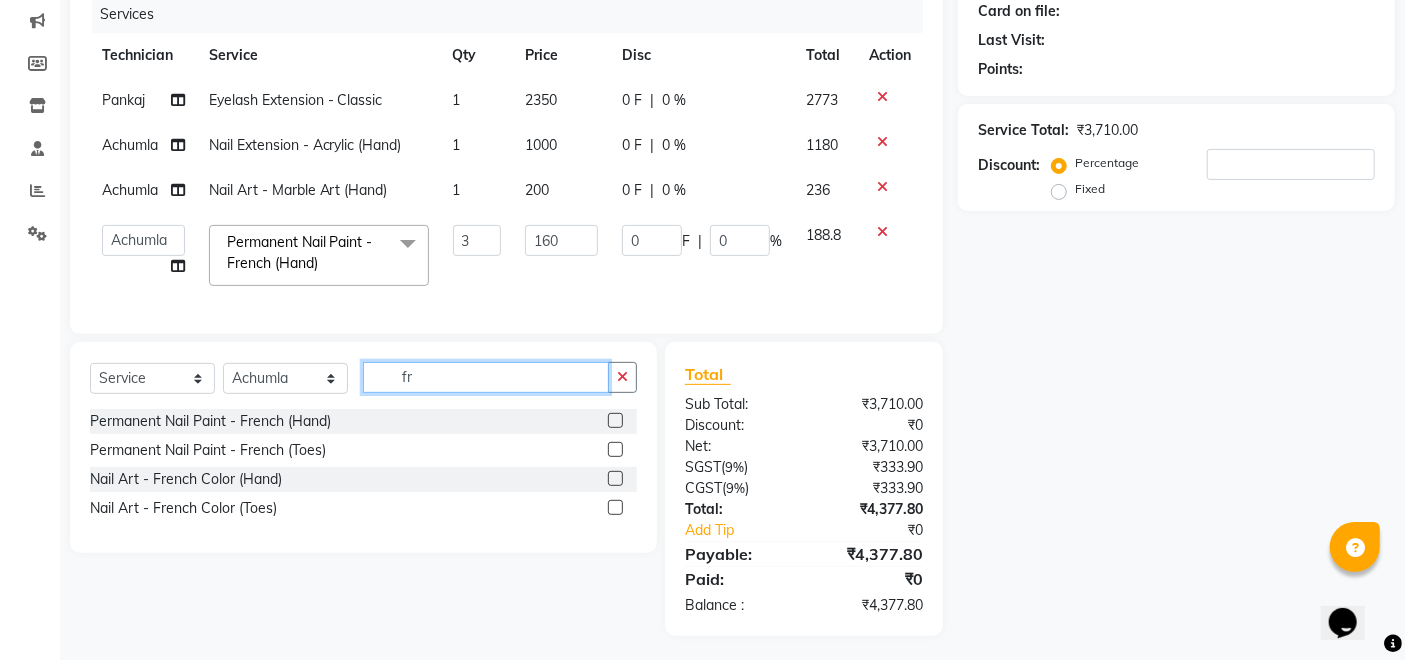 click on "Client +91 Date [DATE] Invoice Number V/2025 V/[PHONE_NUMBER] Services Technician Service Qty Price Disc Total Action Pankaj Eyelash Extension - Classic 1 2350 0 F | 0 % 2773 Achumla Nail Extension - Acrylic (Hand) 1 1000 0 F | 0 % 1180 Achumla Nail Art - Marble Art (Hand) 1 200 0 F | 0 % 236  Achumla   Akok   [PERSON_NAME]   Manager   [PERSON_NAME]   Thangpi   [PERSON_NAME]  Permanent Nail Paint - French (Hand)  x Permanent Nail Paint - Solid Color (Hand) Permanent Nail Paint - French (Hand) Permanent Nail Paint - Solid Color (Toes) Permanent Nail Paint - French (Toes) Nail Course Eyelash Course  Restoration - Gel (Hand) Restoration - Tip Replacement (Hand) Restoration - Touch -up (Hand) Restoration - Gel Color Changes (Hand) Restoration - Removal of Extension (Hand) Restoration - Removal of Nail Paint (Hand) Restoration - Gel (Toes) Restoration - Tip Replacement (Toes) Restoration - Touch -up (Toes) Restoration - Gel Color Changes (Toes) Restoration - Removal of Extension (Toes) Pedicure - Classic 3 160 0 F" 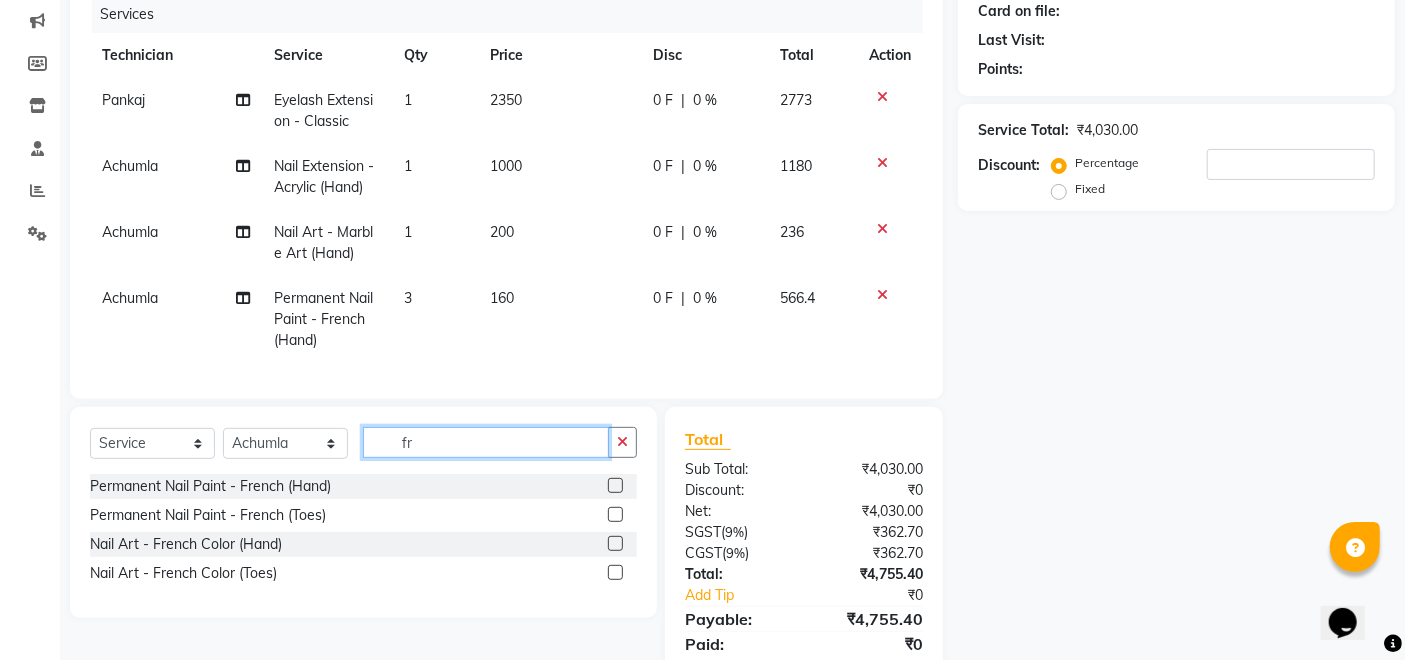 type on "f" 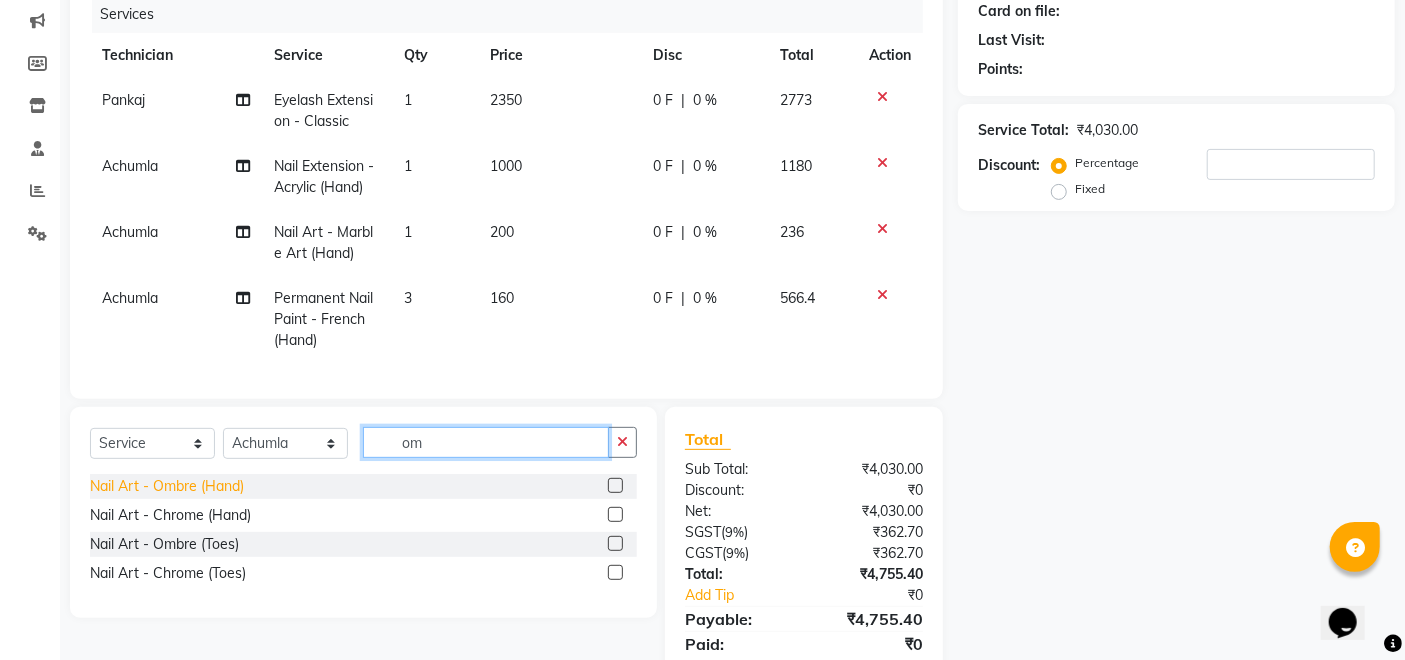 type on "om" 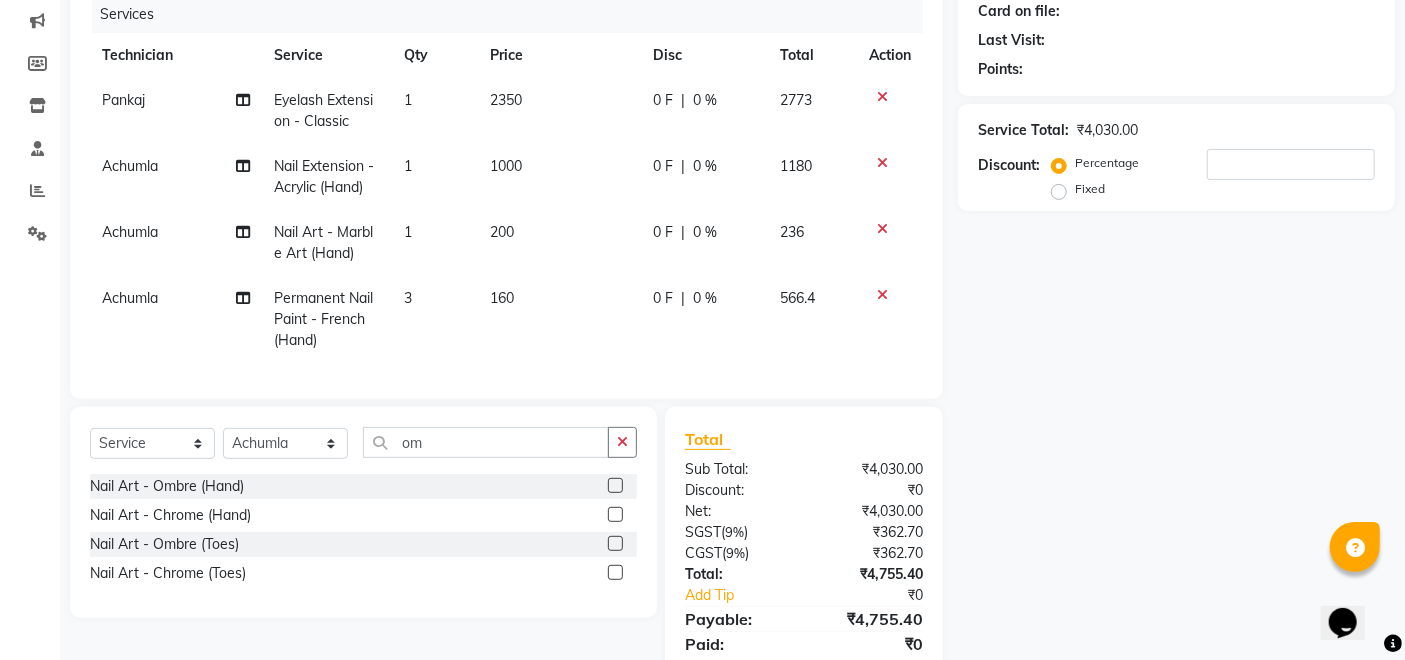 drag, startPoint x: 172, startPoint y: 498, endPoint x: 487, endPoint y: 439, distance: 320.47778 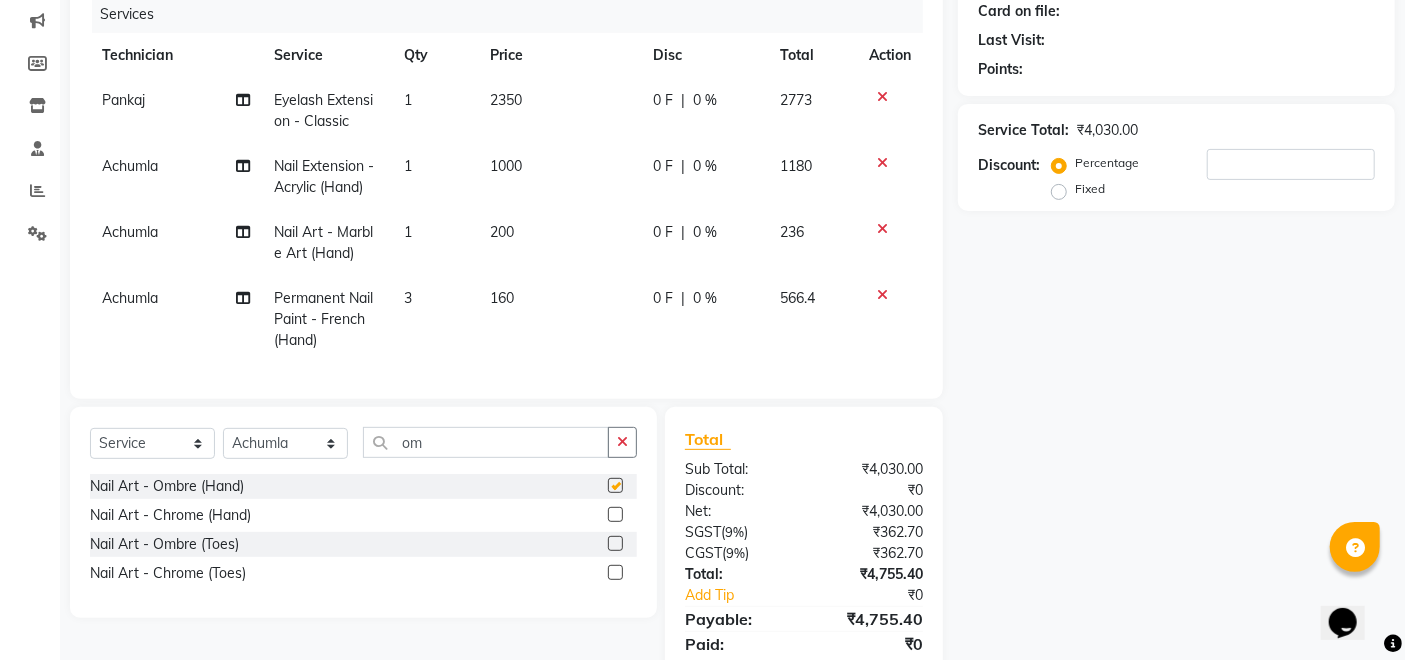 checkbox on "false" 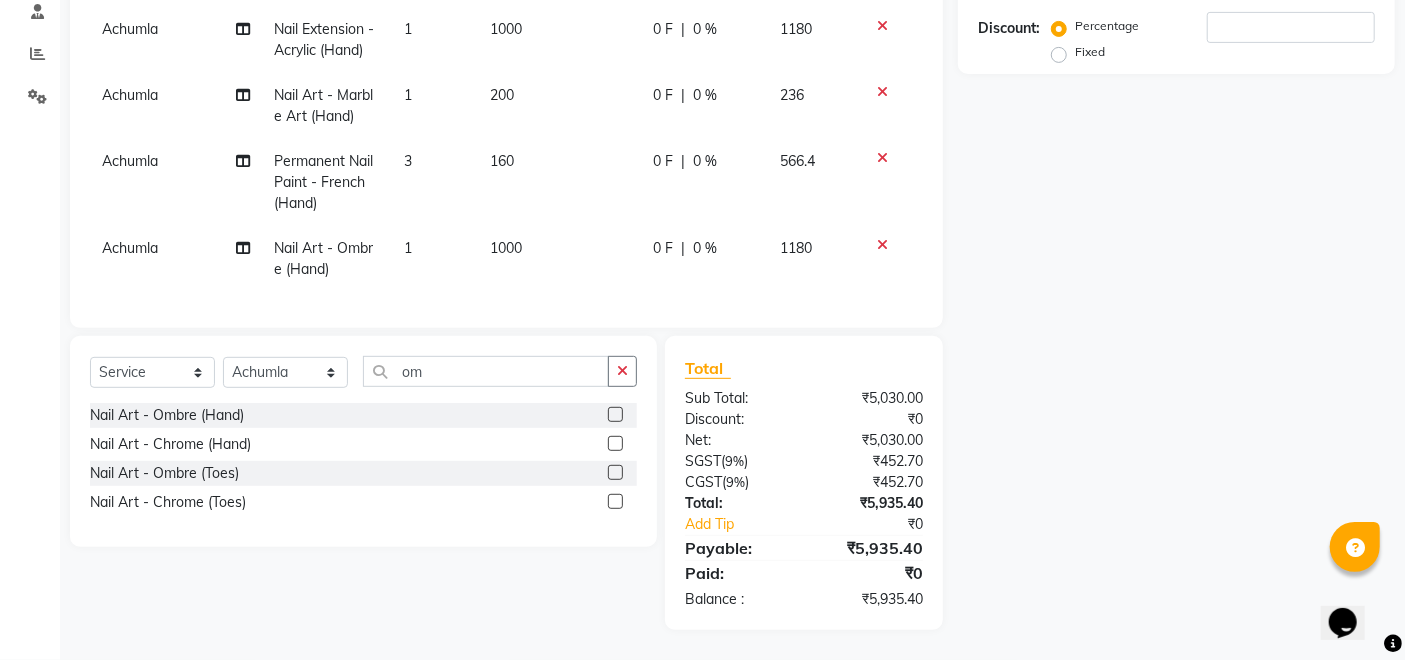 click on "1000" 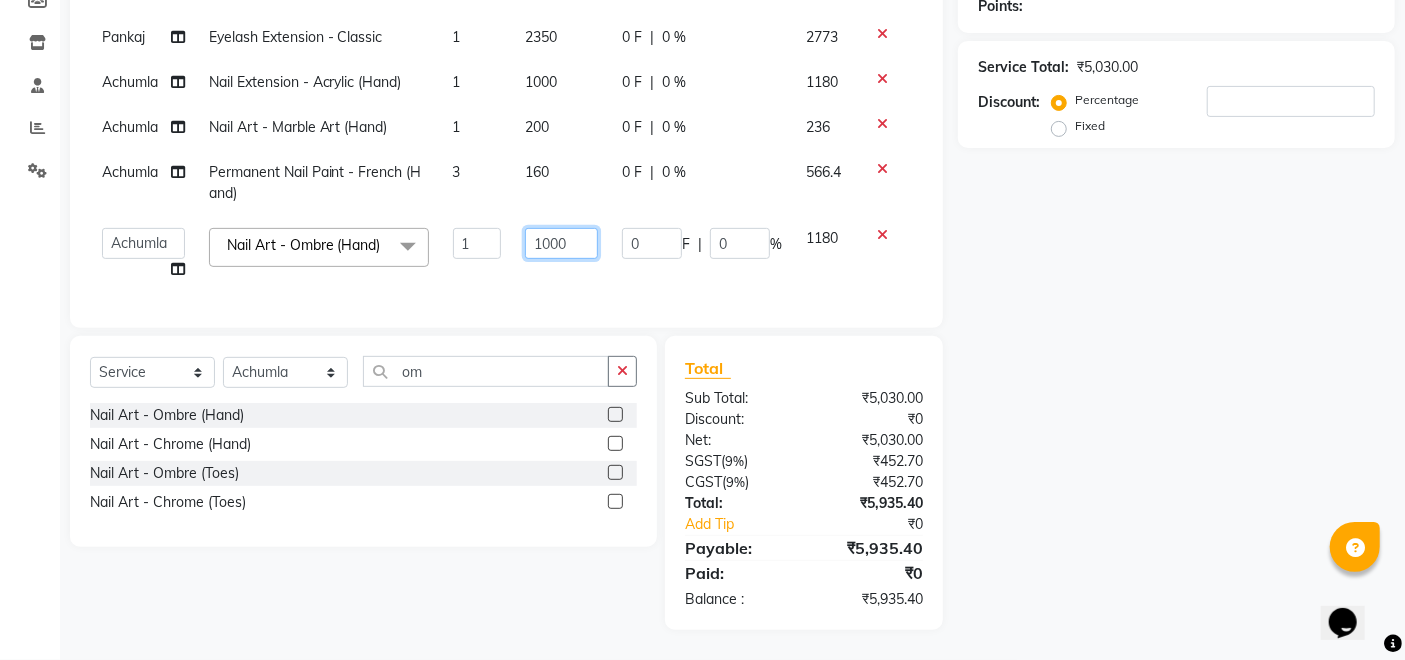 click on "1000" 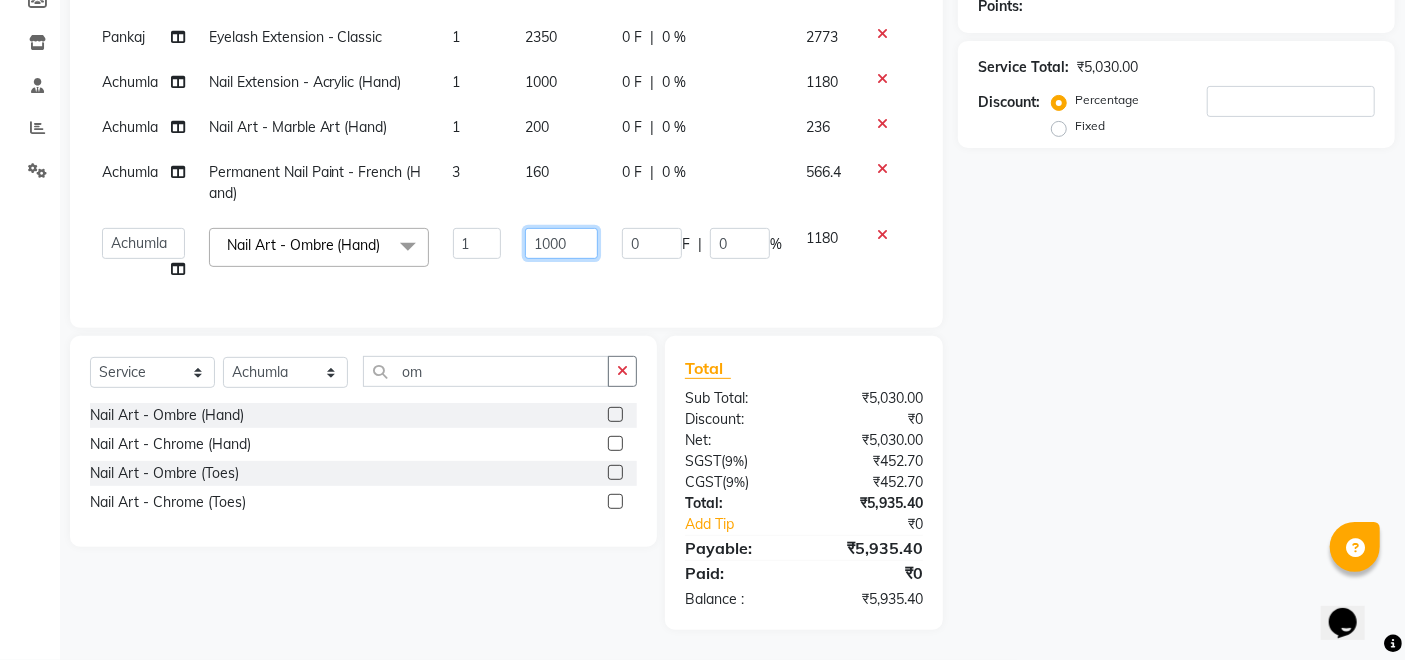 click on "1000" 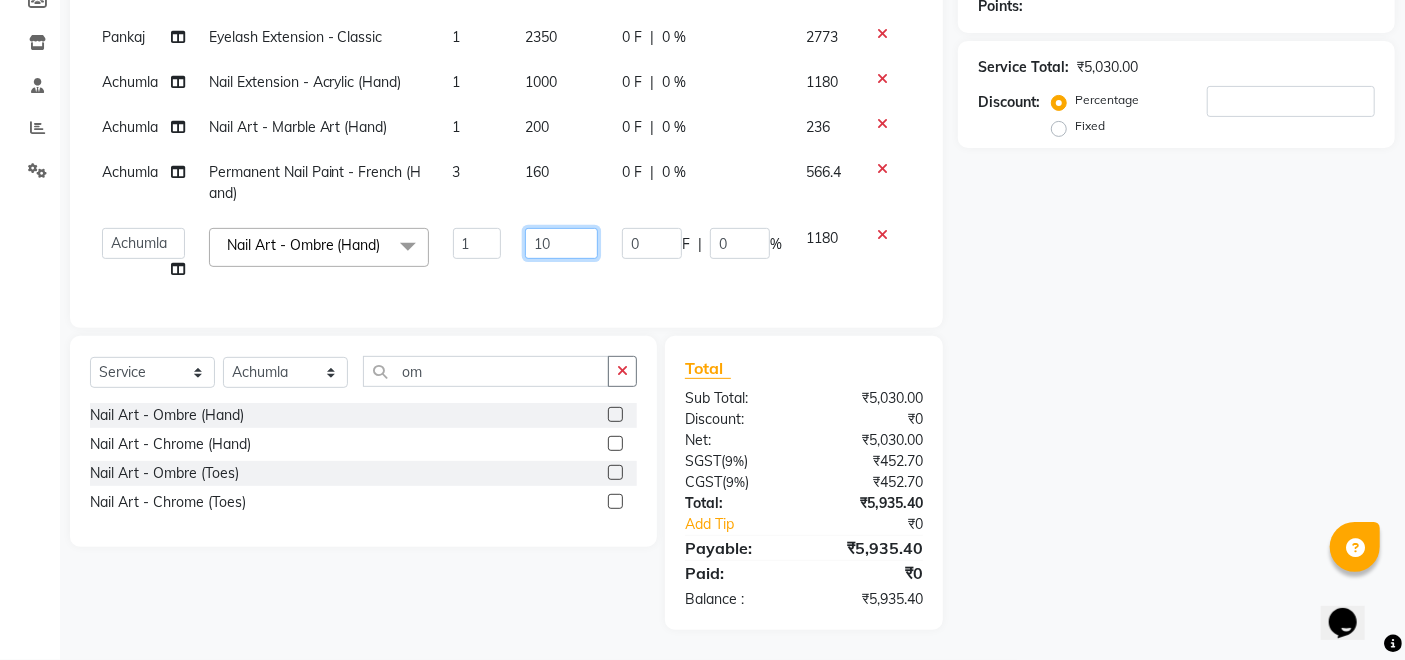 type on "180" 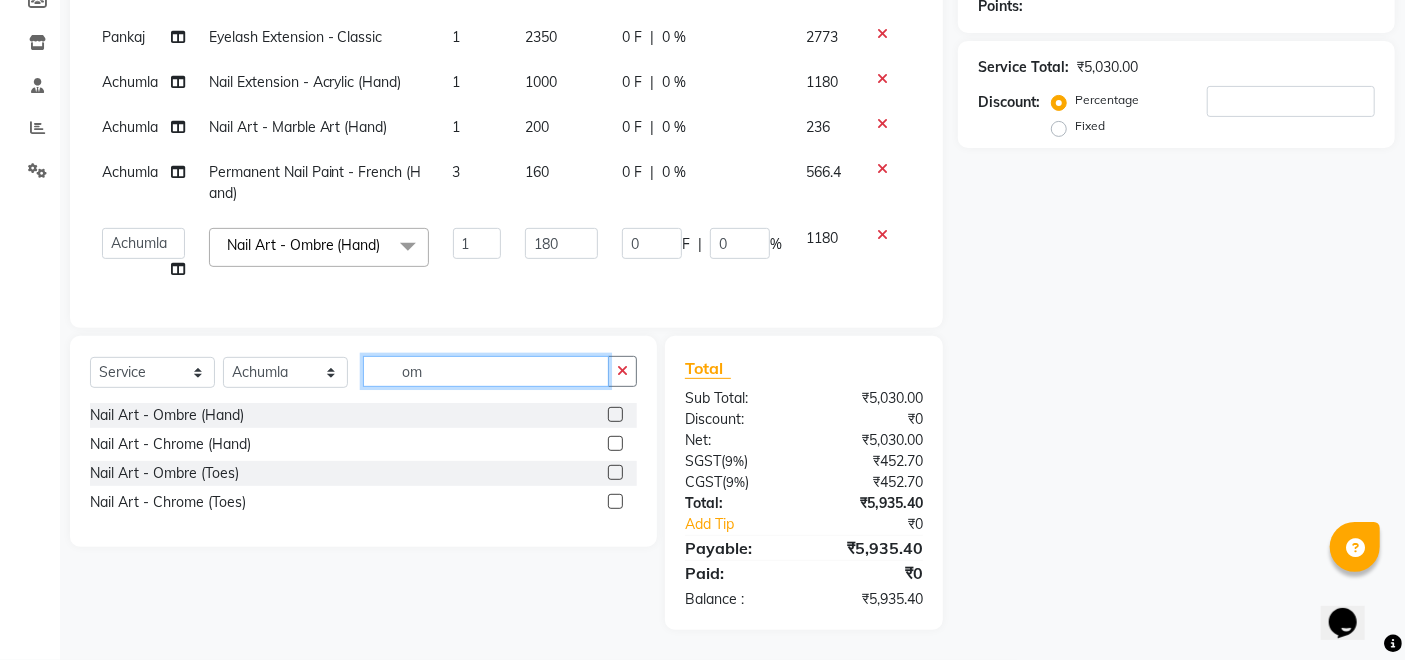click on "Client +91 Date [DATE] Invoice Number V/2025 V/[PHONE_NUMBER] Services Technician Service Qty Price Disc Total Action Pankaj Eyelash Extension - Classic 1 2350 0 F | 0 % 2773 Achumla Nail Extension - Acrylic (Hand) 1 1000 0 F | 0 % 1180 Achumla Nail Art - Marble Art (Hand) 1 200 0 F | 0 % 236 Achumla Permanent Nail Paint - French (Hand) 3 160 0 F | 0 % 566.4  Achumla   Akok   [PERSON_NAME]   Manager   Mithun   Pankaj   Thangpi   [PERSON_NAME]  Nail Art - Ombre (Hand)  x Permanent Nail Paint - Solid Color (Hand) Permanent Nail Paint - French (Hand) Permanent Nail Paint - Solid Color (Toes) Permanent Nail Paint - French (Toes) Nail Course Eyelash Course  Restoration - Gel (Hand) Restoration - Tip Replacement (Hand) Restoration - Touch -up (Hand) Restoration - Gel Color Changes (Hand) Restoration - Removal of Extension (Hand) Restoration - Removal of Nail Paint (Hand) Restoration - Gel (Toes) Restoration - Tip Replacement (Toes) Restoration - Touch -up (Toes) Restoration - Gel Color Changes (Toes) 1 180 0 F | 0 %" 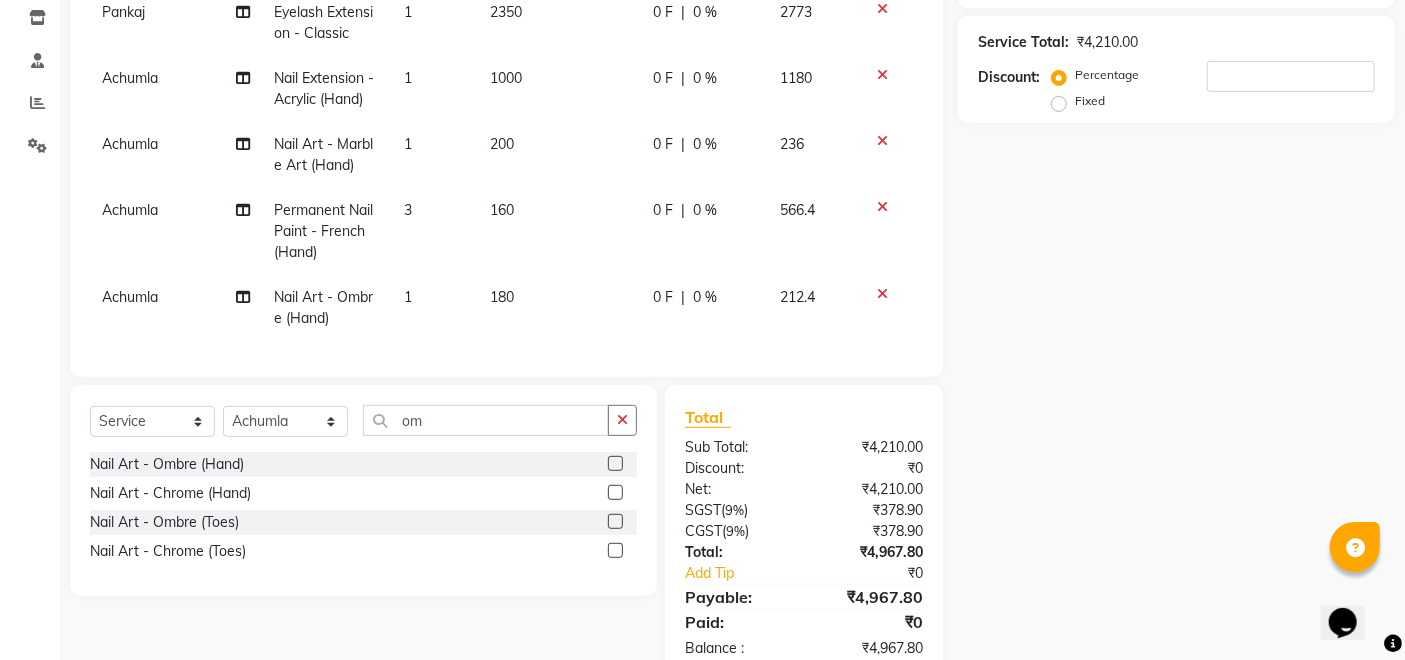 click on "1" 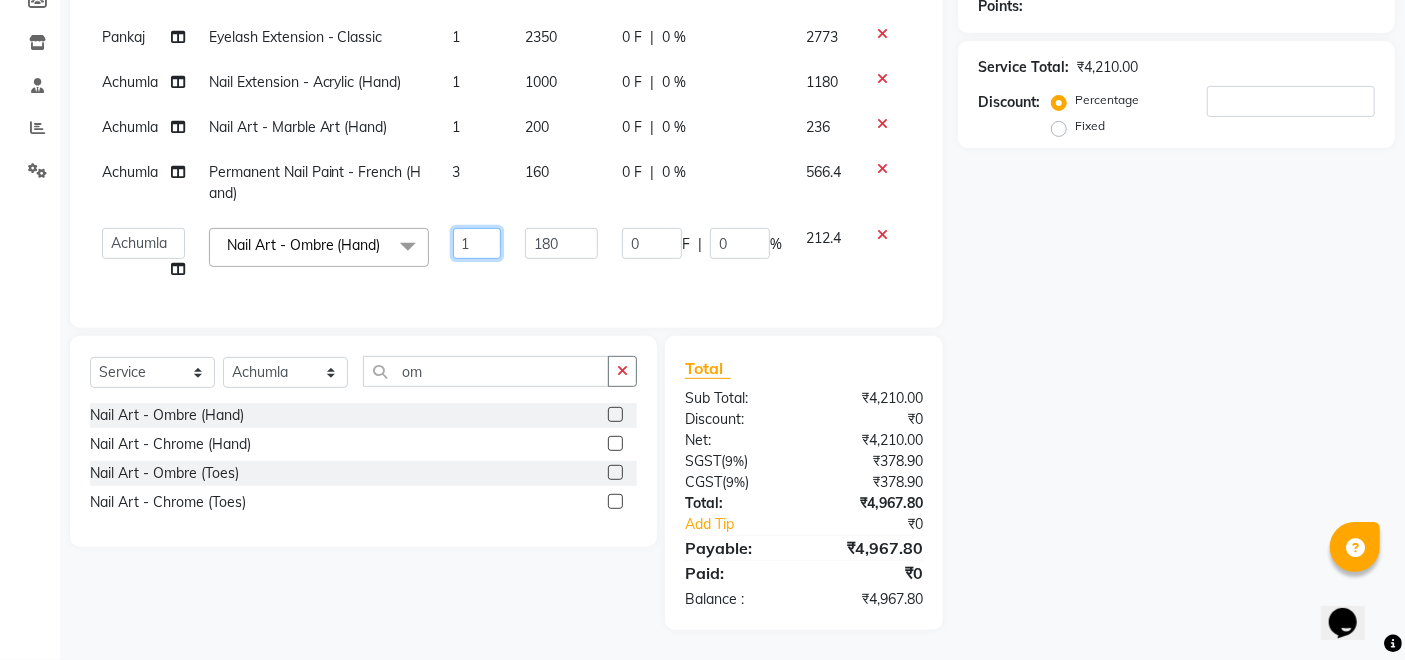 click on "1" 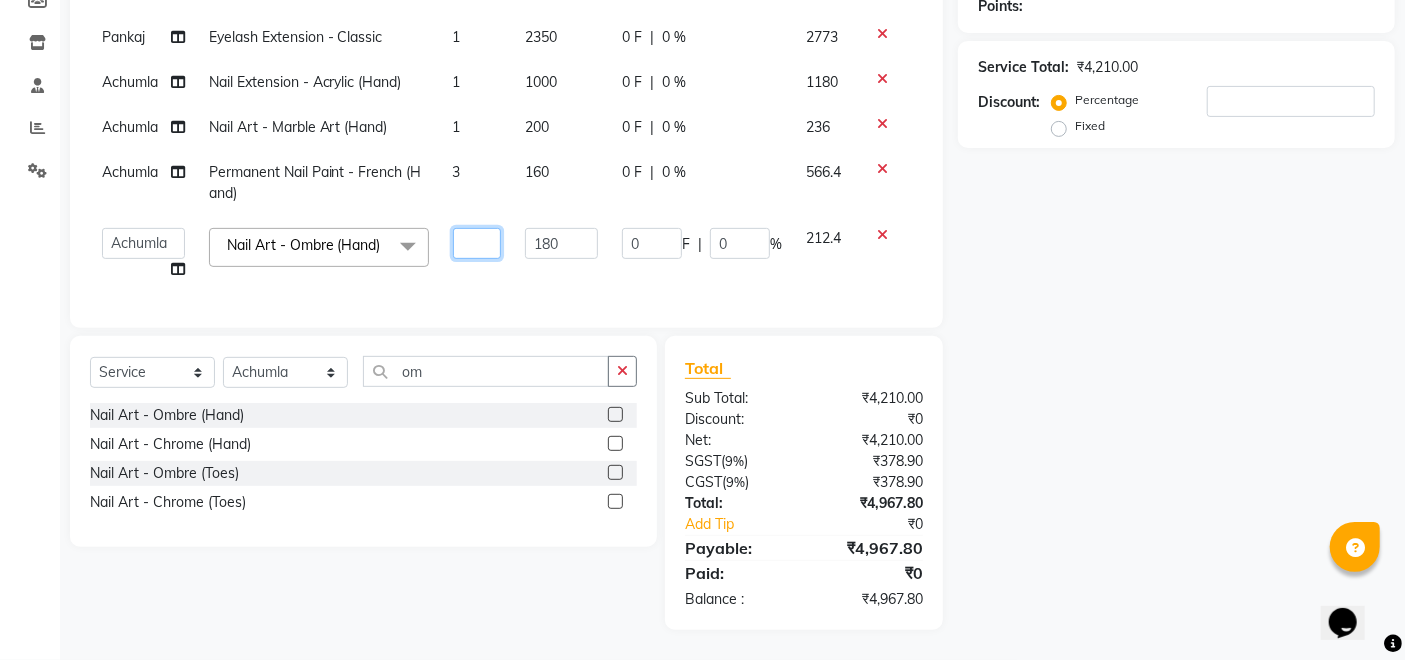 type on "2" 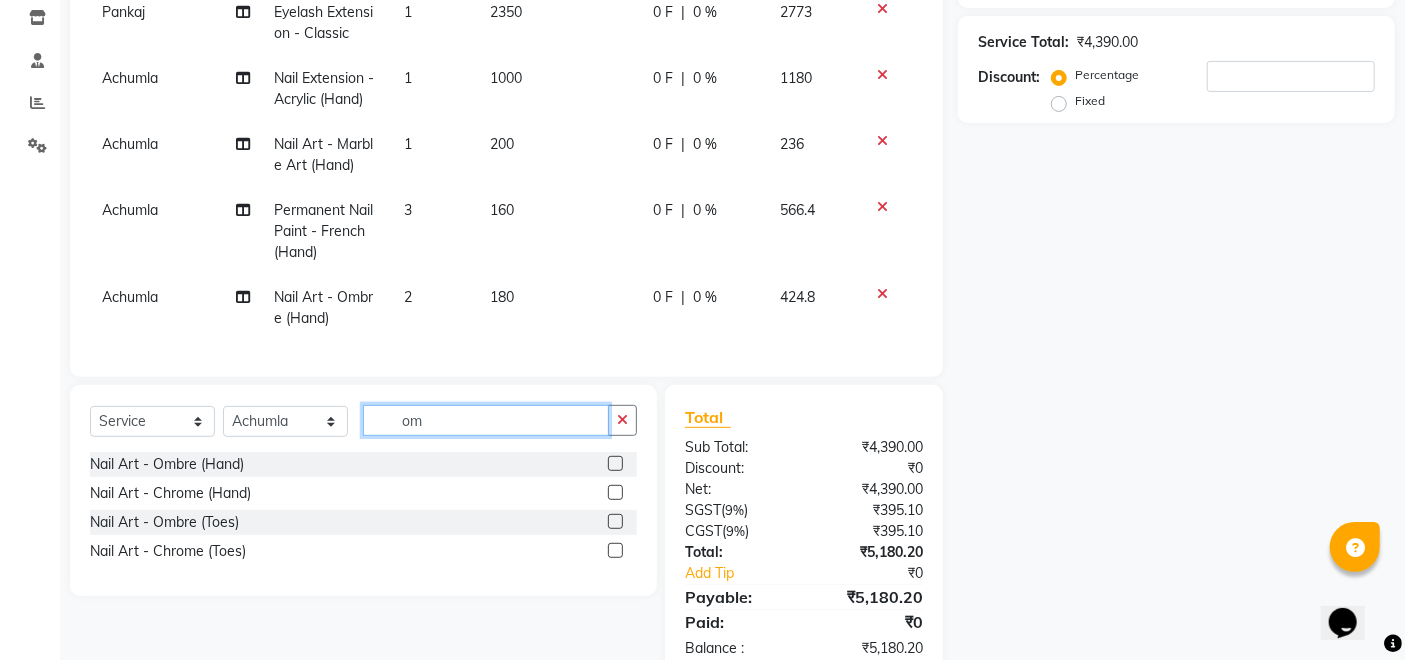 click on "Client +91 Date [DATE] Invoice Number V/2025 V/[PHONE_NUMBER] Services Technician Service Qty Price Disc Total Action Pankaj Eyelash Extension - Classic 1 2350 0 F | 0 % 2773 Achumla Nail Extension - Acrylic (Hand) 1 1000 0 F | 0 % 1180 Achumla Nail Art - Marble Art (Hand) 1 200 0 F | 0 % 236 Achumla Permanent Nail Paint - French (Hand) 3 160 0 F | 0 % 566.4 Achumla Nail Art - Ombre (Hand) 2 180 0 F | 0 % 424.8 Select  Service  Product  Membership  Package Voucher Prepaid Gift Card  Select Technician Achumla Akok [PERSON_NAME] Manager [PERSON_NAME] Thangpi [PERSON_NAME] om Nail Art - Ombre (Hand)  Nail Art - Chrome (Hand)  Nail Art - Ombre (Toes)  Nail Art - Chrome (Toes)  Total Sub Total: ₹4,390.00 Discount: ₹0 Net: ₹4,390.00 SGST  ( 9% ) ₹395.10 CGST  ( 9% ) ₹395.10 Total: ₹5,180.20 Add Tip ₹0 Payable: ₹5,180.20 Paid: ₹0 Balance   : ₹5,180.20" 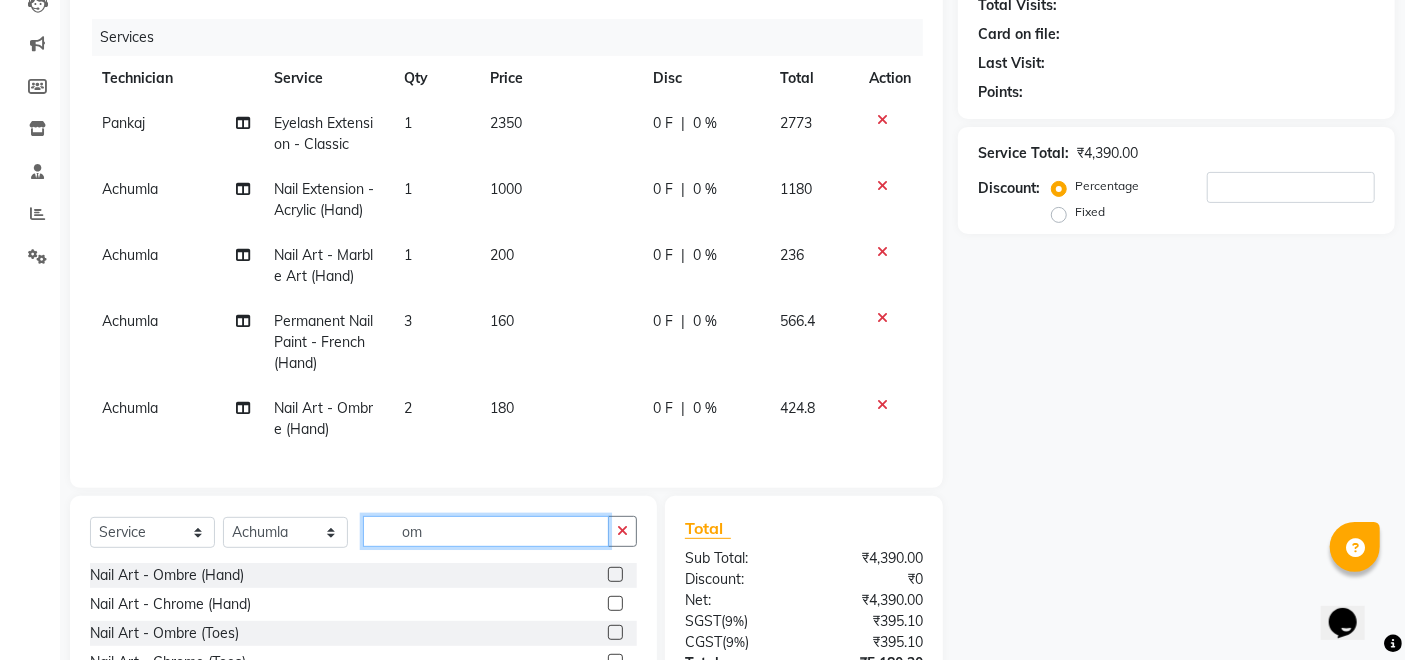 scroll, scrollTop: 405, scrollLeft: 0, axis: vertical 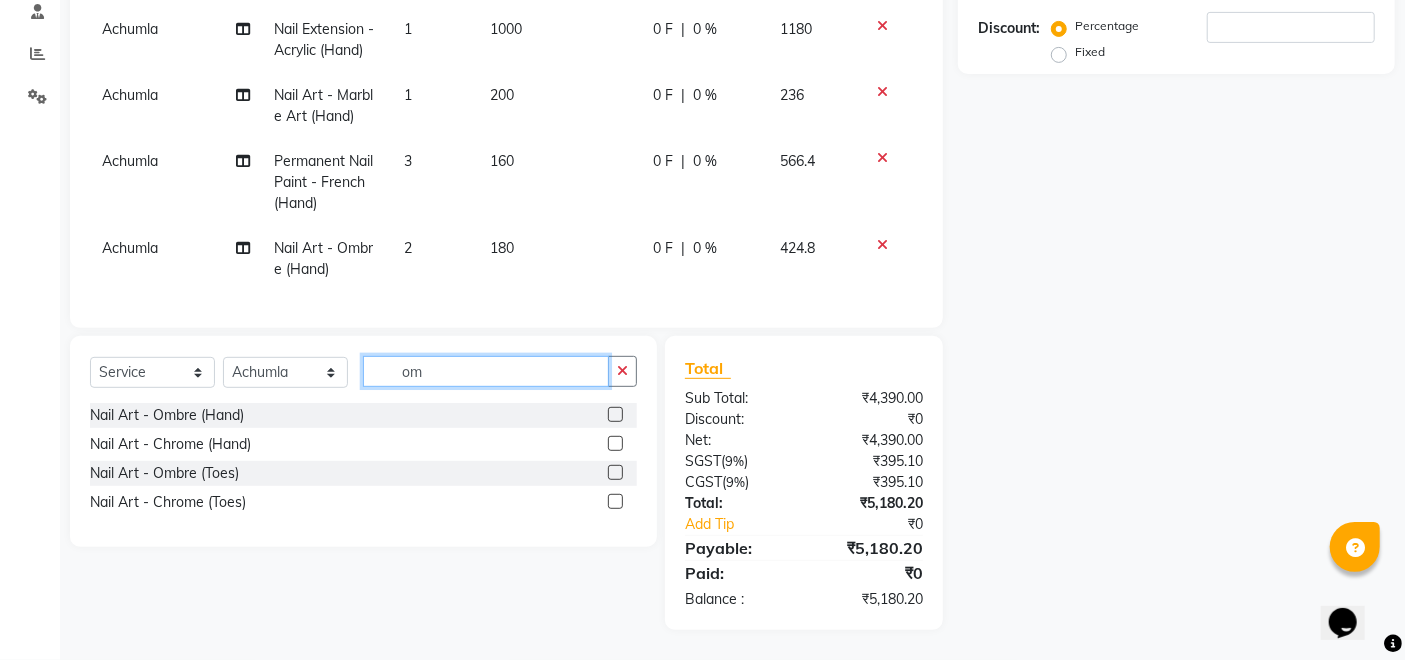 type on "o" 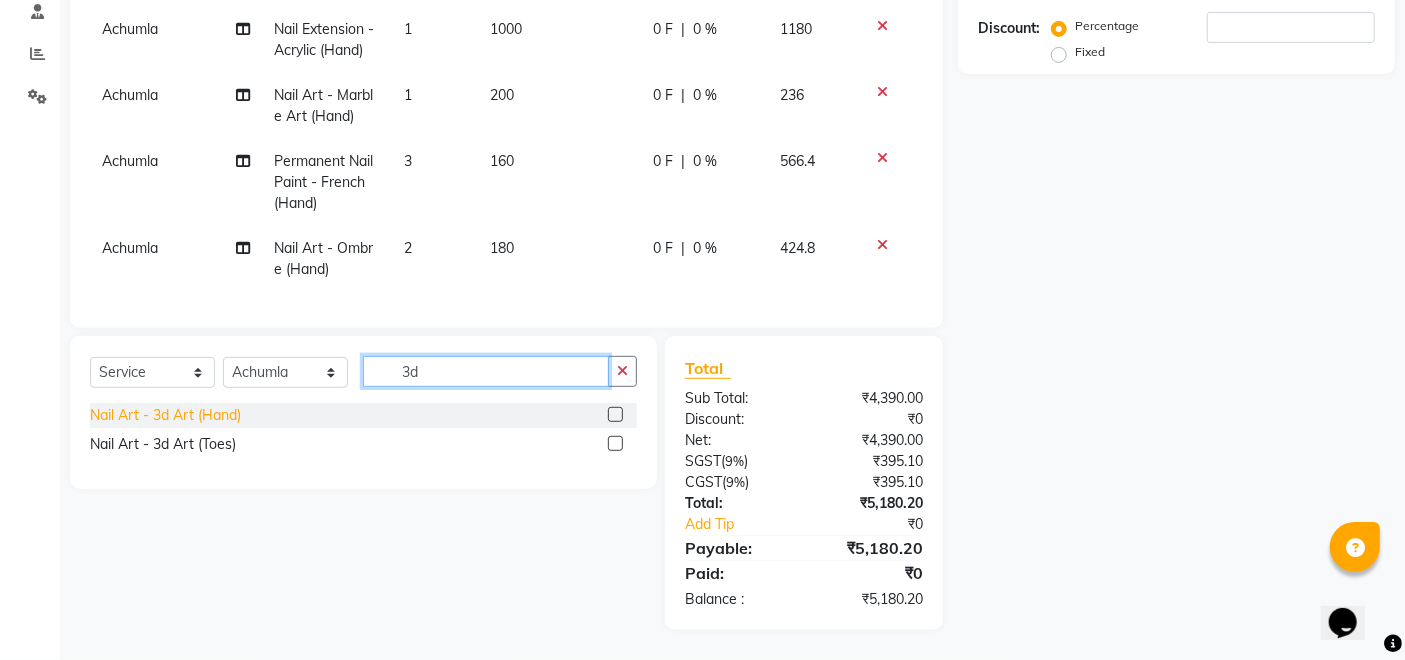 type on "3d" 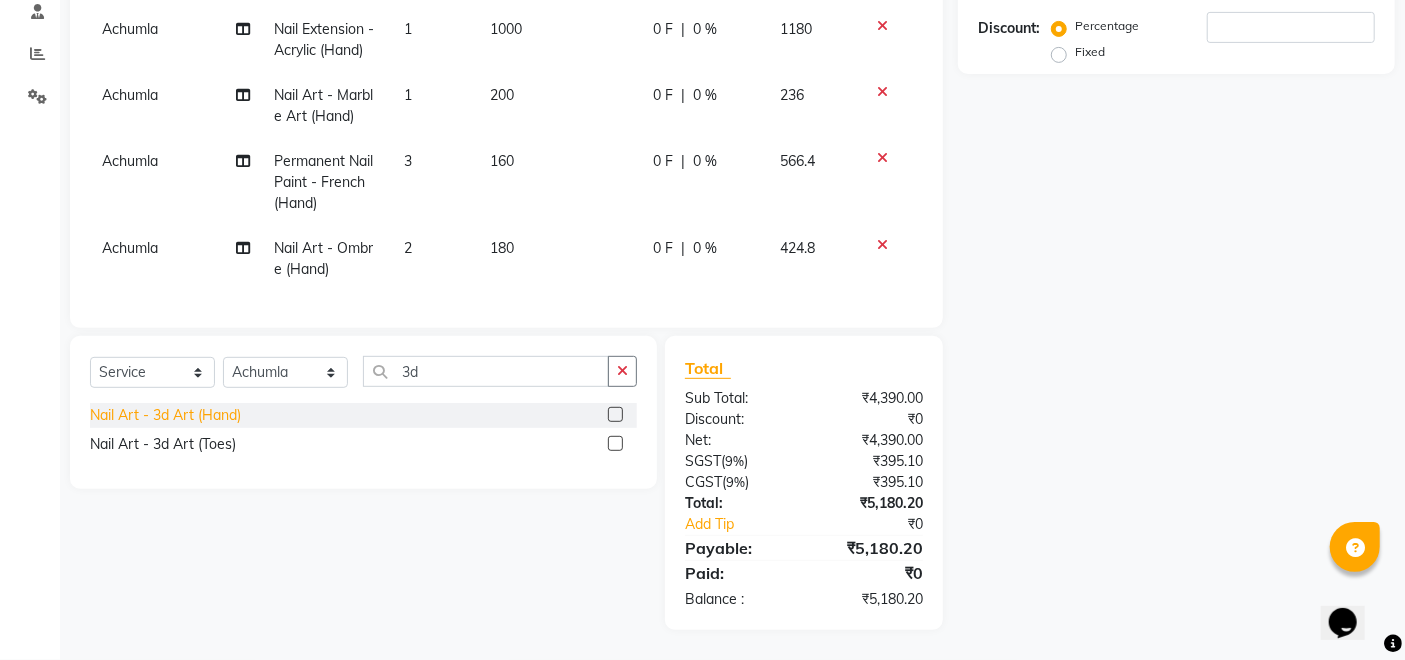 click on "Nail Art - 3d Art (Hand)" 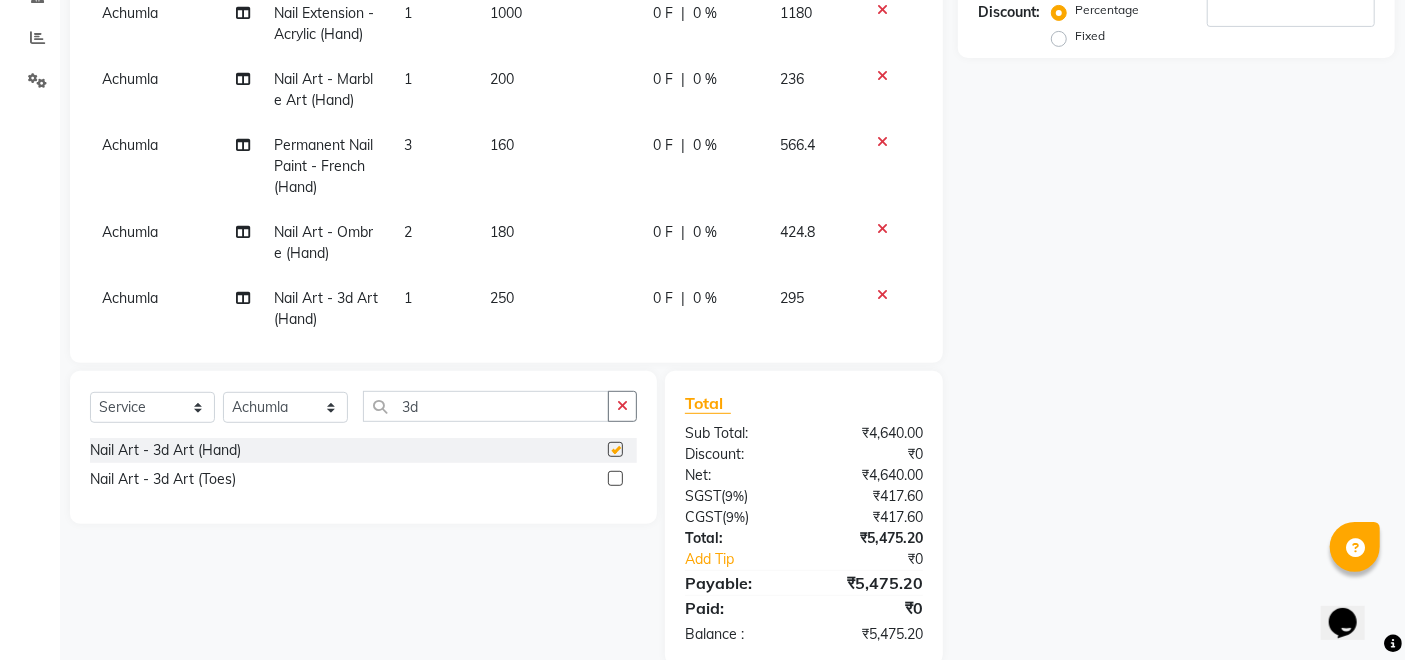 checkbox on "false" 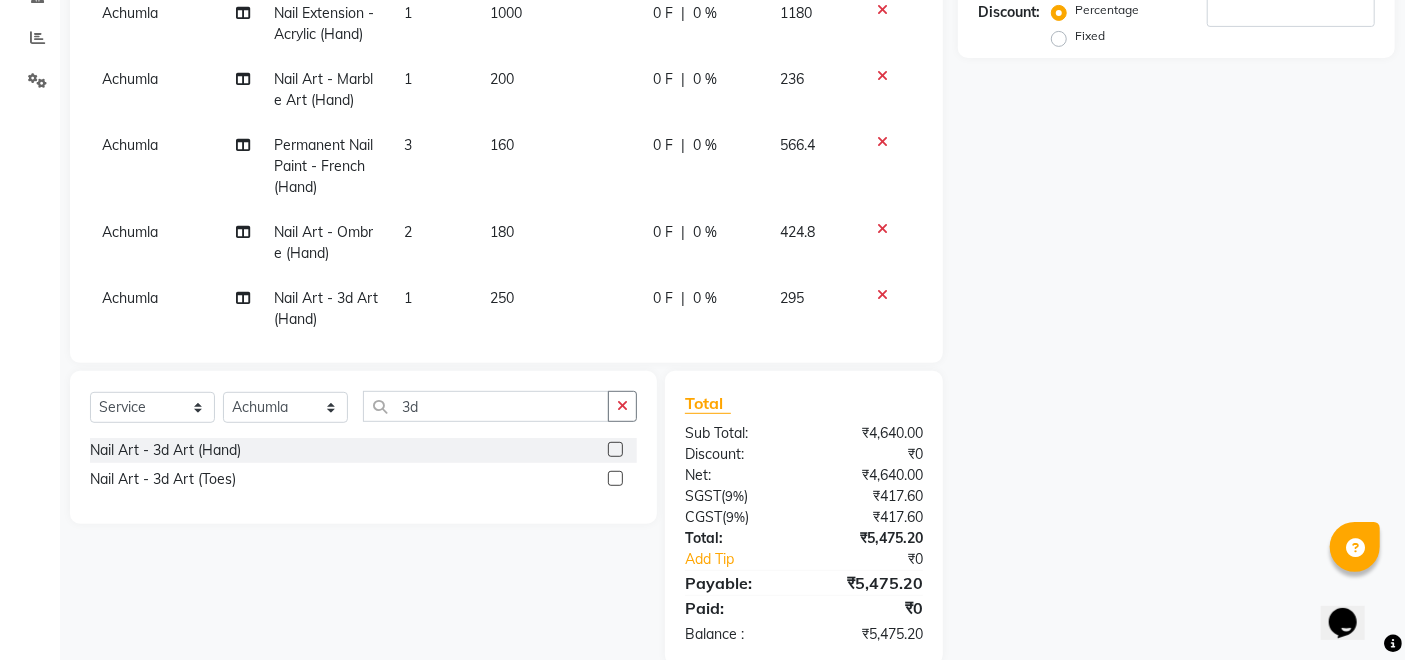 drag, startPoint x: 409, startPoint y: 293, endPoint x: 475, endPoint y: 285, distance: 66.48308 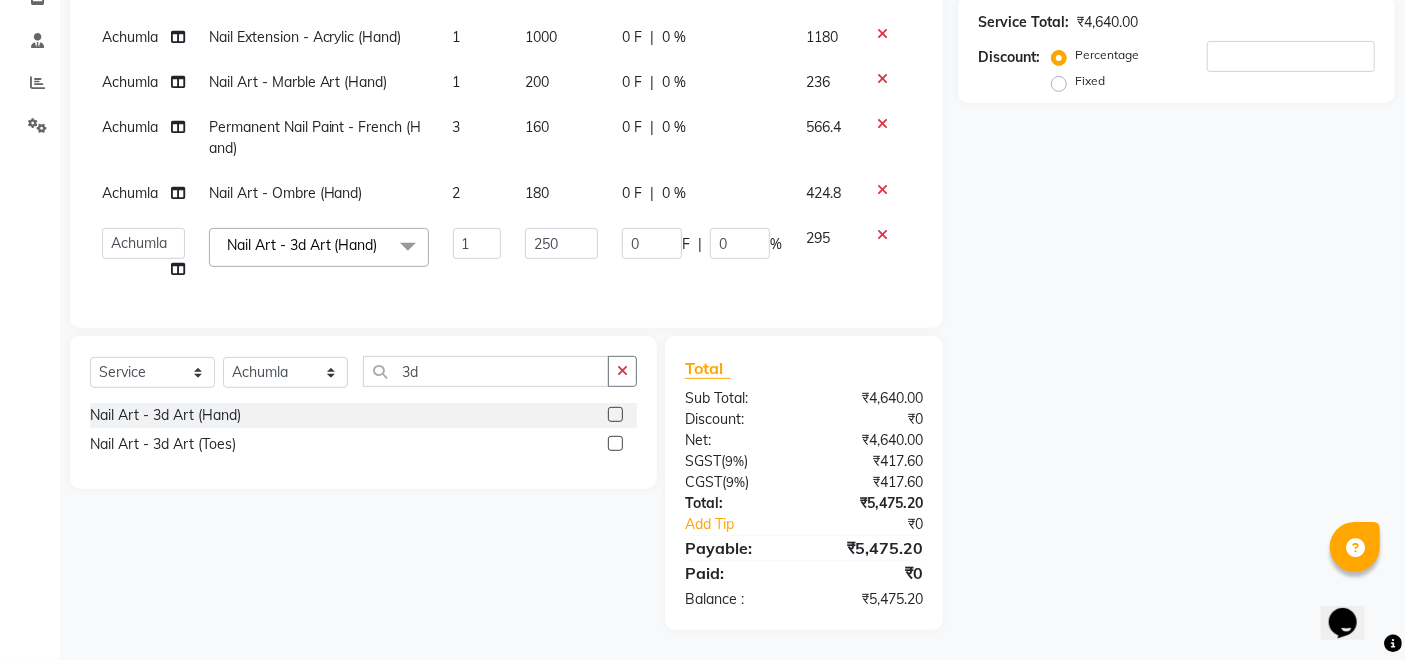 scroll, scrollTop: 376, scrollLeft: 0, axis: vertical 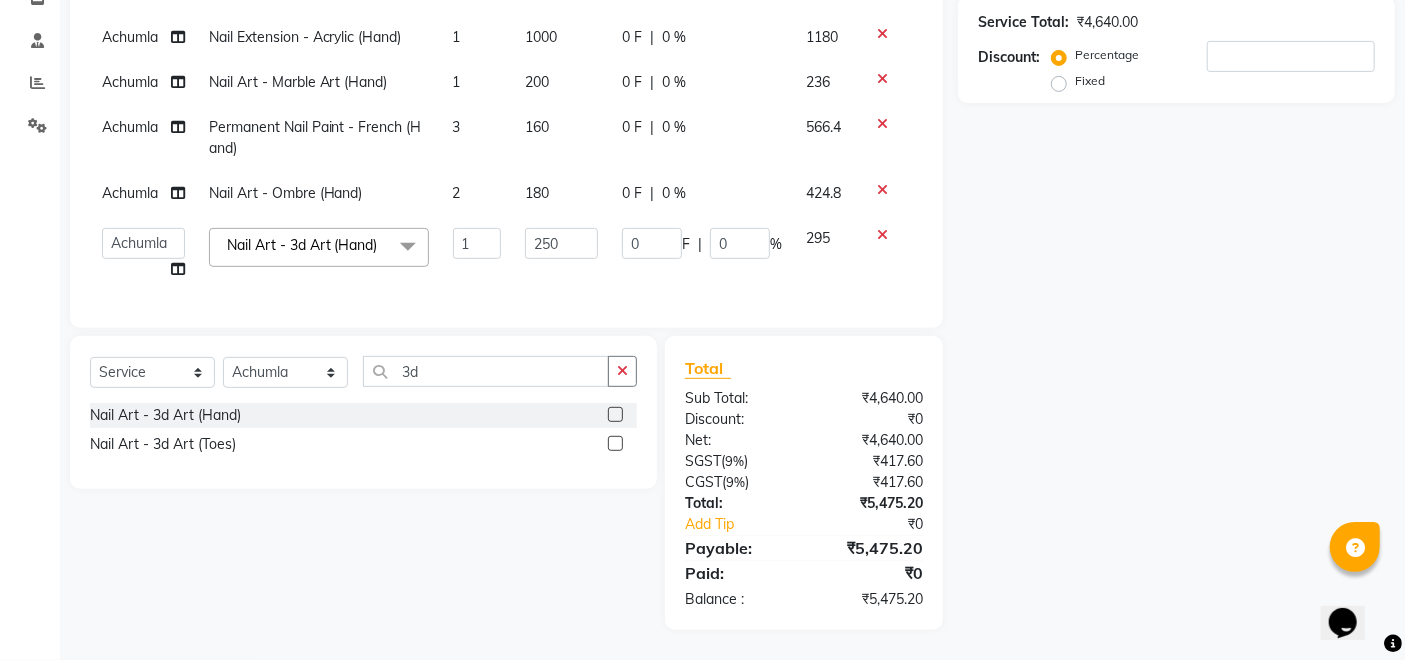 click on "1" 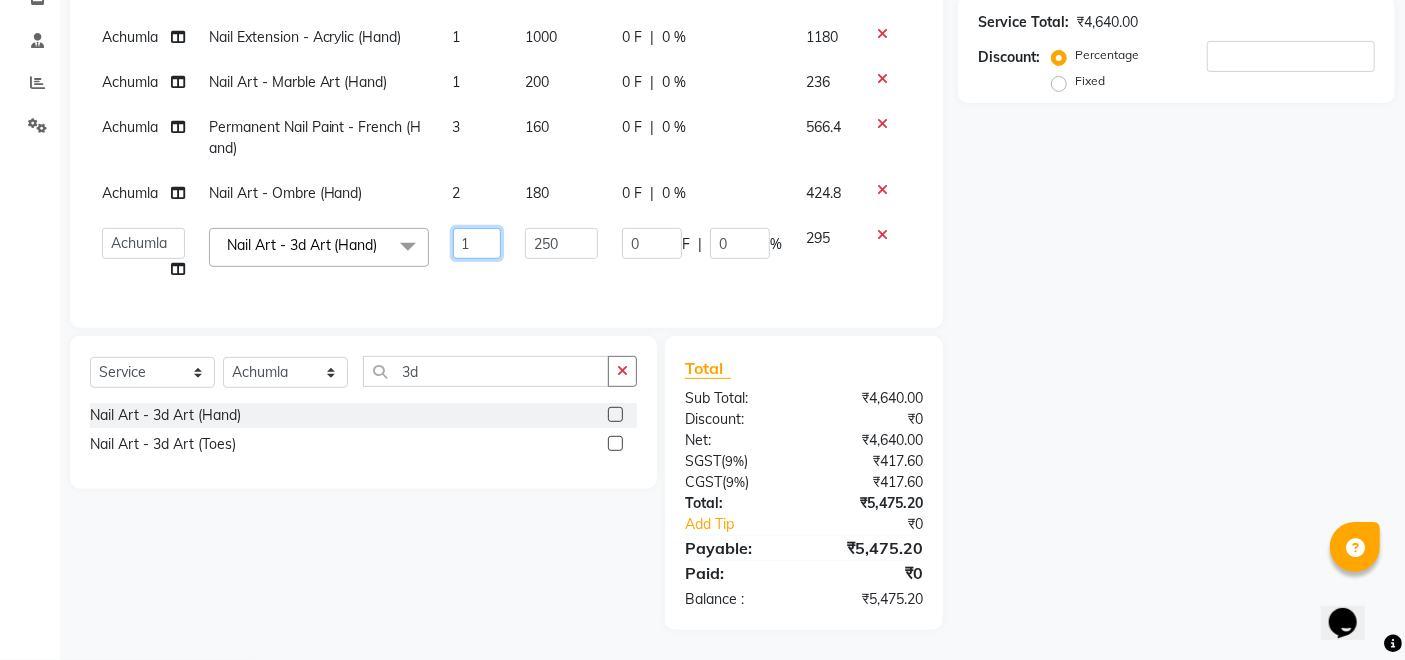 click on "1" 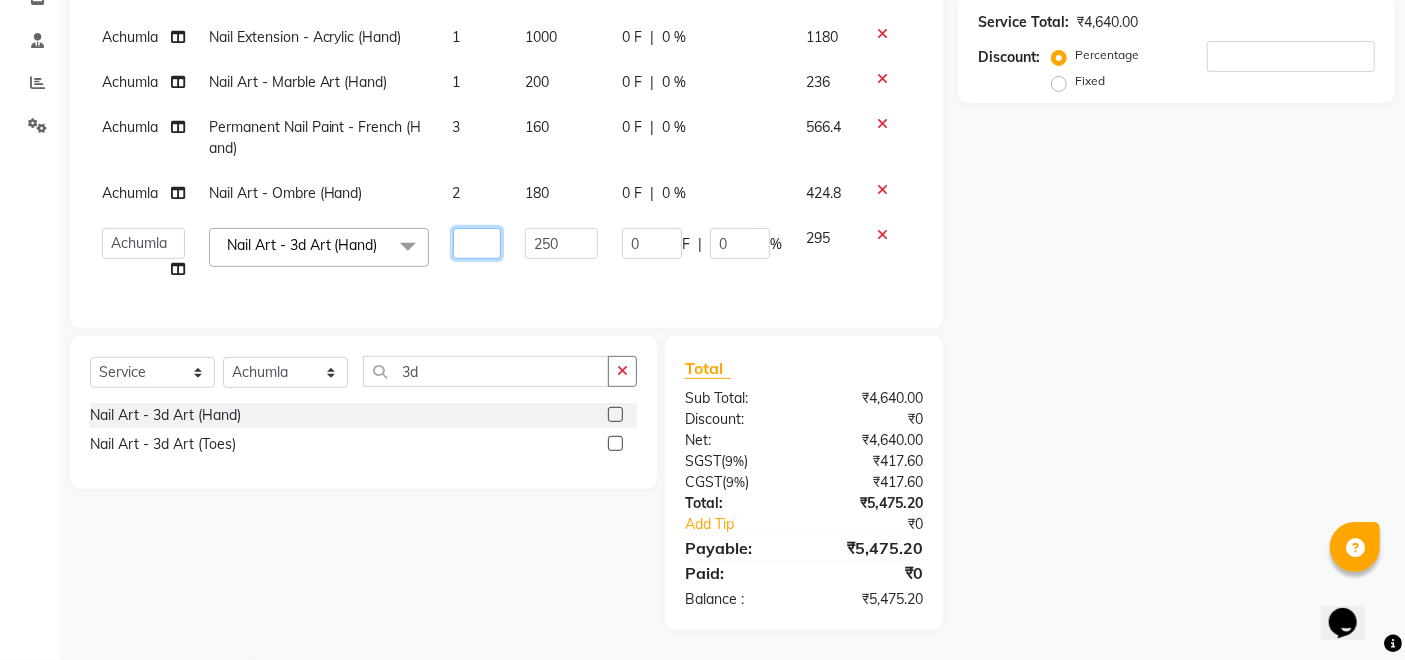 type on "4" 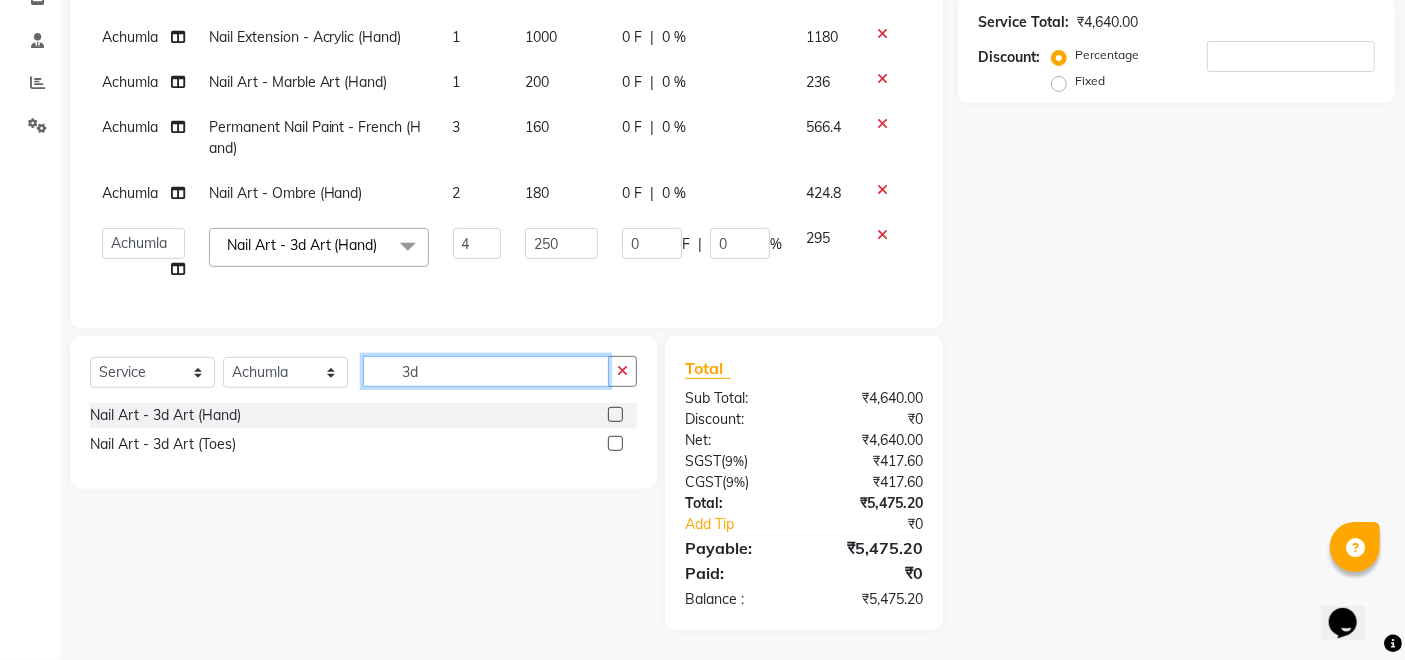 click on "Client +91 Date [DATE] Invoice Number V/2025 V/[PHONE_NUMBER] Services Technician Service Qty Price Disc Total Action Pankaj Eyelash Extension - Classic 1 2350 0 F | 0 % 2773 Achumla Nail Extension - Acrylic (Hand) 1 1000 0 F | 0 % 1180 Achumla Nail Art - Marble Art (Hand) 1 200 0 F | 0 % 236 Achumla Permanent Nail Paint - French (Hand) 3 160 0 F | 0 % 566.4 Achumla Nail Art - Ombre (Hand) 2 180 0 F | 0 % 424.8  Achumla   Akok   [PERSON_NAME]   Manager   [PERSON_NAME]   Thangpi   [PERSON_NAME]  Nail Art - 3d Art (Hand)  x Permanent Nail Paint - Solid Color (Hand) Permanent Nail Paint - French (Hand) Permanent Nail Paint - Solid Color (Toes) Permanent Nail Paint - French (Toes) Nail Course Eyelash Course  Restoration - Gel (Hand) Restoration - Tip Replacement (Hand) Restoration - Touch -up (Hand) Restoration - Gel Color Changes (Hand) Restoration - Removal of Extension (Hand) Restoration - Removal of Nail Paint (Hand) Restoration - Gel (Toes) Restoration - Tip Replacement (Toes) Restoration - Touch -up (Toes)" 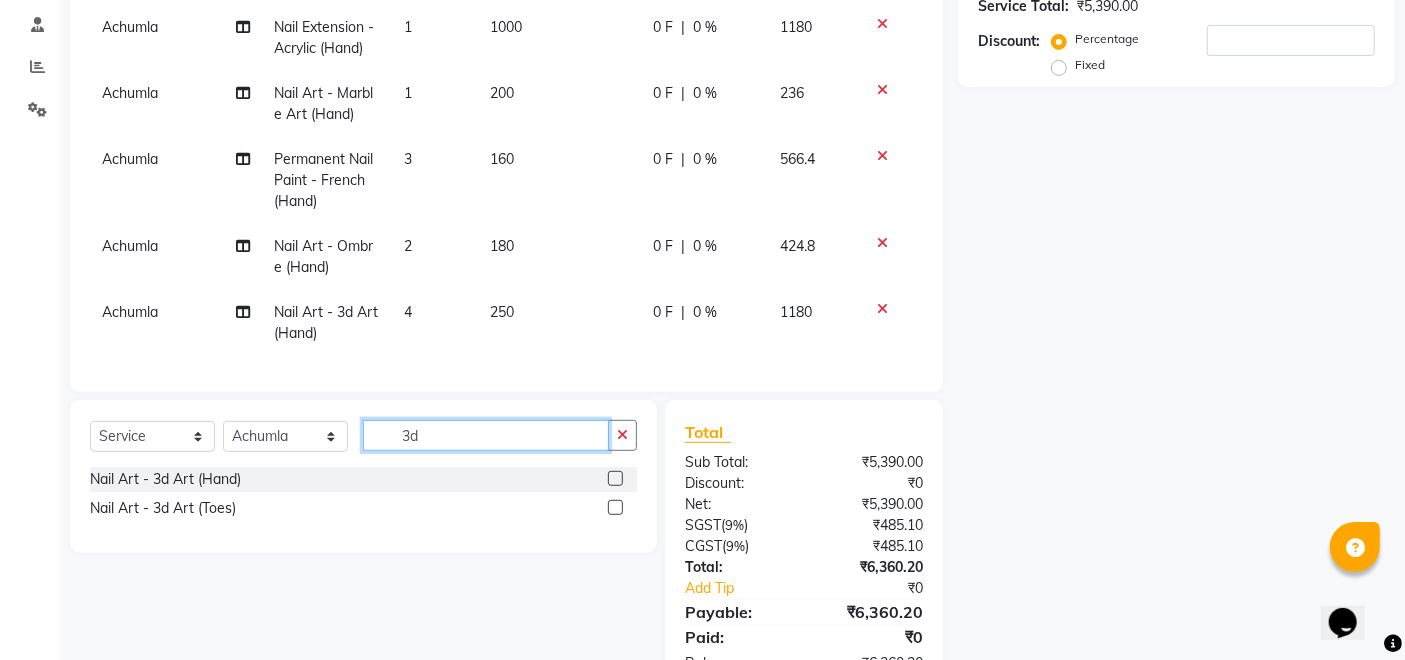 scroll, scrollTop: 31, scrollLeft: 0, axis: vertical 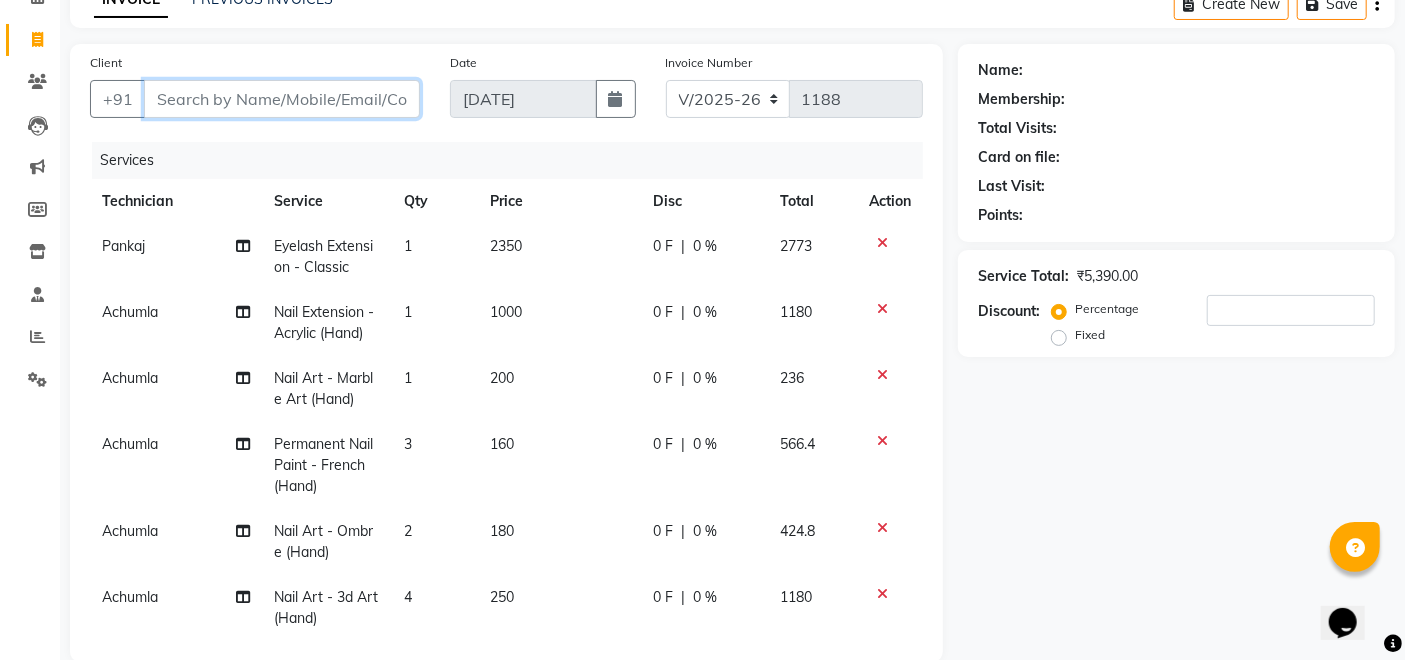 click on "Client" at bounding box center (282, 99) 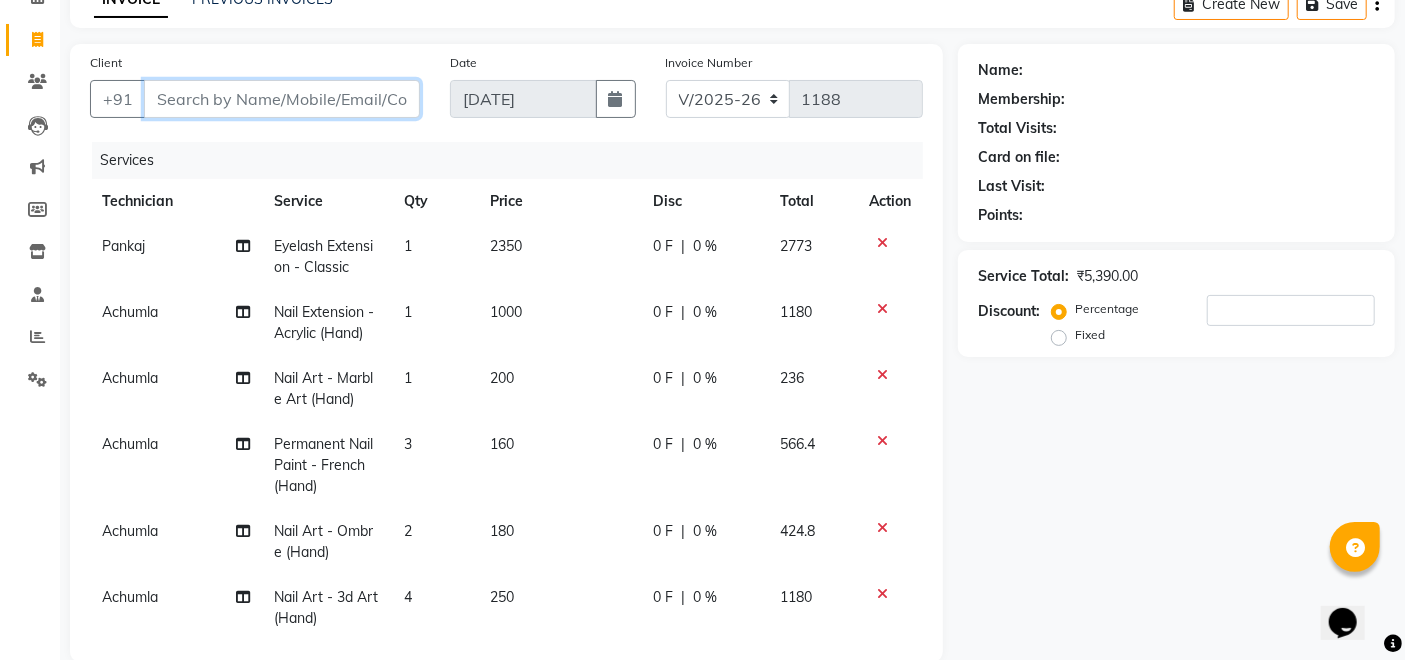 type on "8" 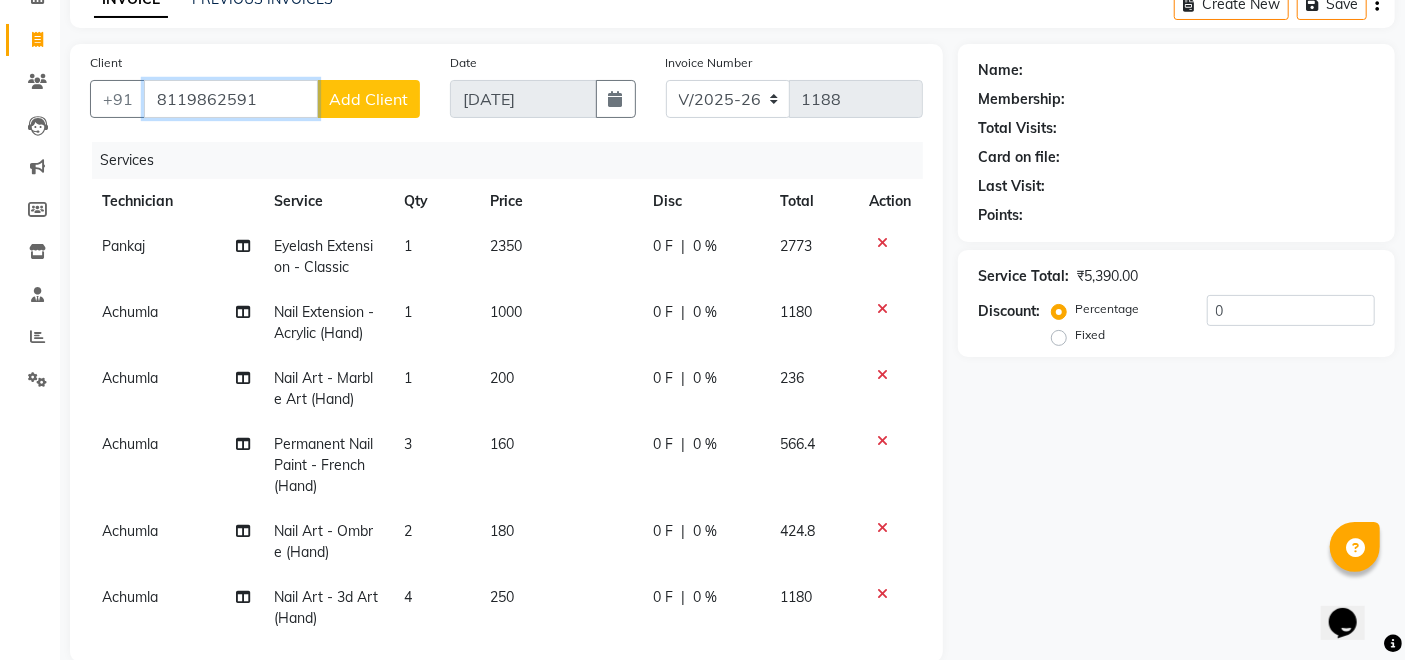 type on "8119862591" 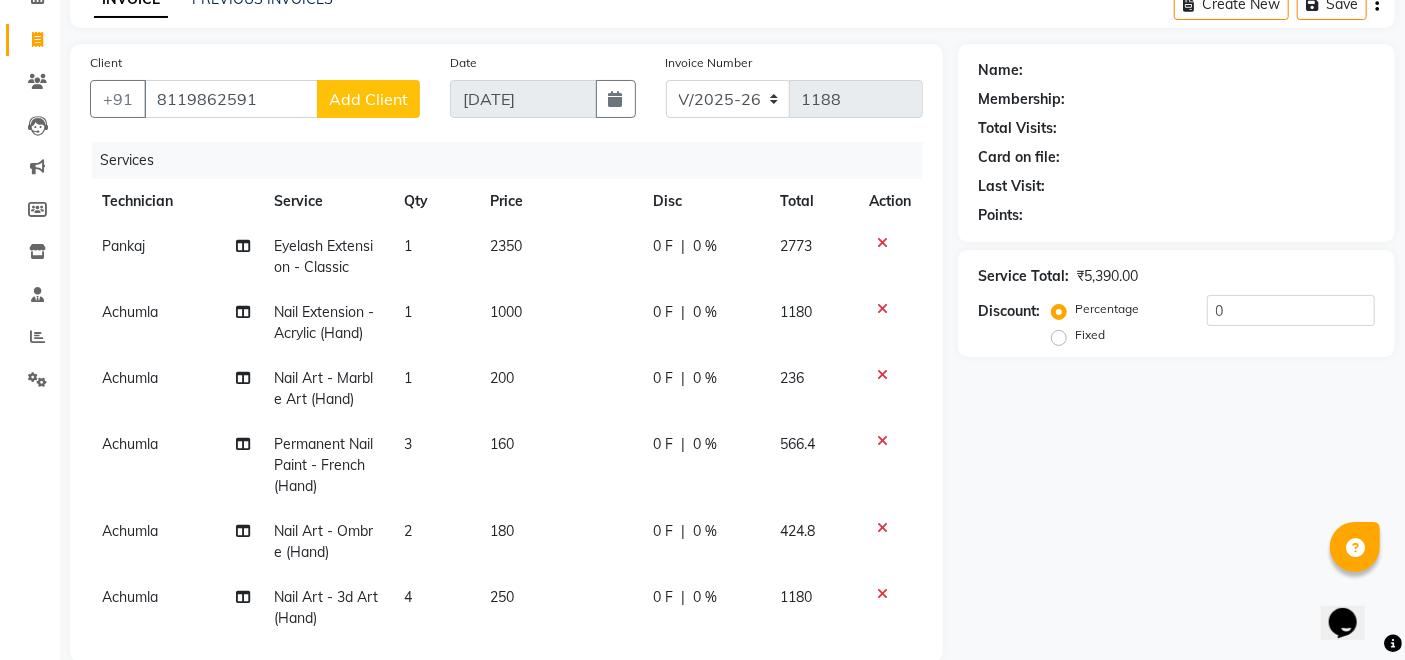 click on "Add Client" 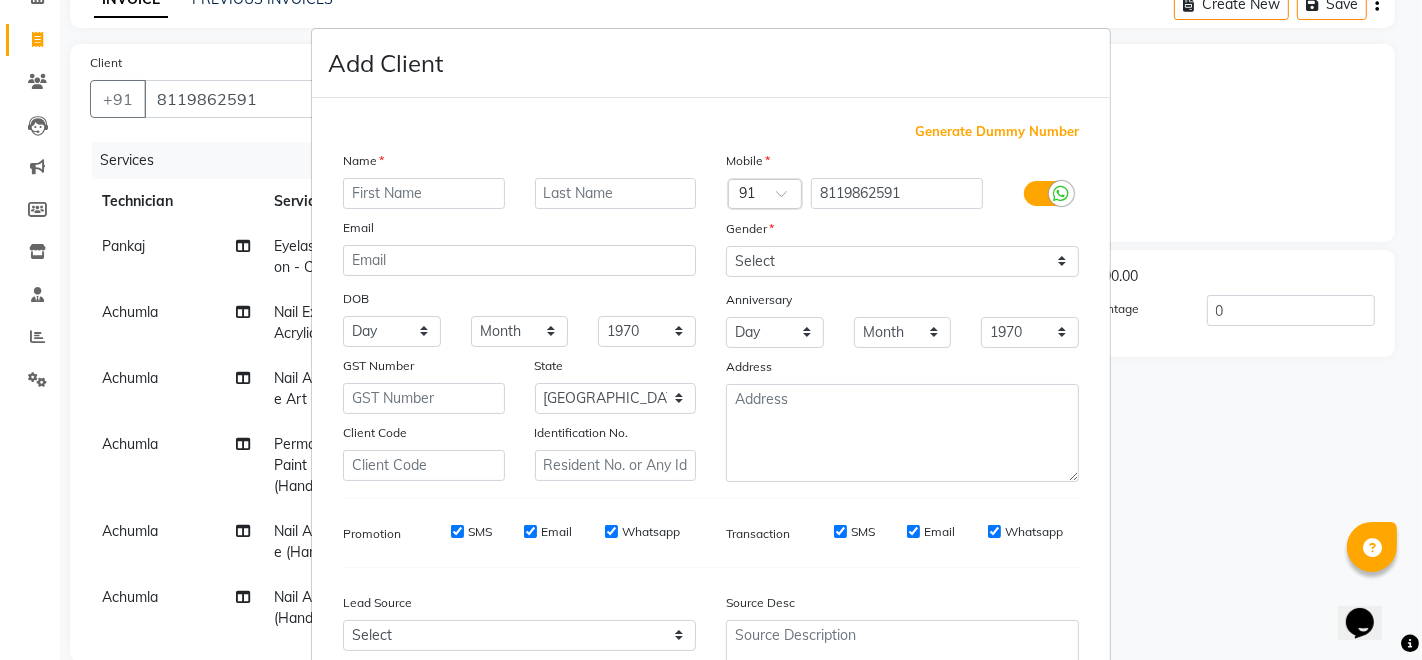 click at bounding box center [424, 193] 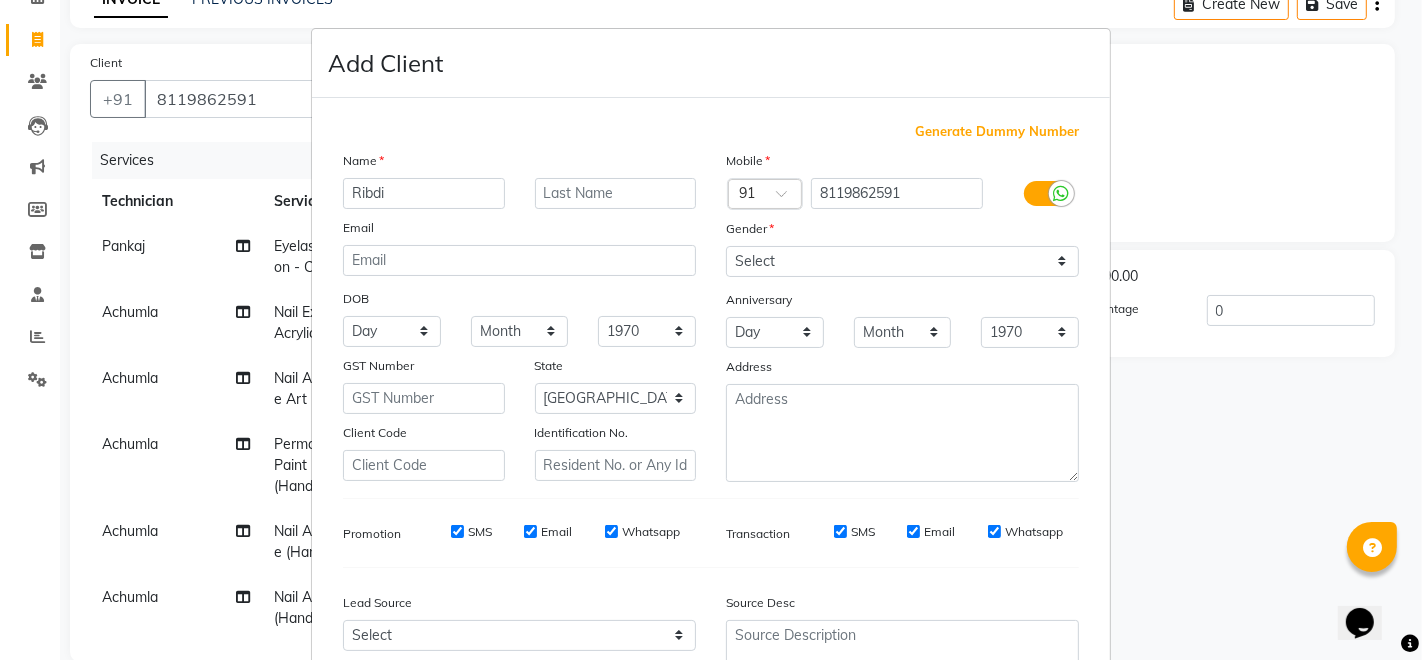 type on "Ribdi" 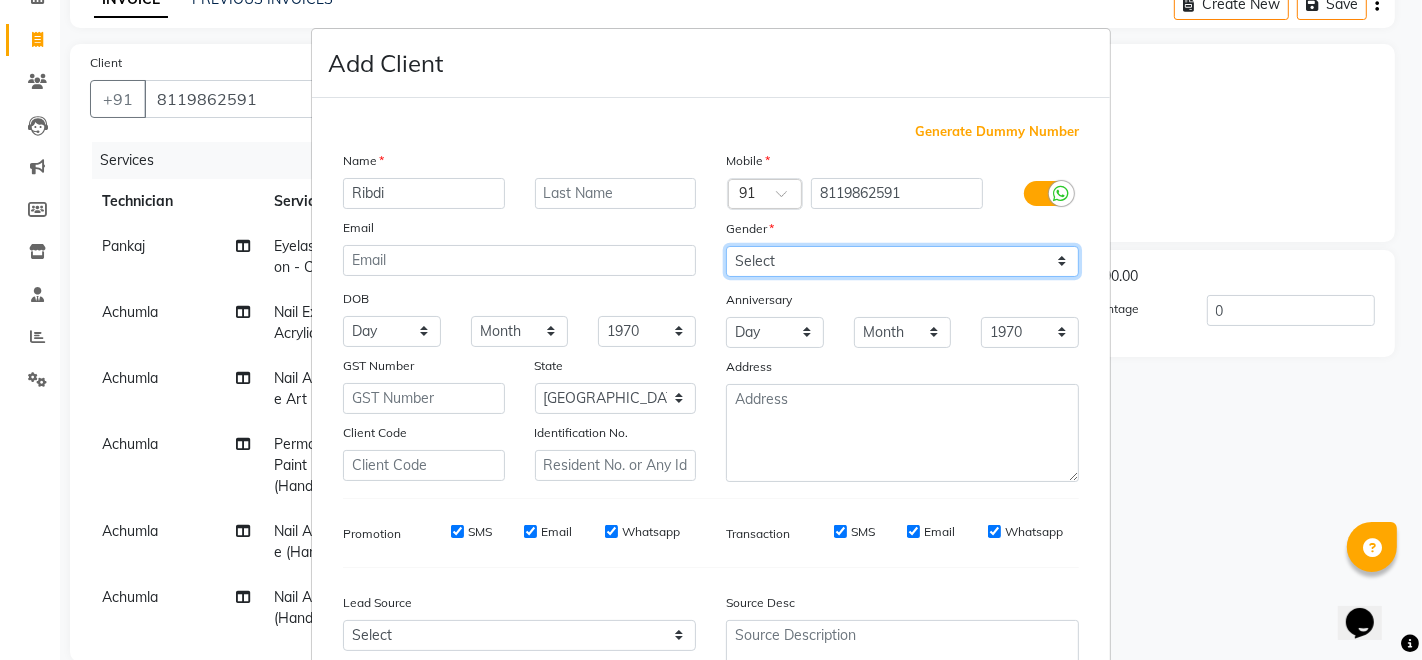 click on "Select [DEMOGRAPHIC_DATA] [DEMOGRAPHIC_DATA] Other Prefer Not To Say" at bounding box center [902, 261] 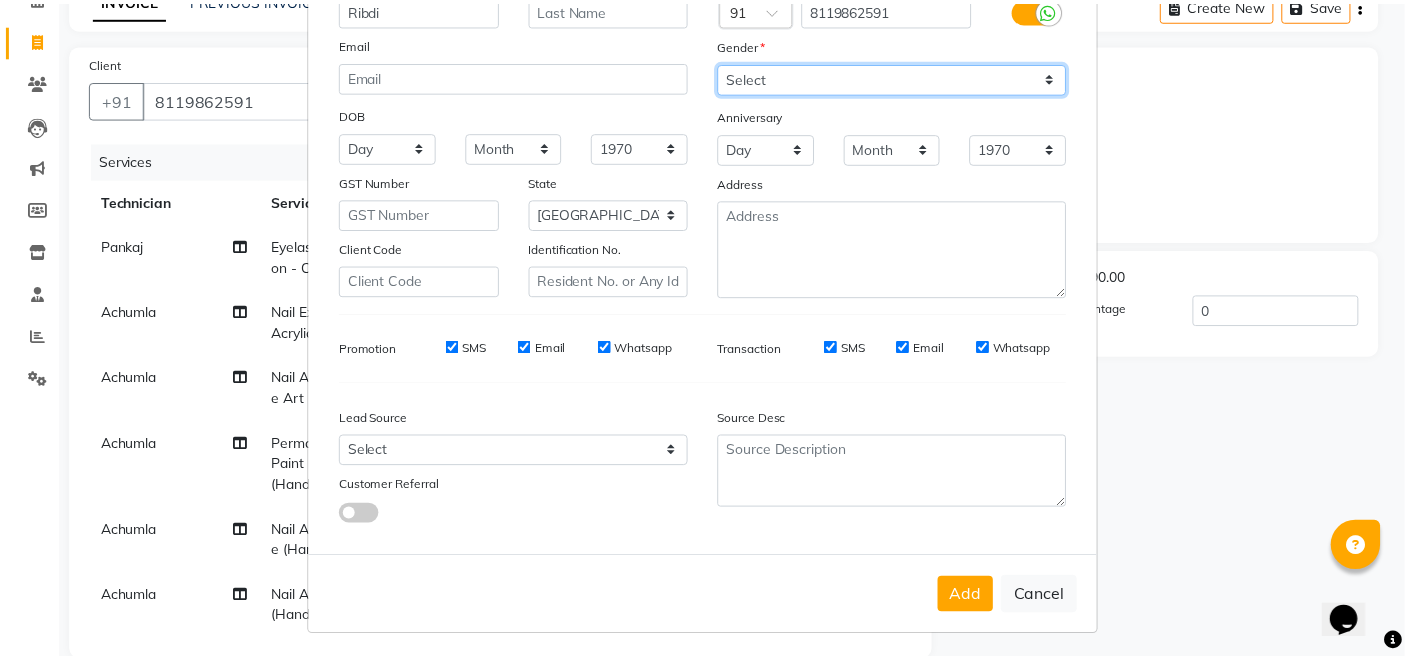 scroll, scrollTop: 185, scrollLeft: 0, axis: vertical 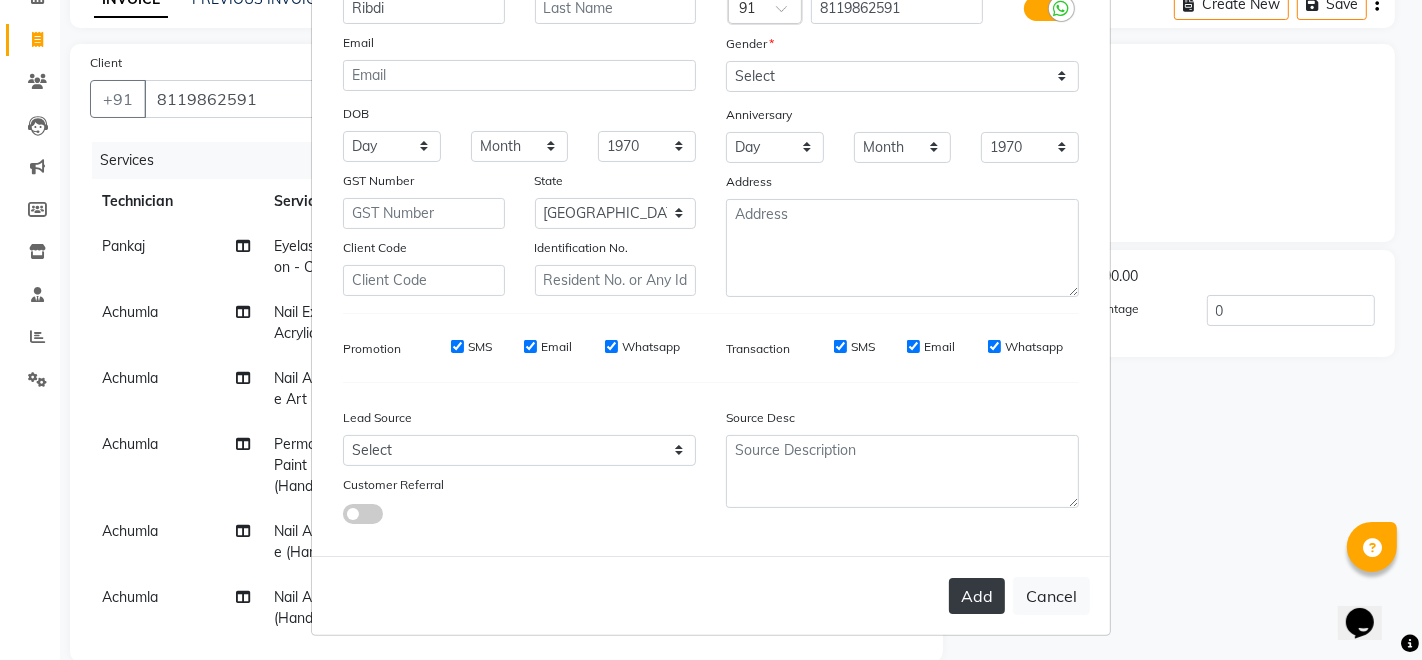 click on "Add" at bounding box center (977, 596) 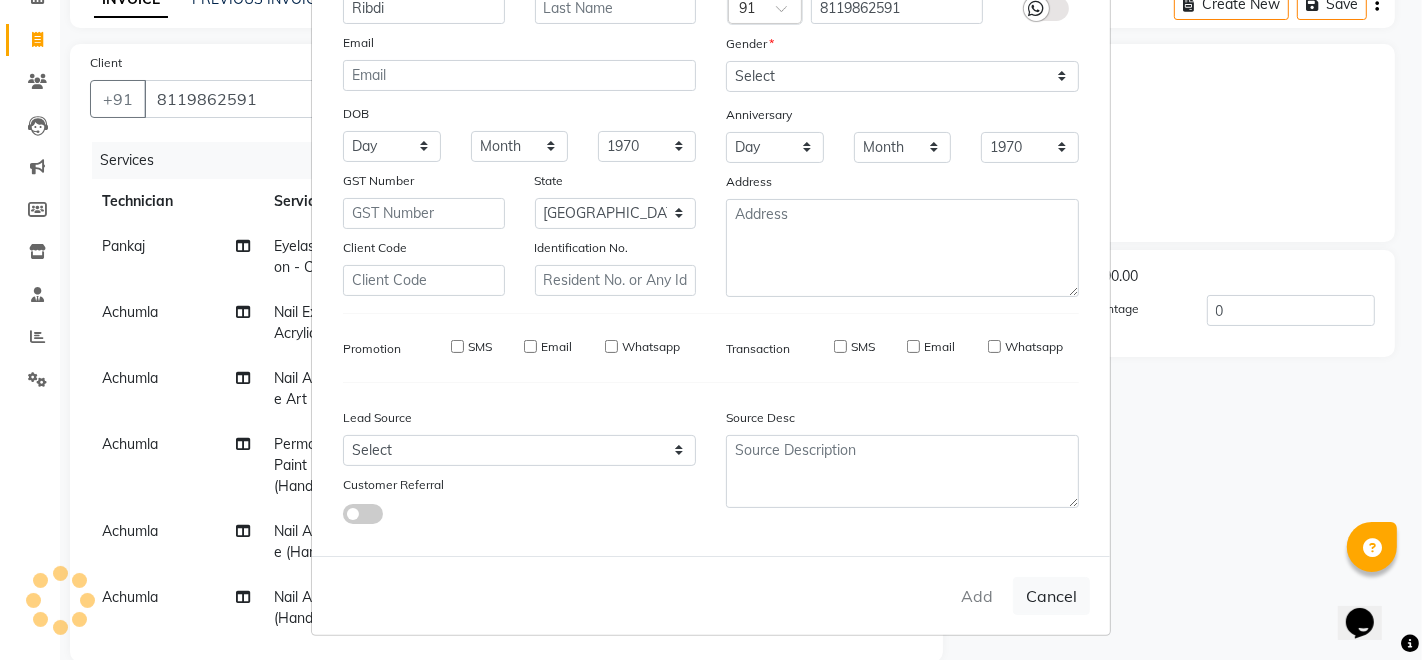 type 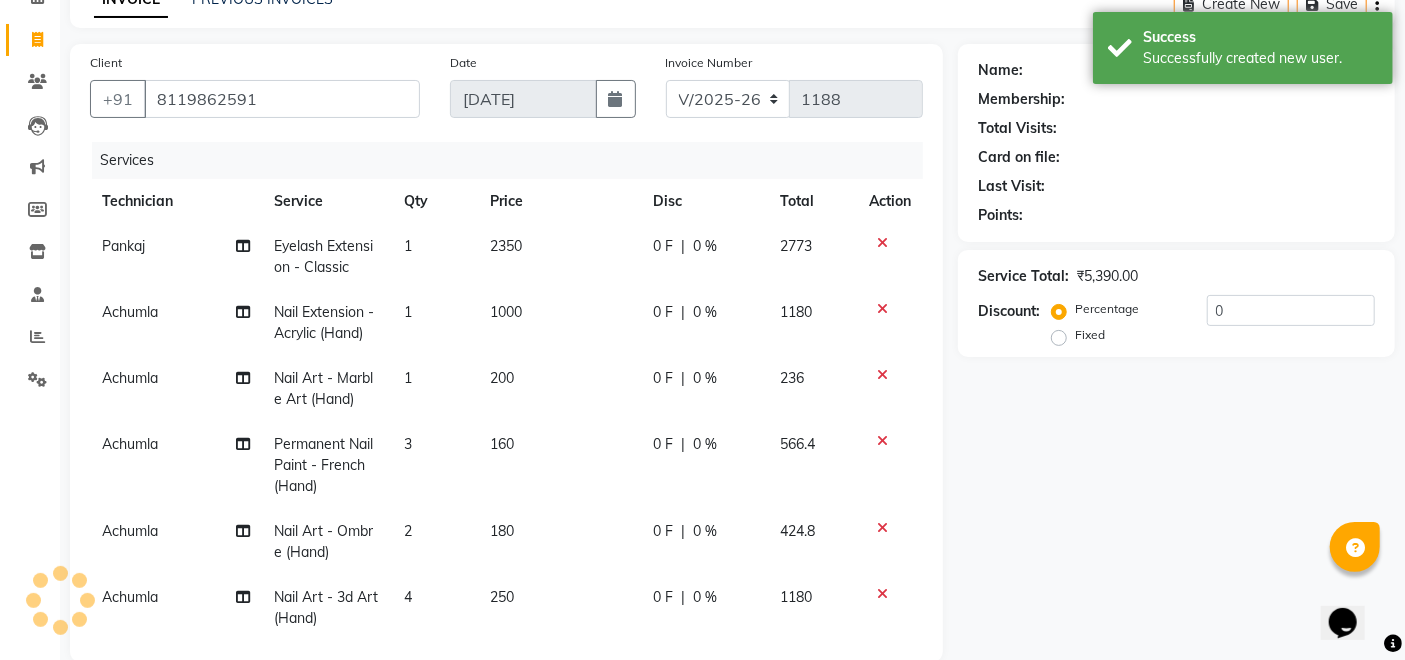 select on "1: Object" 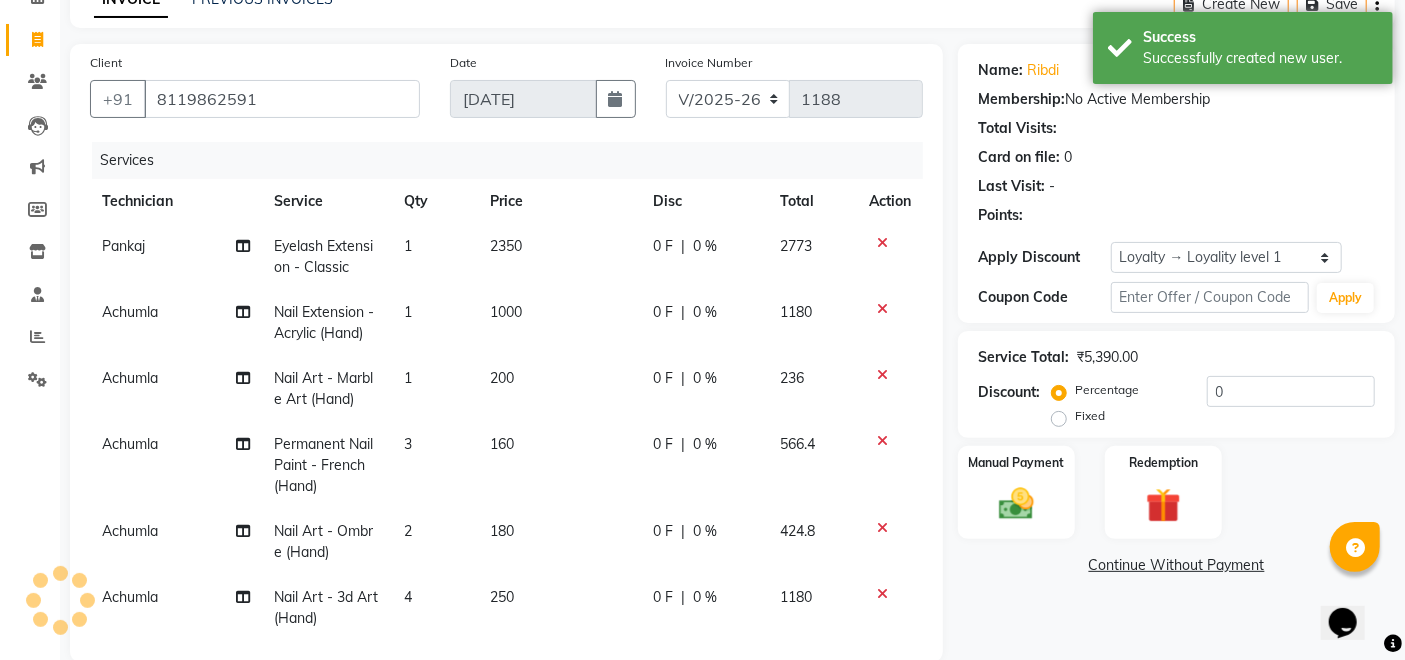 scroll, scrollTop: 440, scrollLeft: 0, axis: vertical 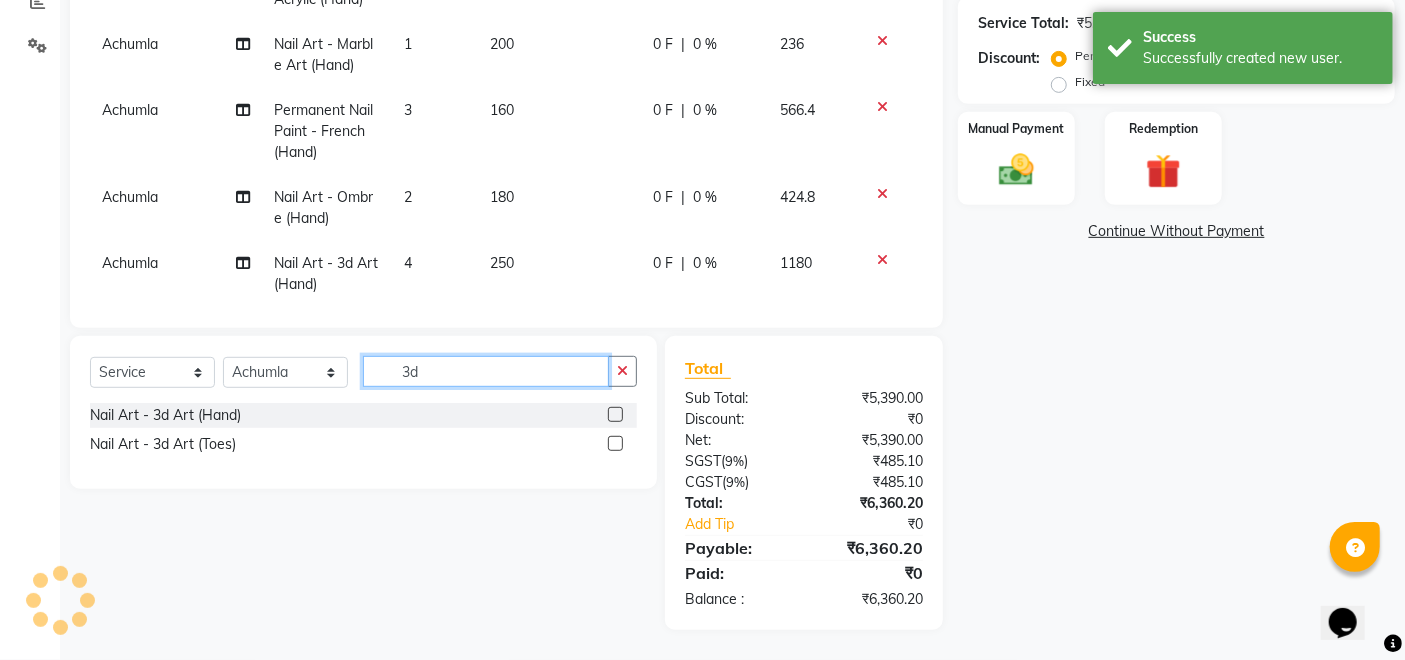 click on "3d" 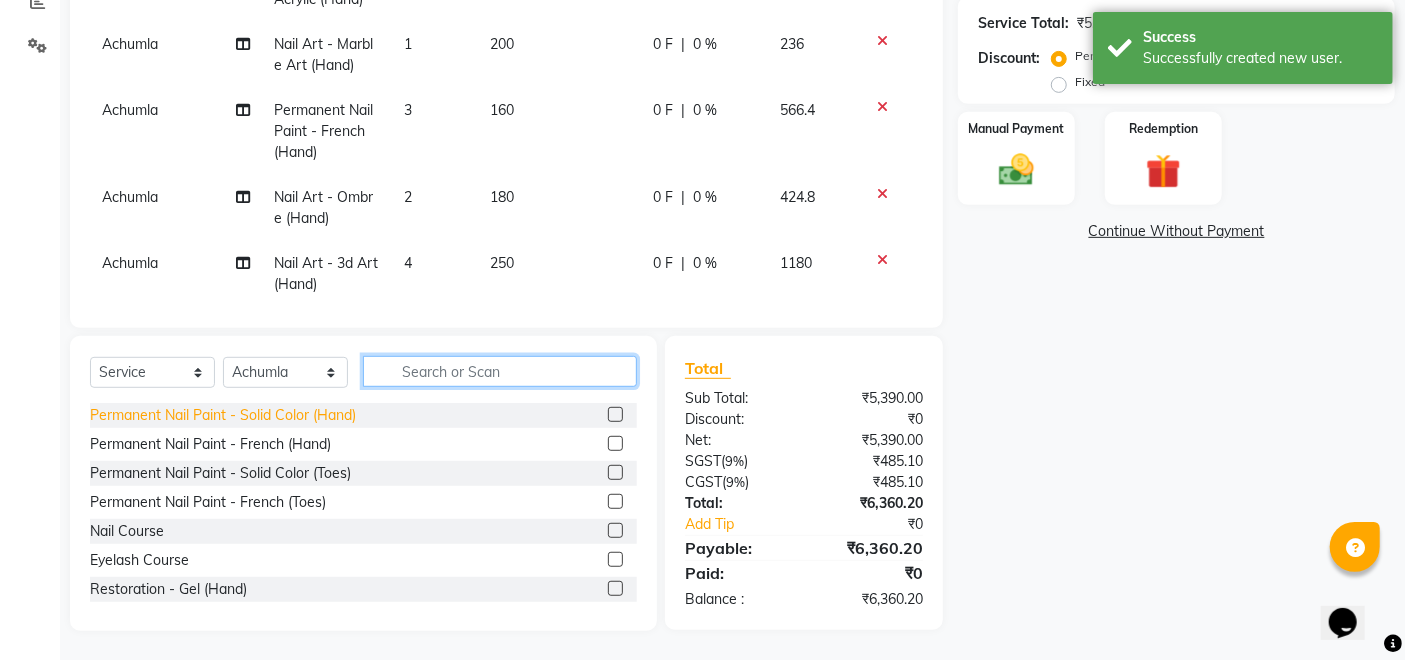 type 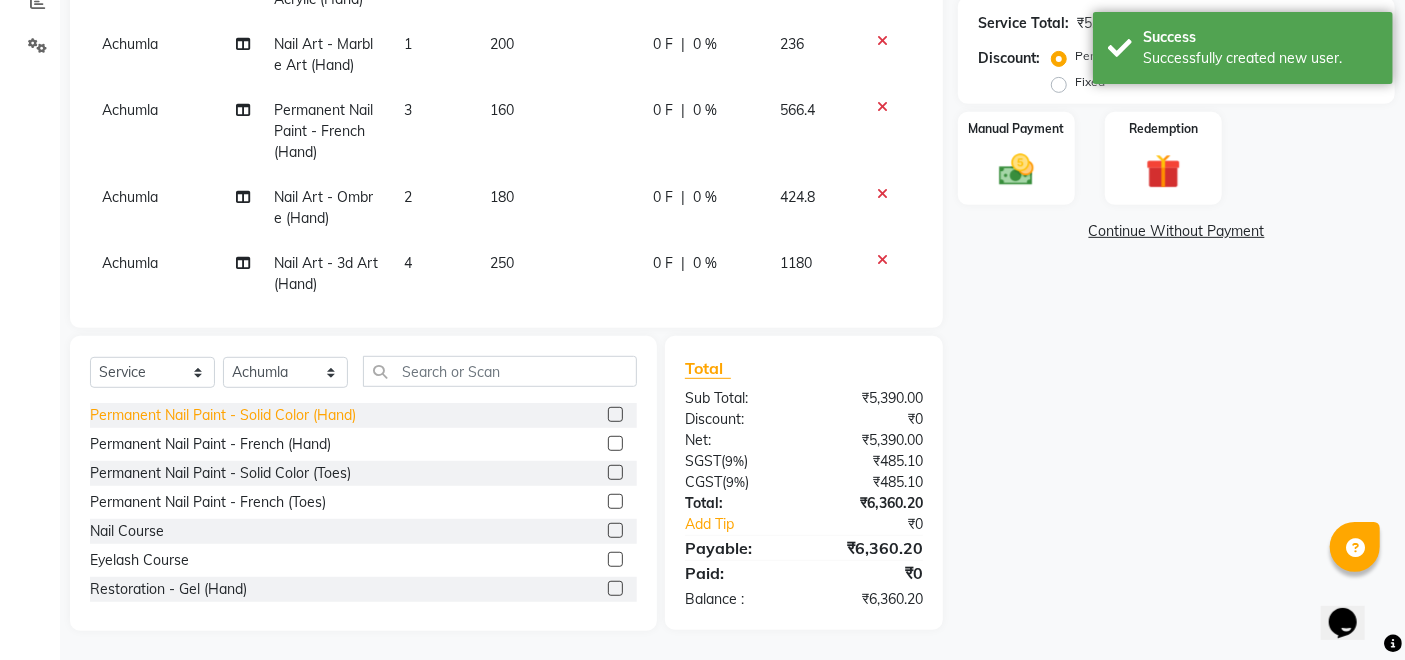 click on "Permanent Nail Paint - Solid Color (Hand)" 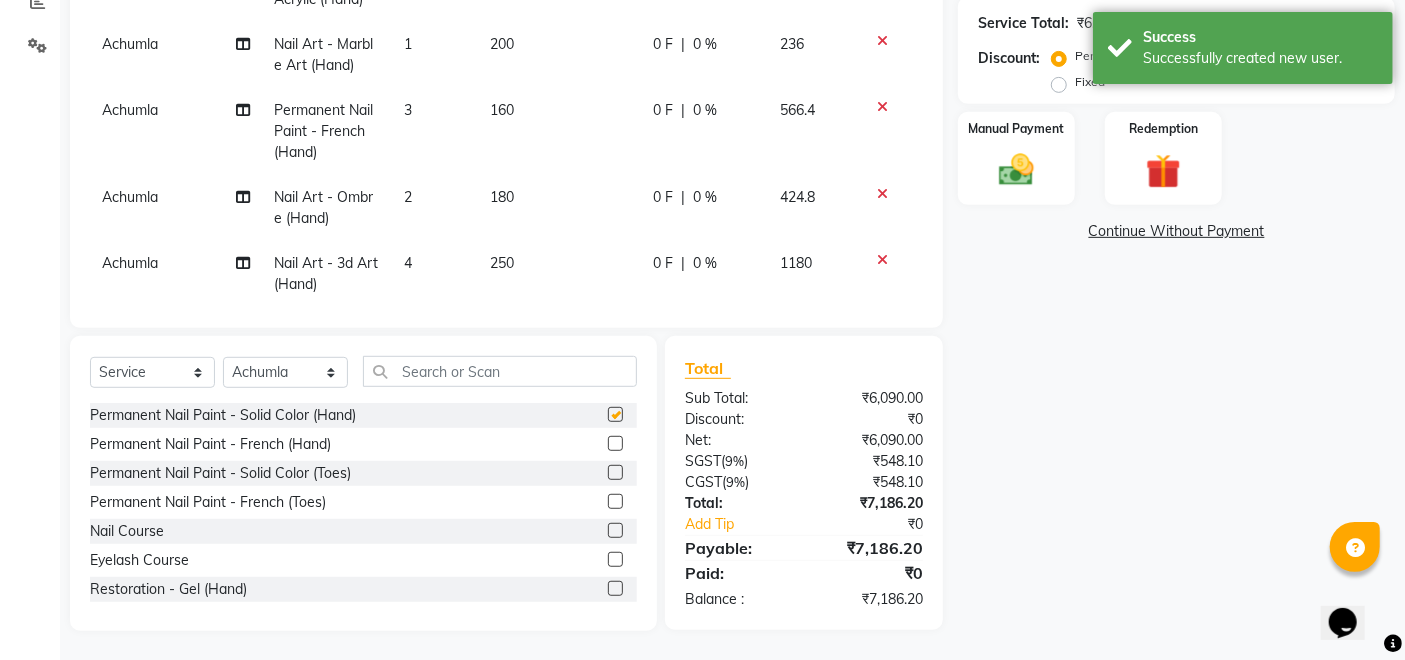 checkbox on "false" 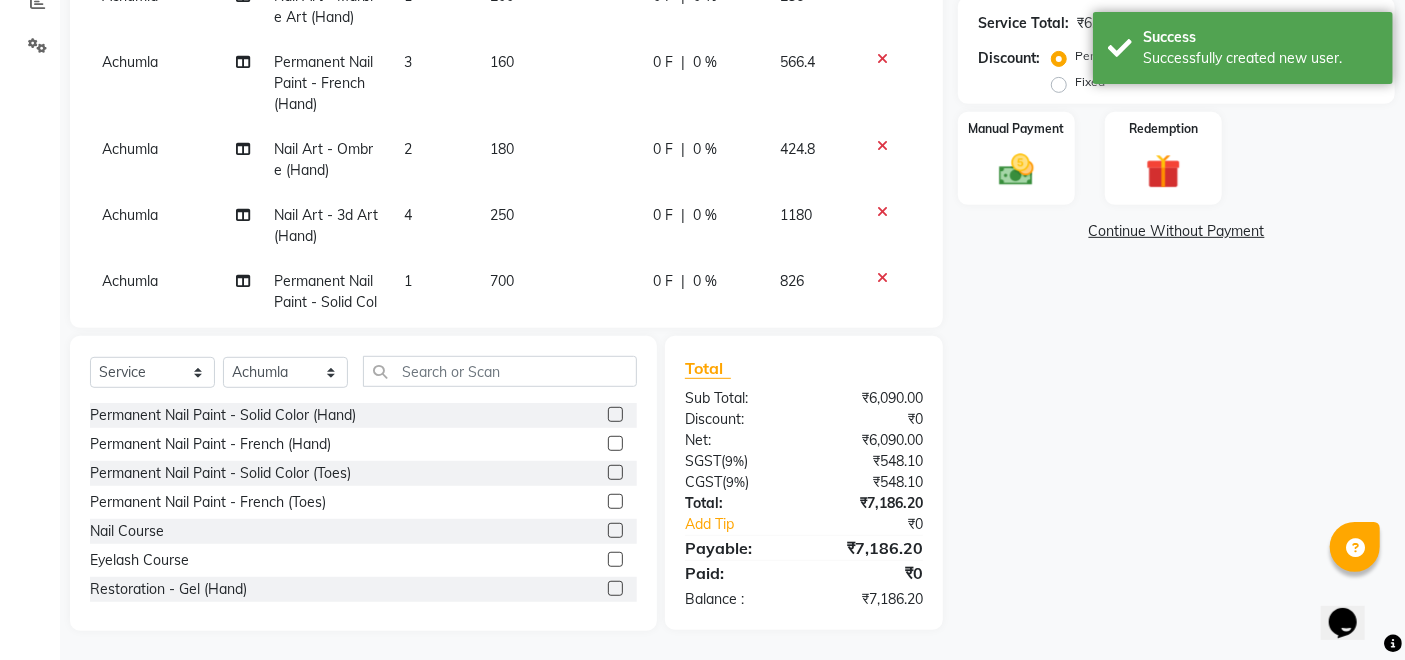 scroll, scrollTop: 118, scrollLeft: 0, axis: vertical 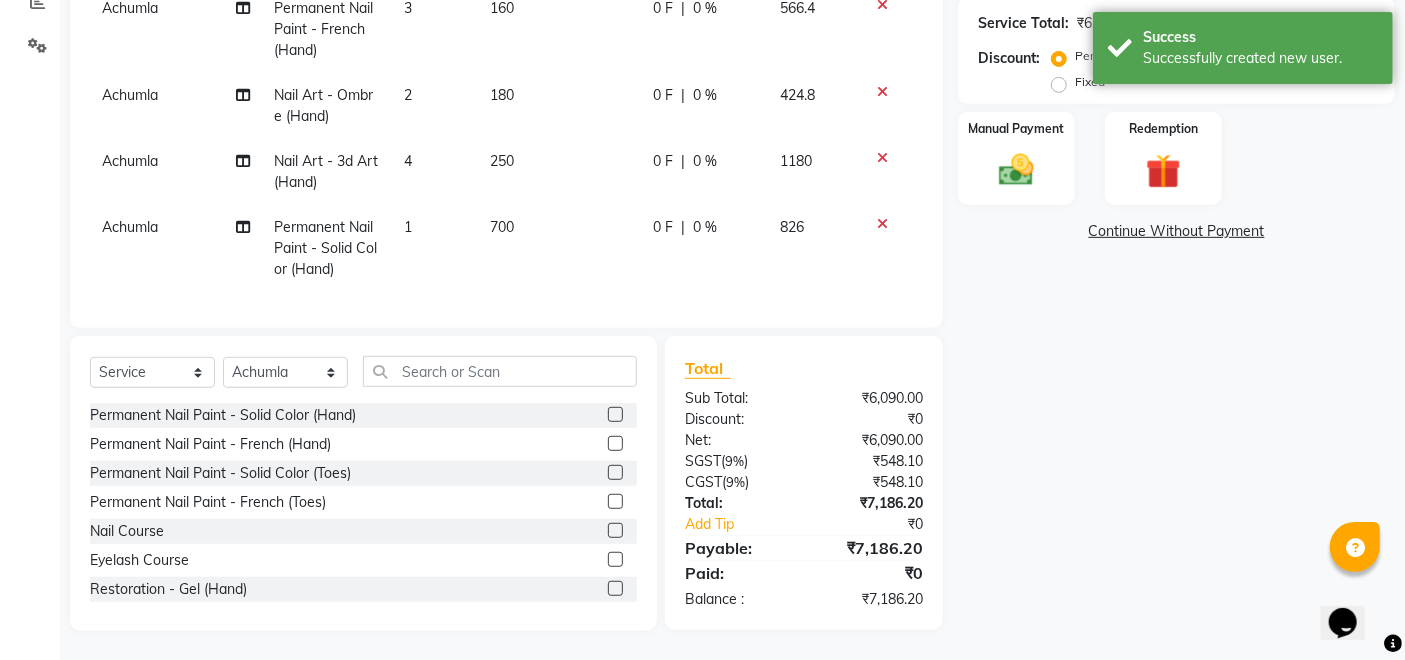 click on "700" 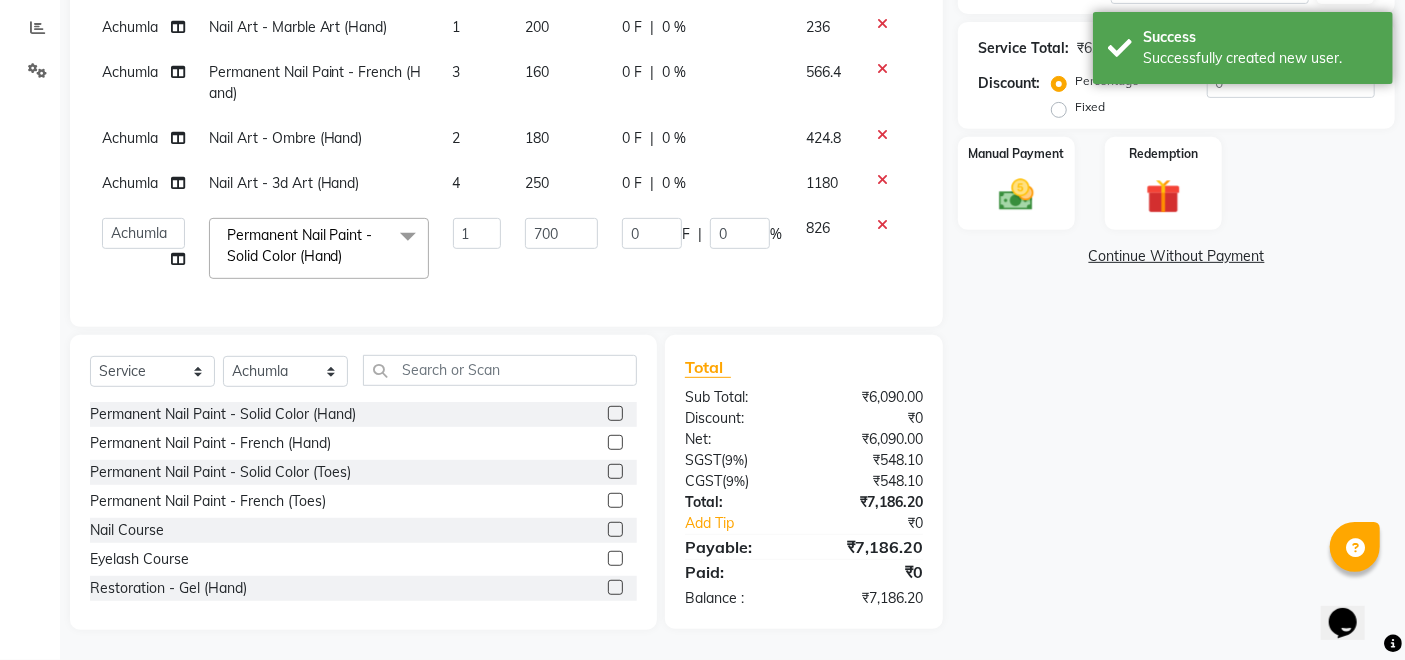scroll, scrollTop: 431, scrollLeft: 0, axis: vertical 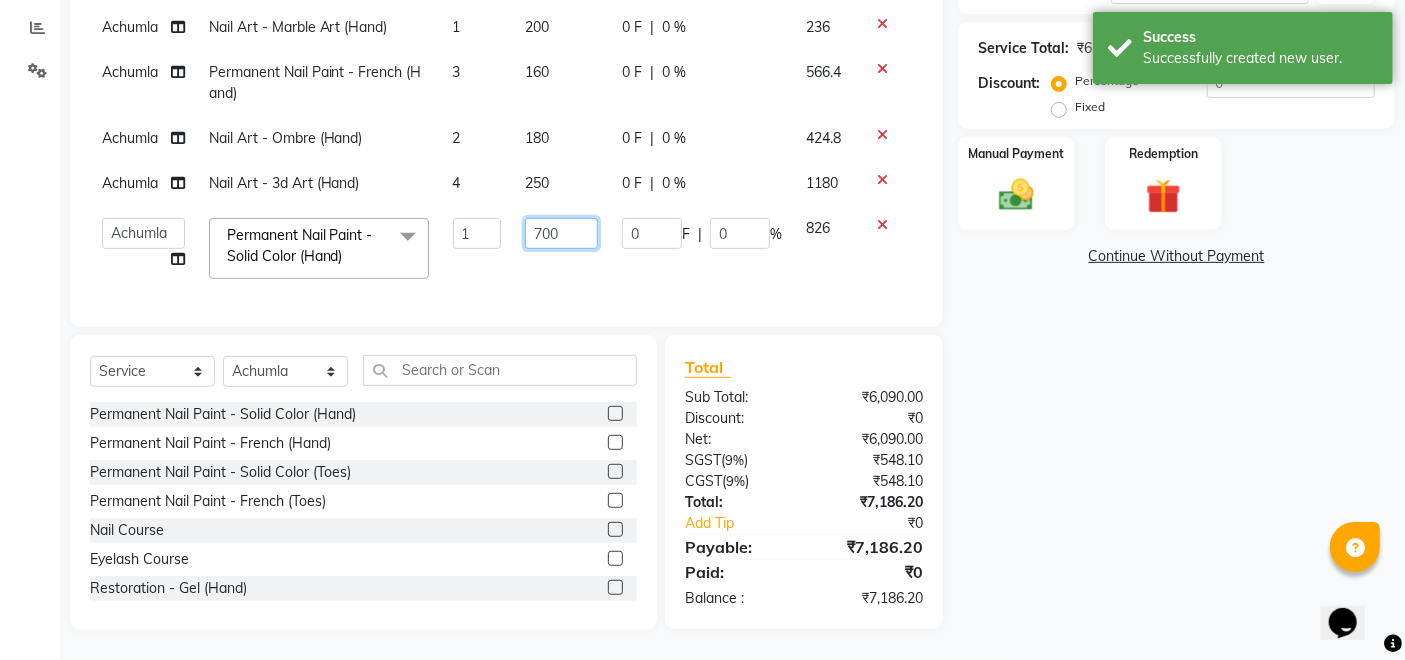click on "700" 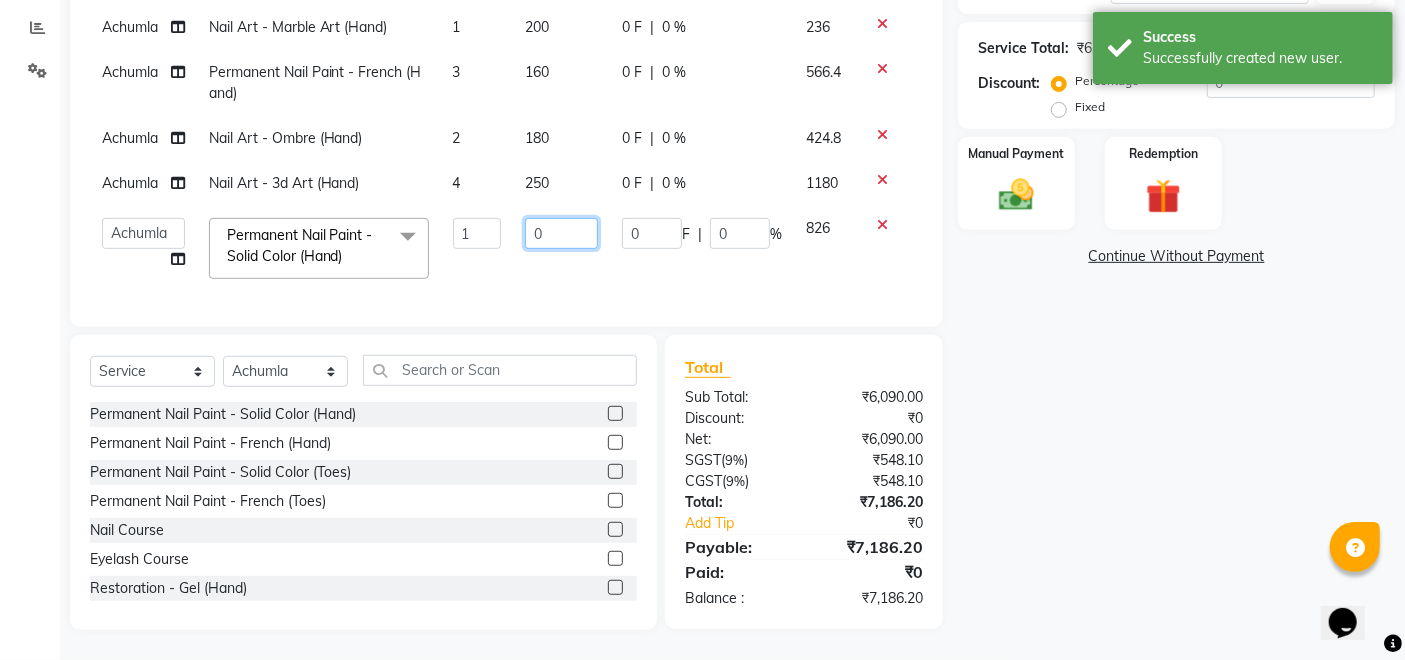 type on "50" 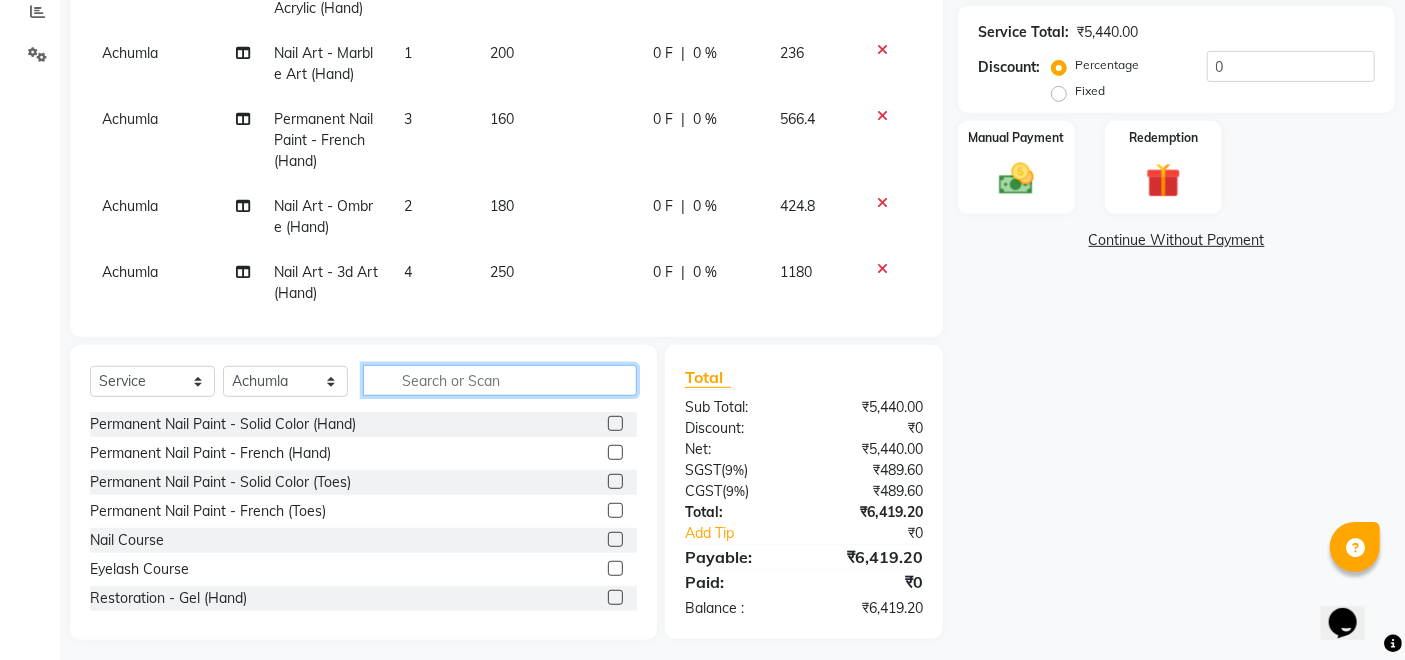 click 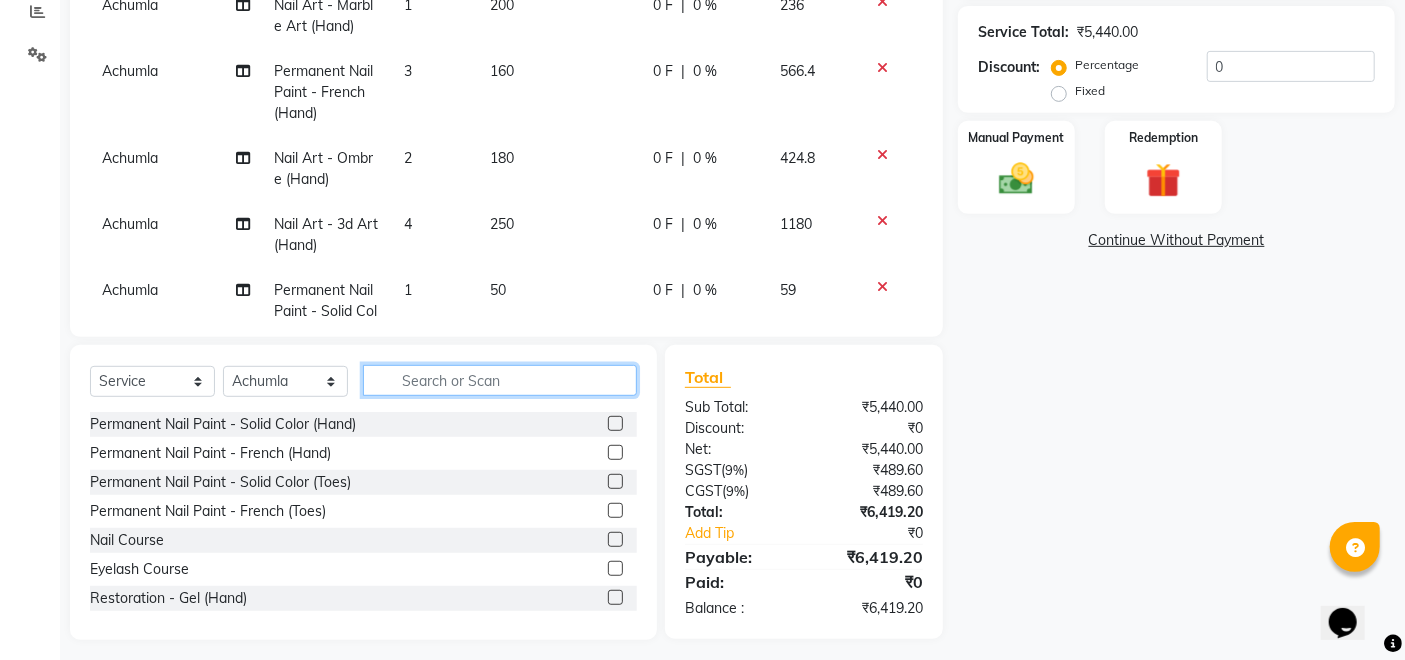 scroll, scrollTop: 118, scrollLeft: 0, axis: vertical 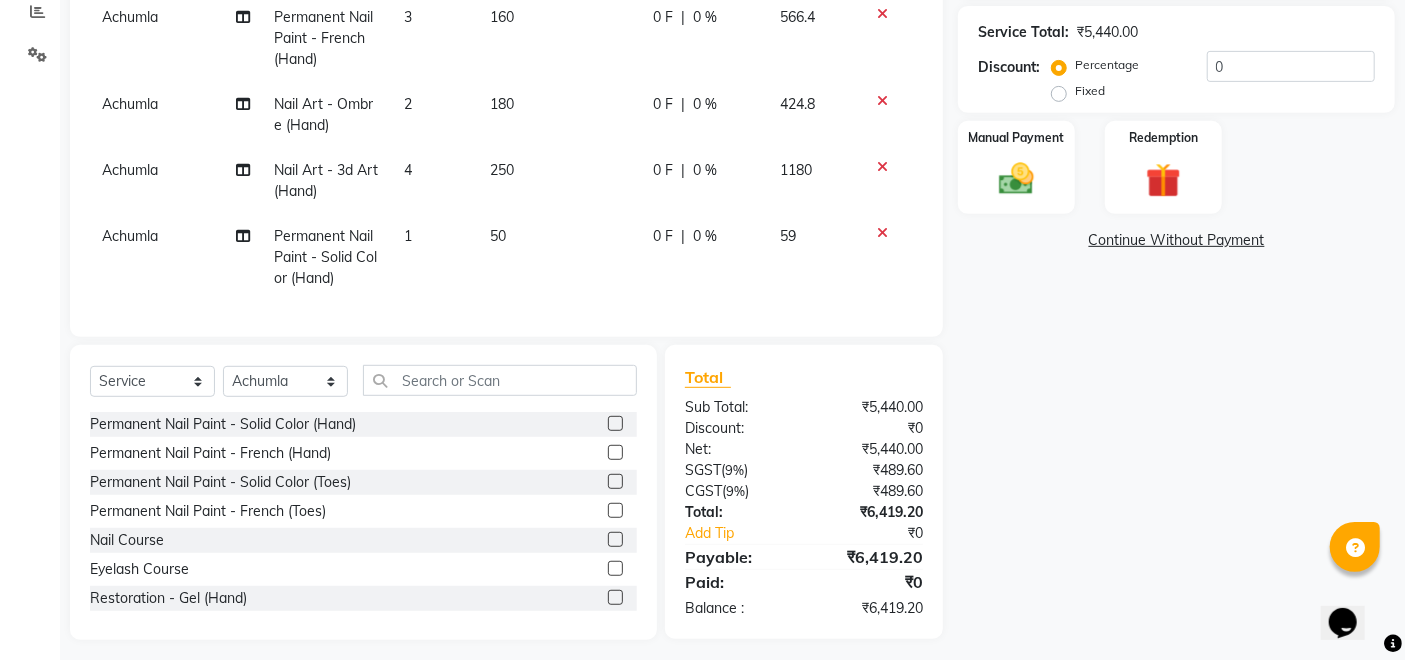 click on "1" 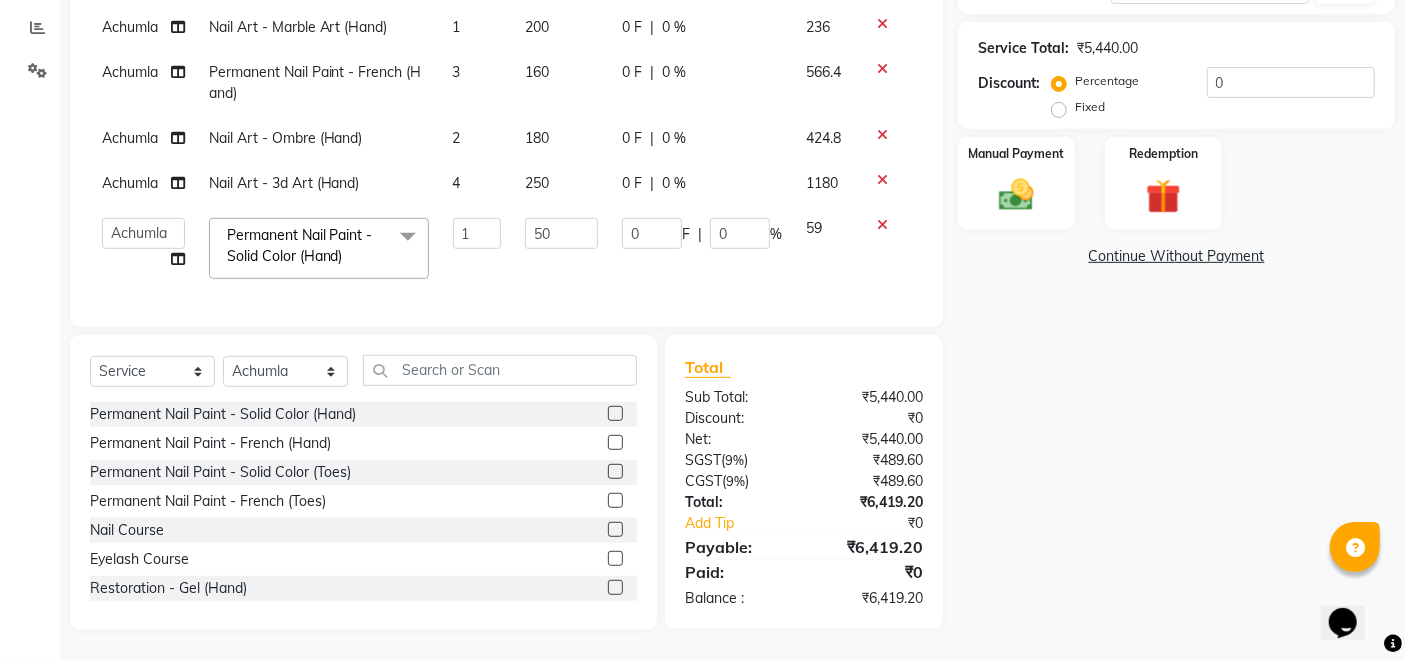 scroll, scrollTop: 414, scrollLeft: 0, axis: vertical 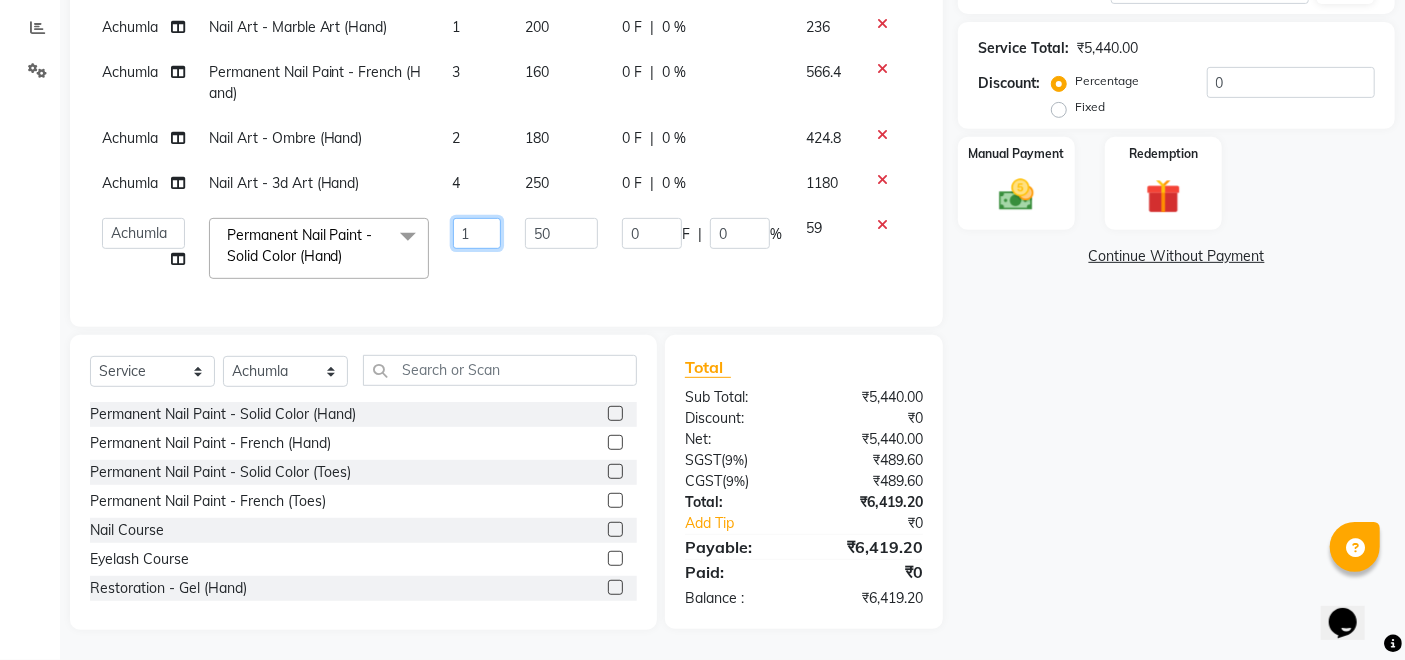 click on "1" 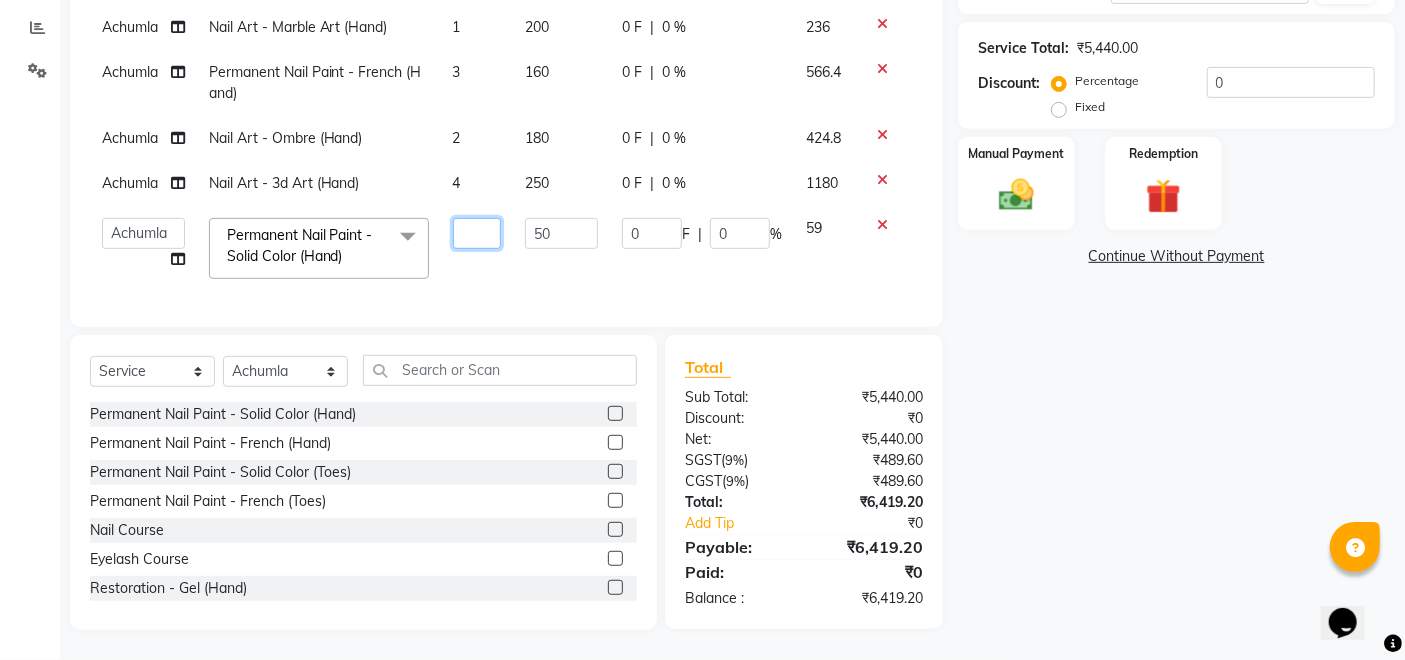type on "4" 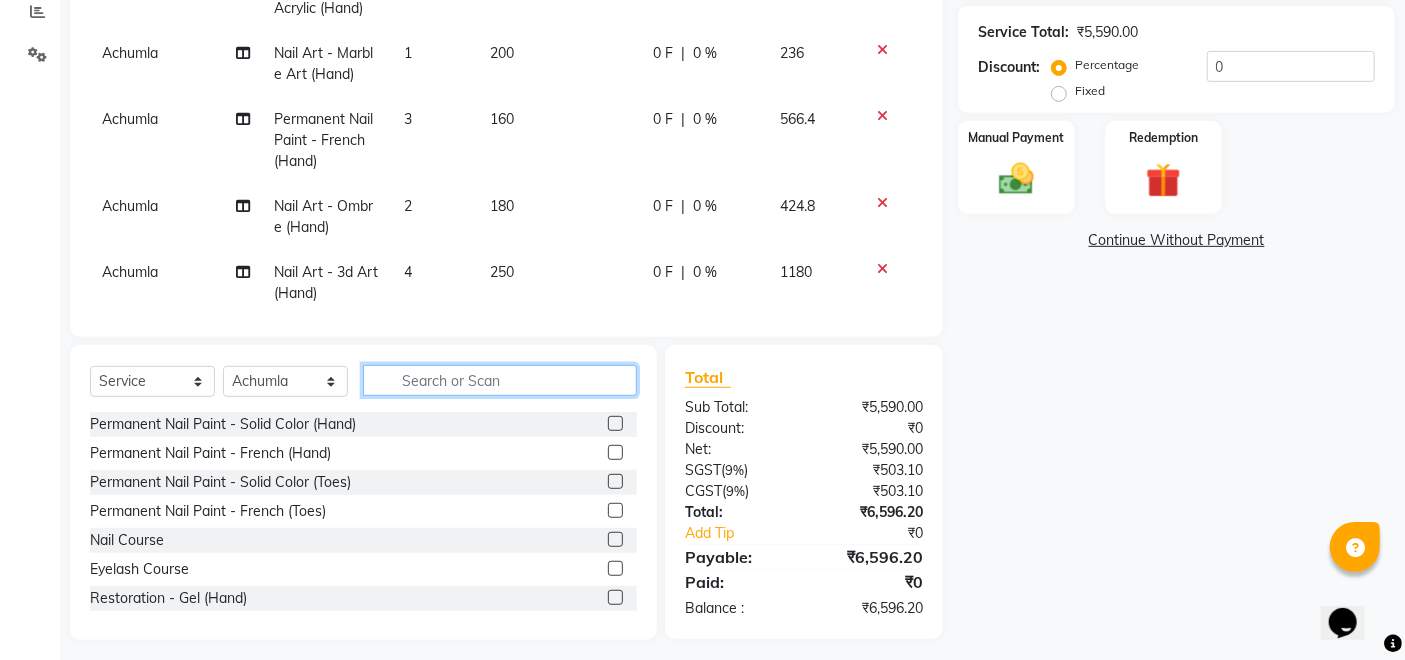 click 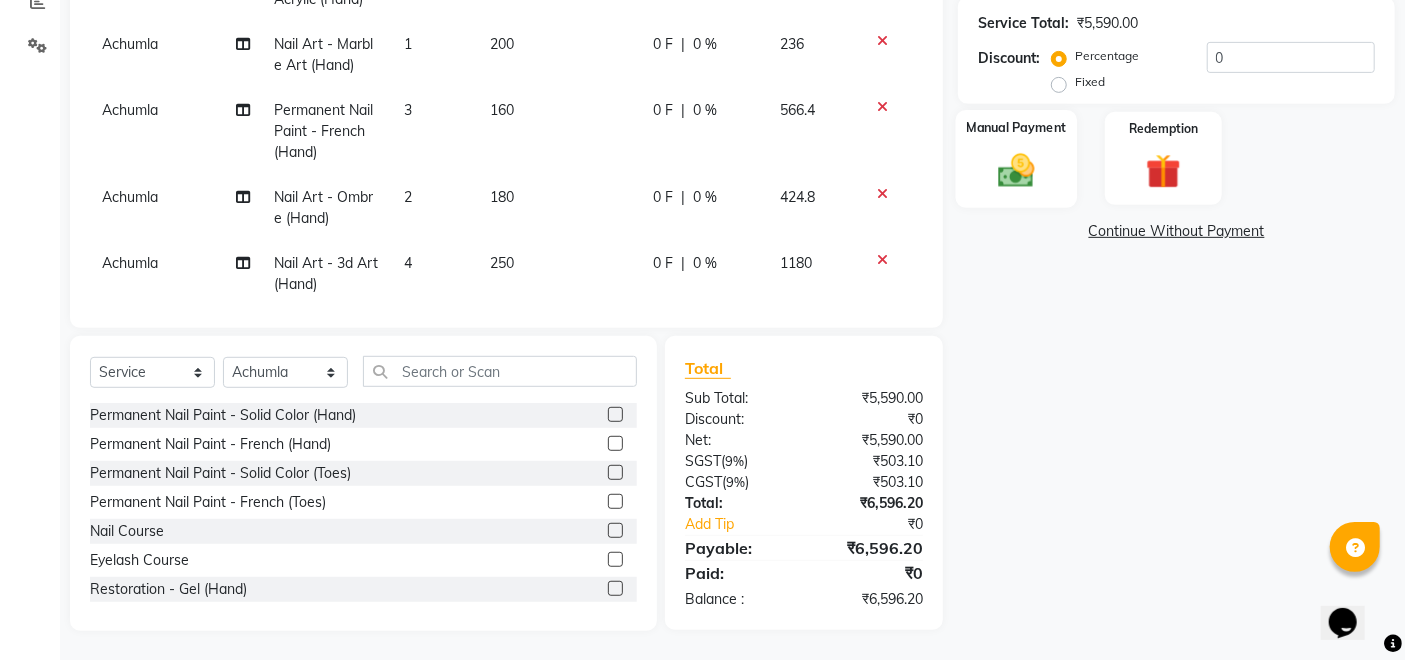 click on "Manual Payment" 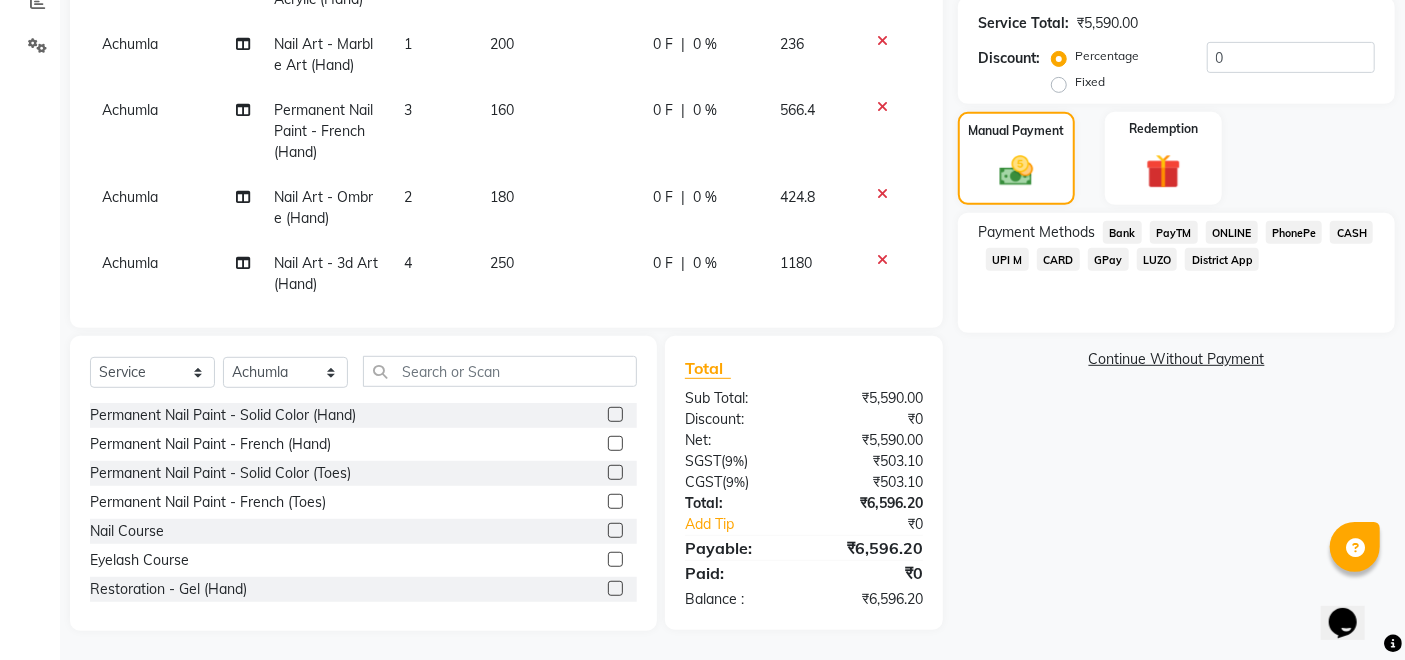 click on "GPay" 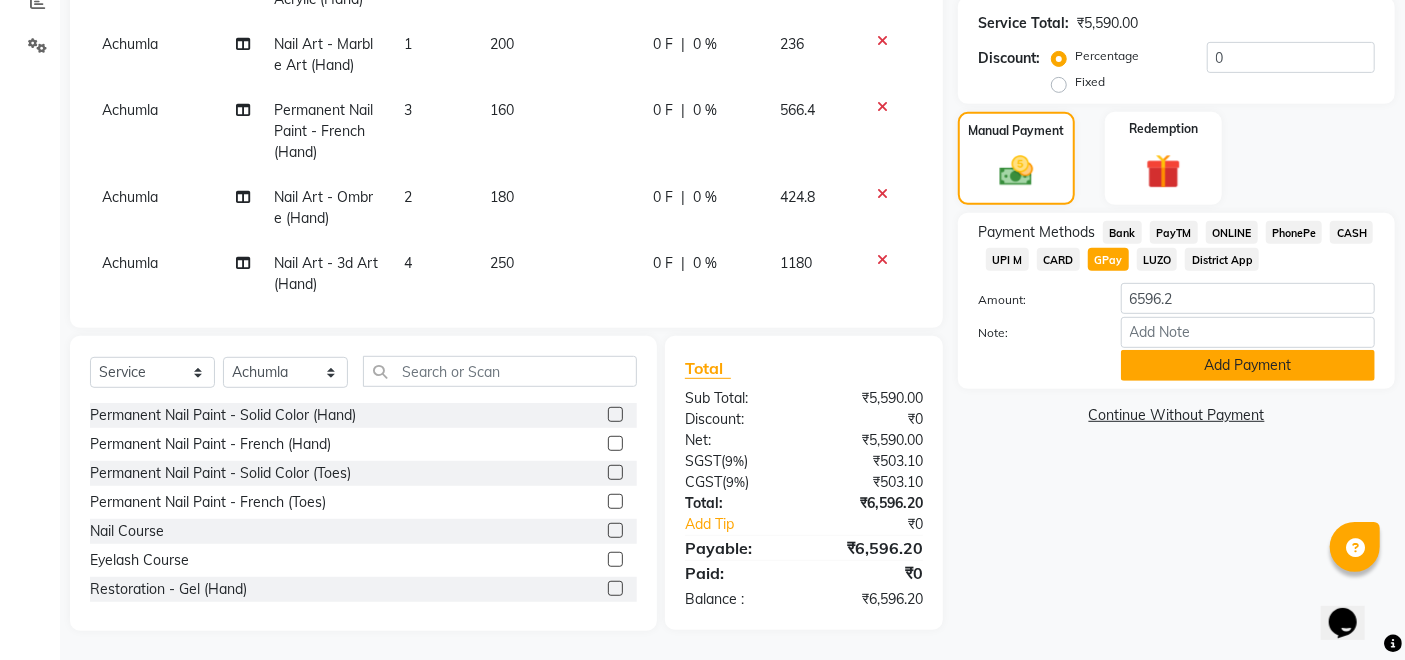 click on "Add Payment" 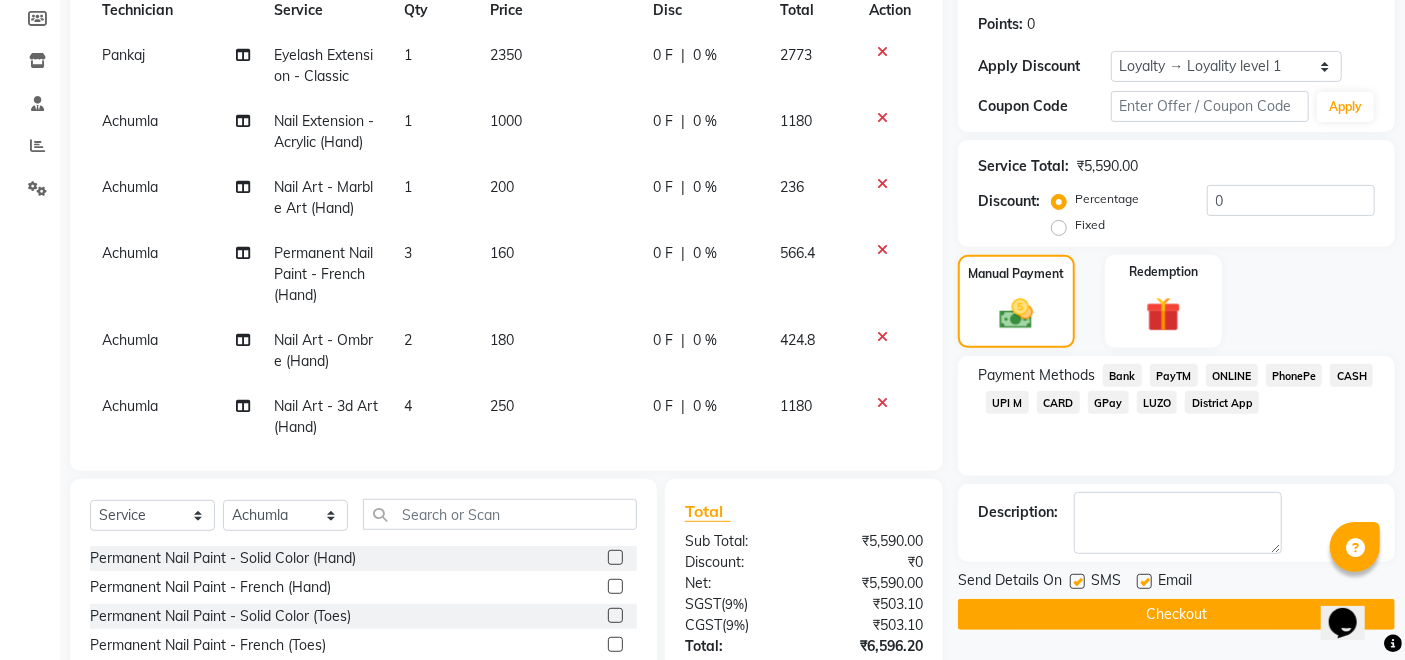 scroll, scrollTop: 107, scrollLeft: 0, axis: vertical 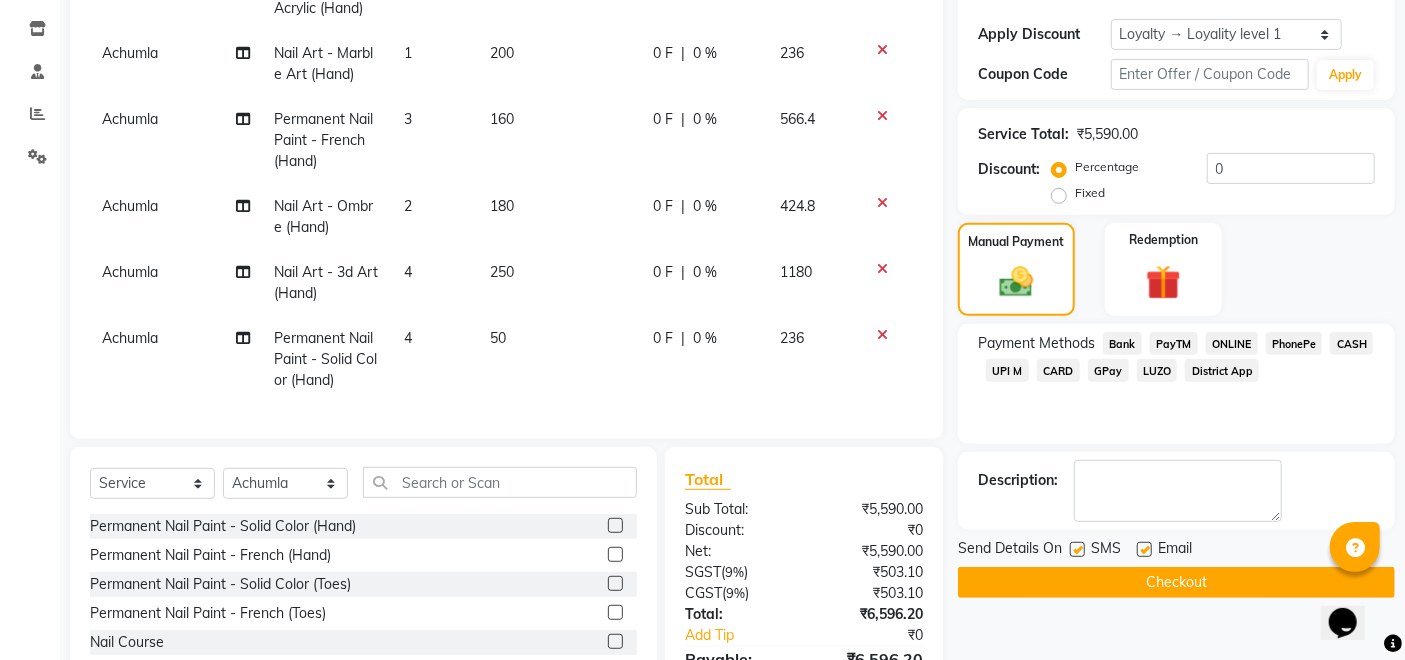 click on "Checkout" 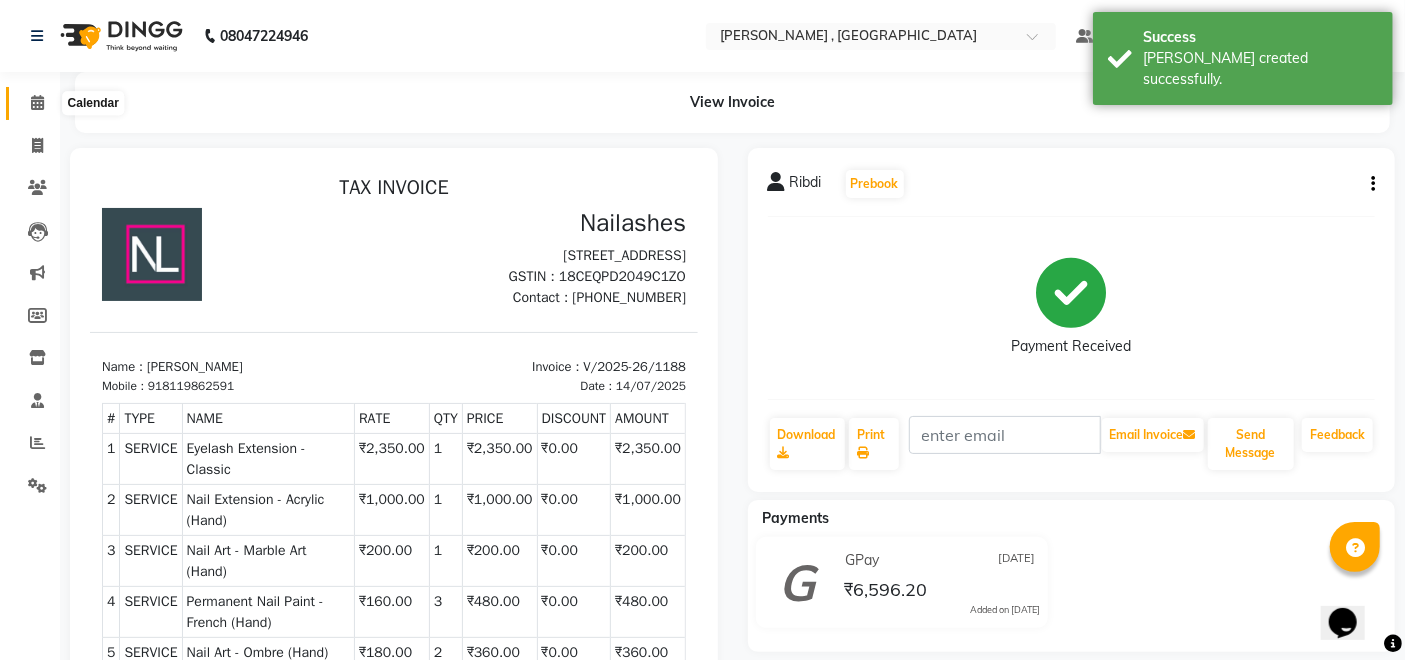 scroll, scrollTop: 0, scrollLeft: 0, axis: both 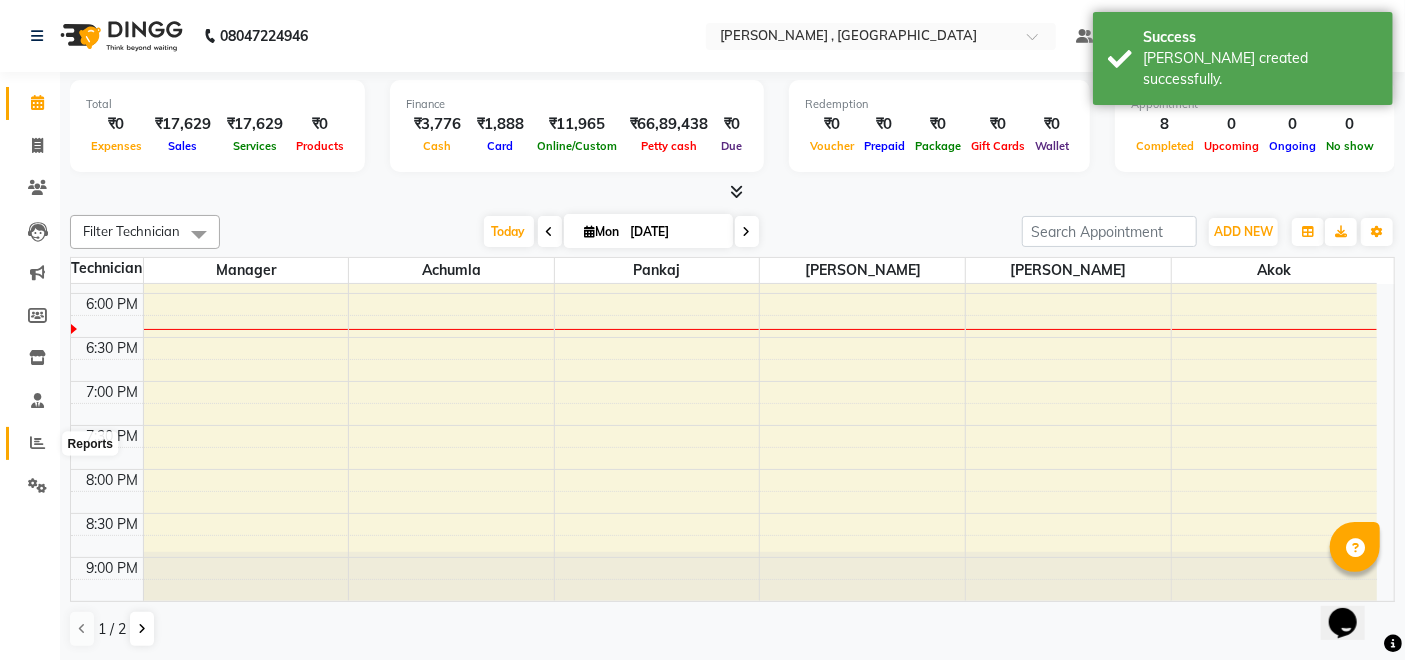 click 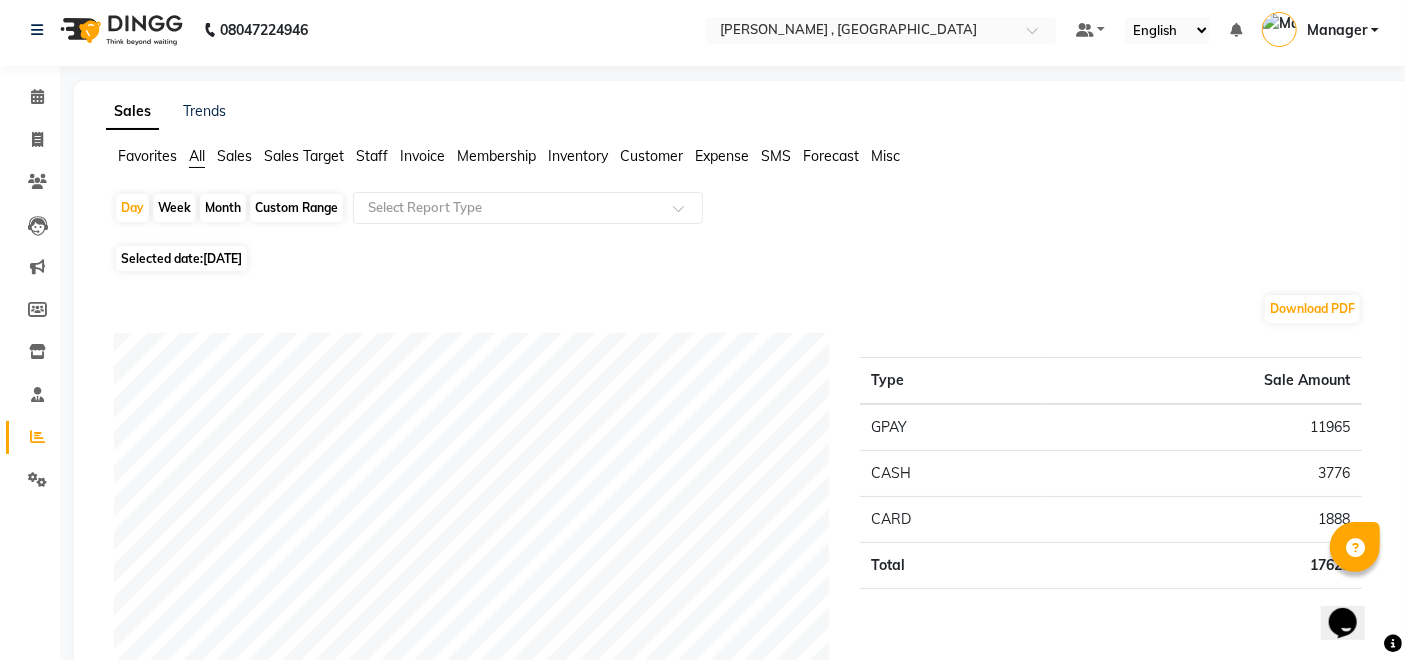 scroll, scrollTop: 0, scrollLeft: 0, axis: both 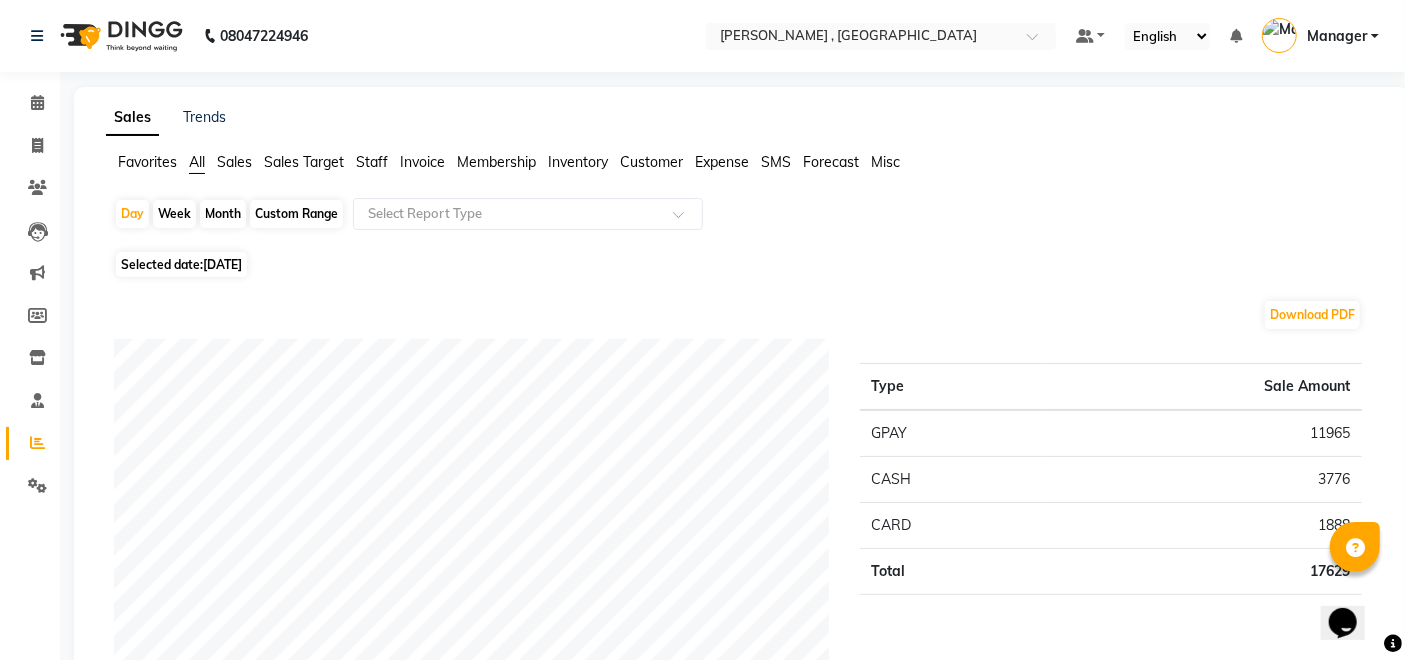 click on "Month" 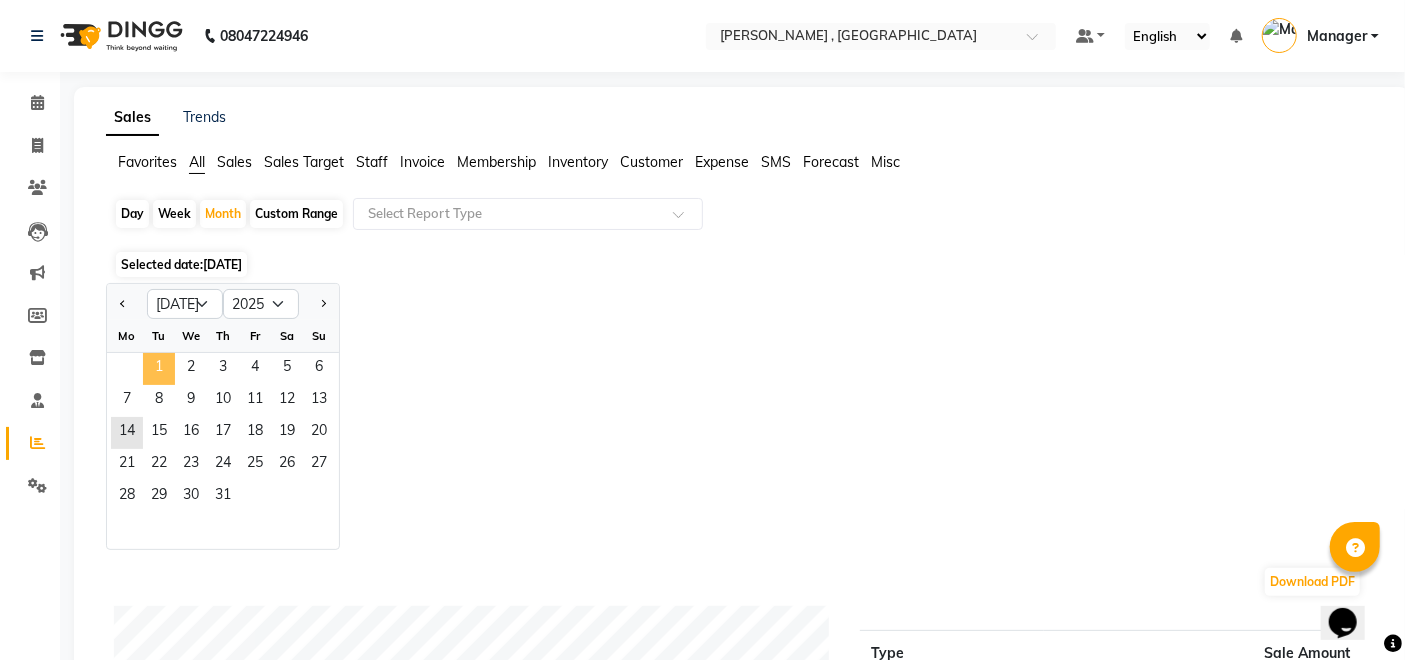 click on "1" 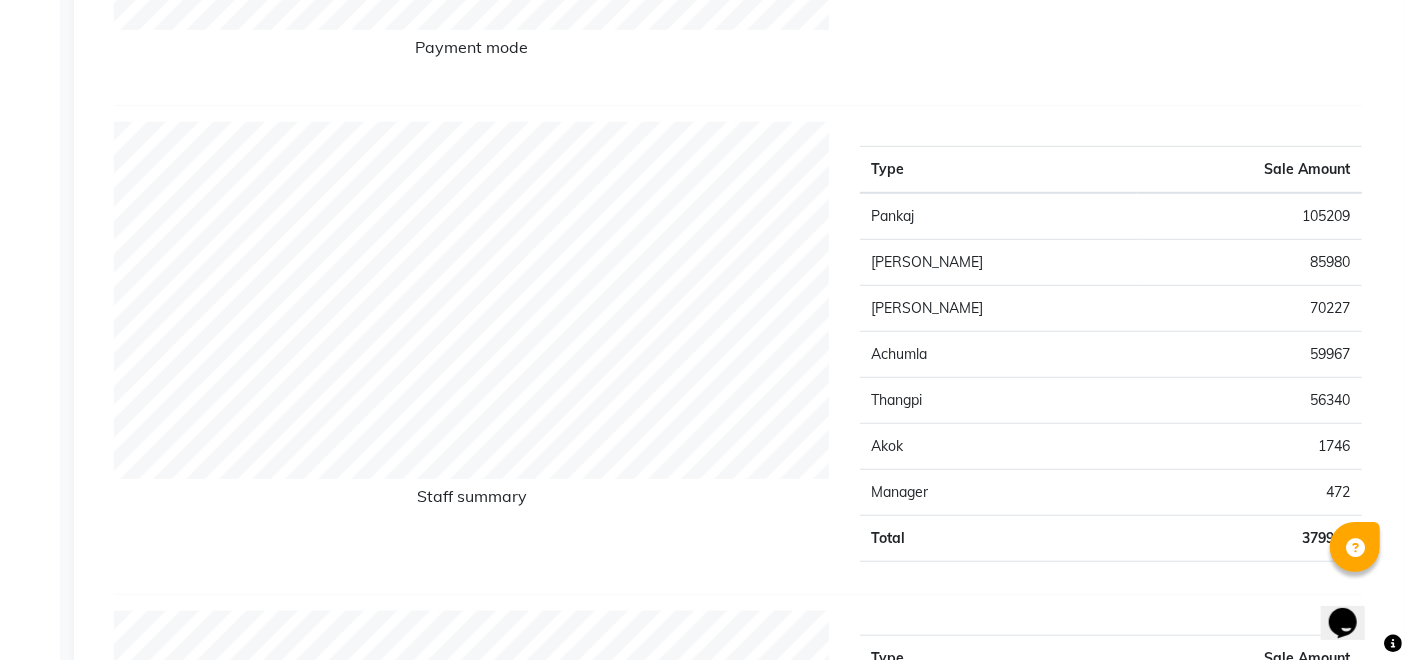 scroll, scrollTop: 0, scrollLeft: 0, axis: both 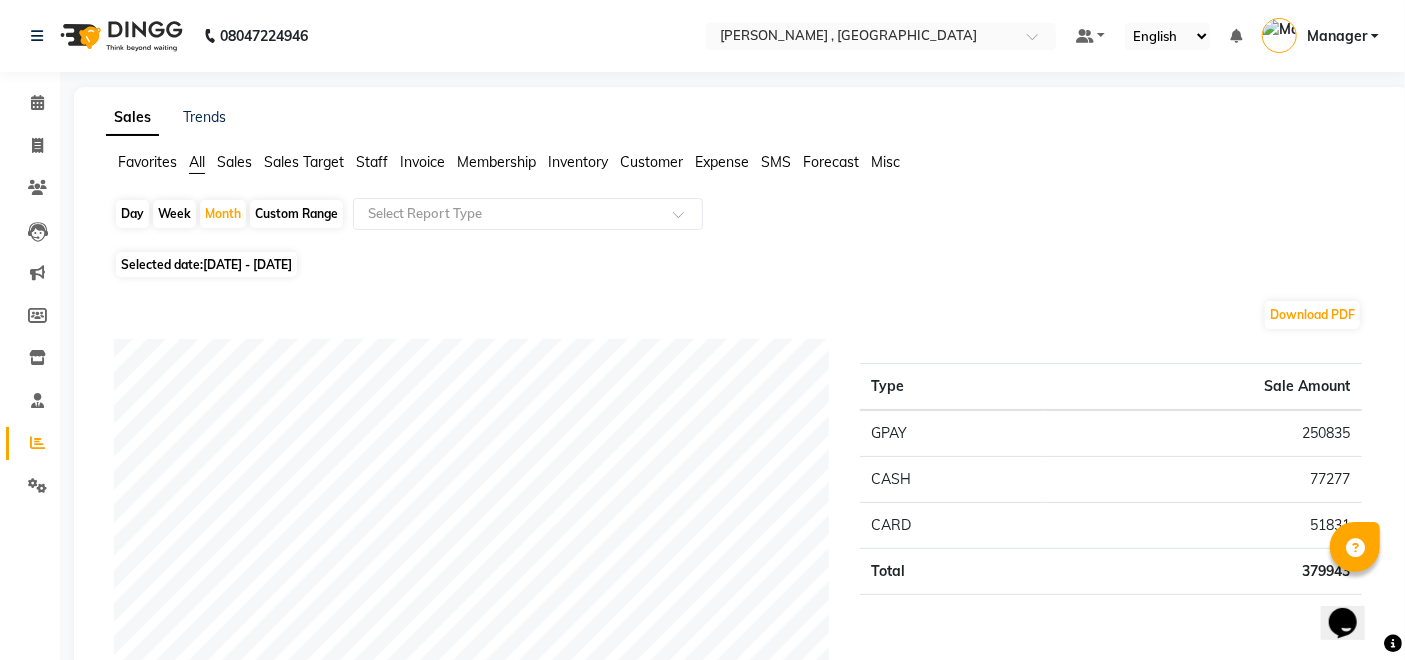 click on "Invoice" 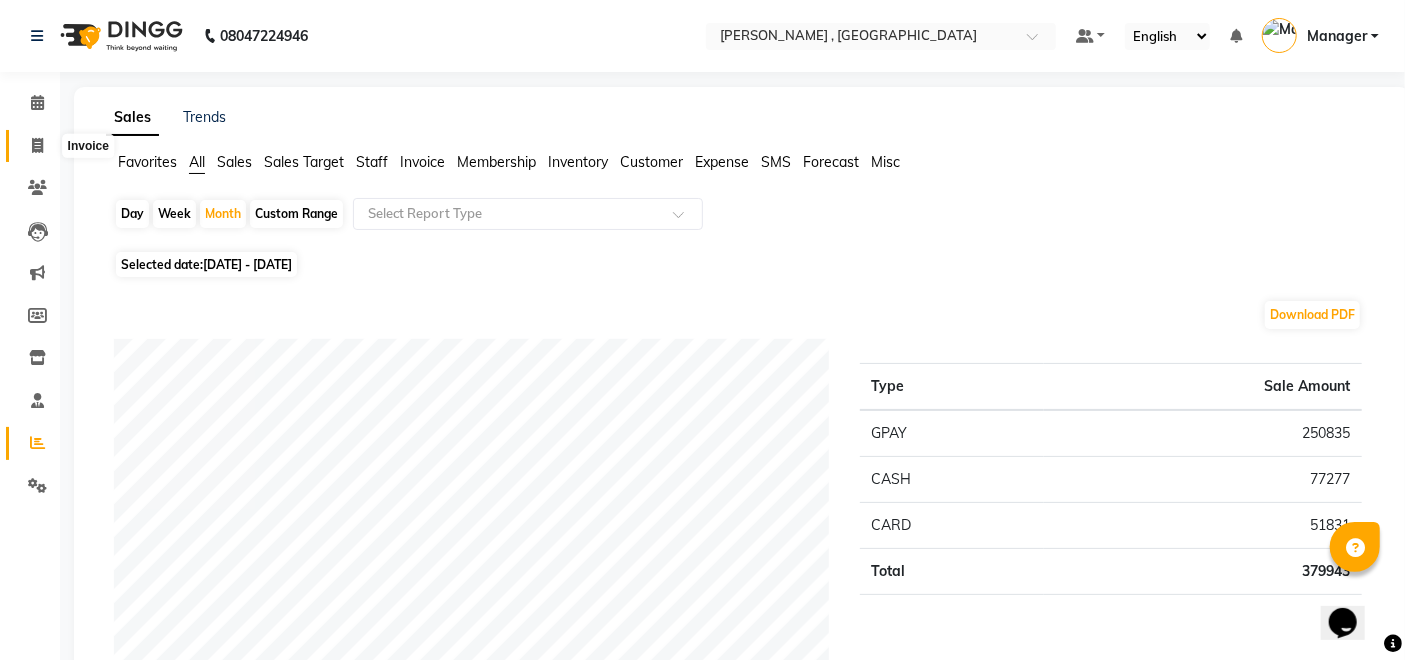 click 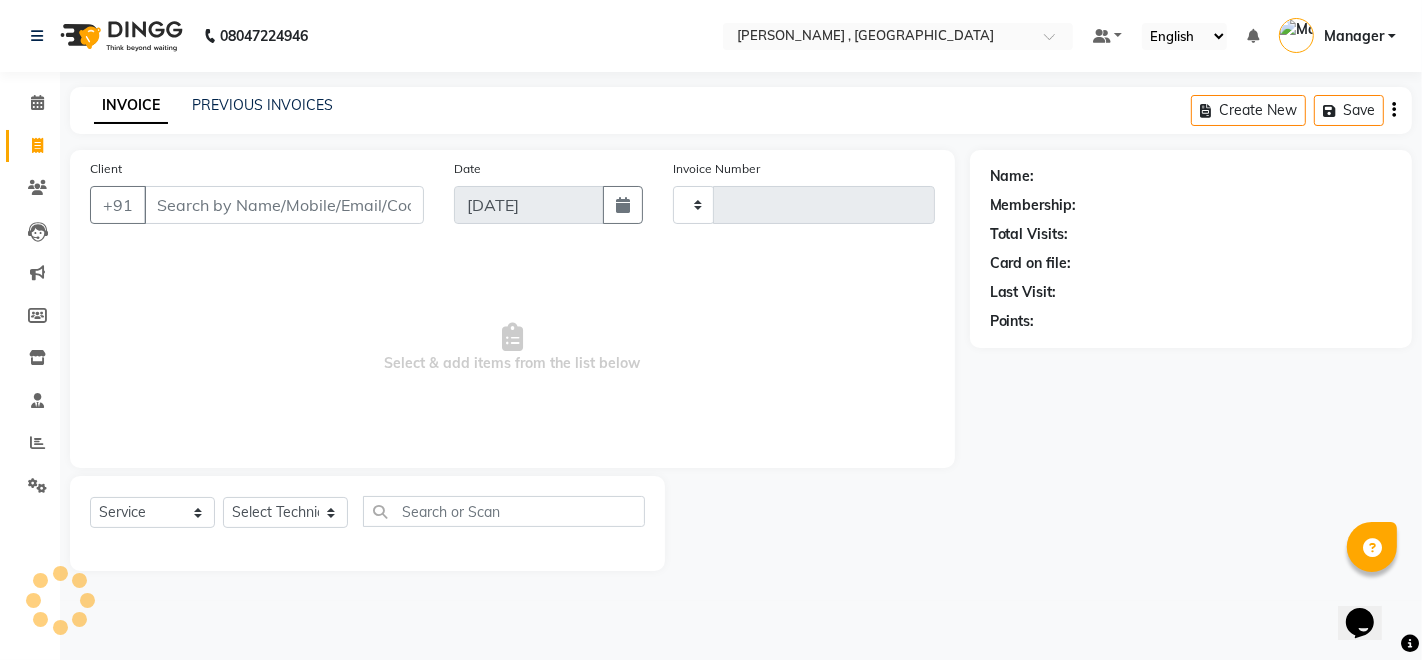 type on "1189" 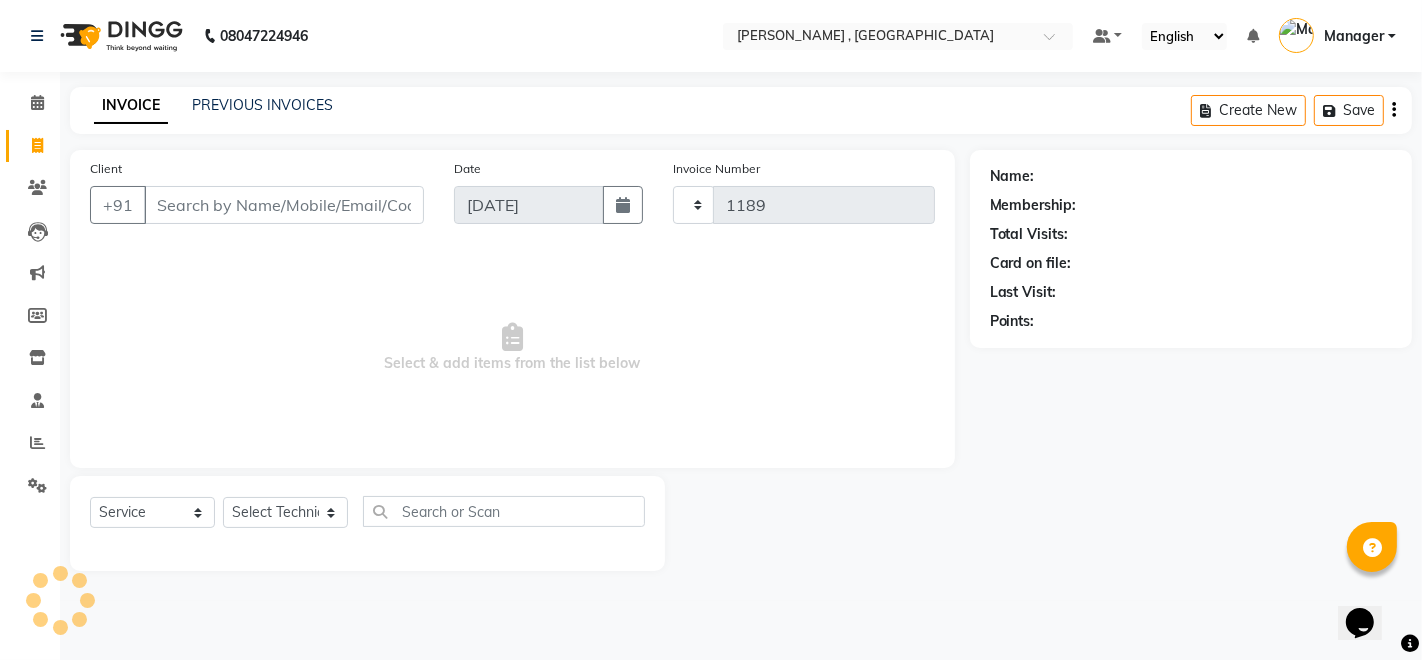 select on "4283" 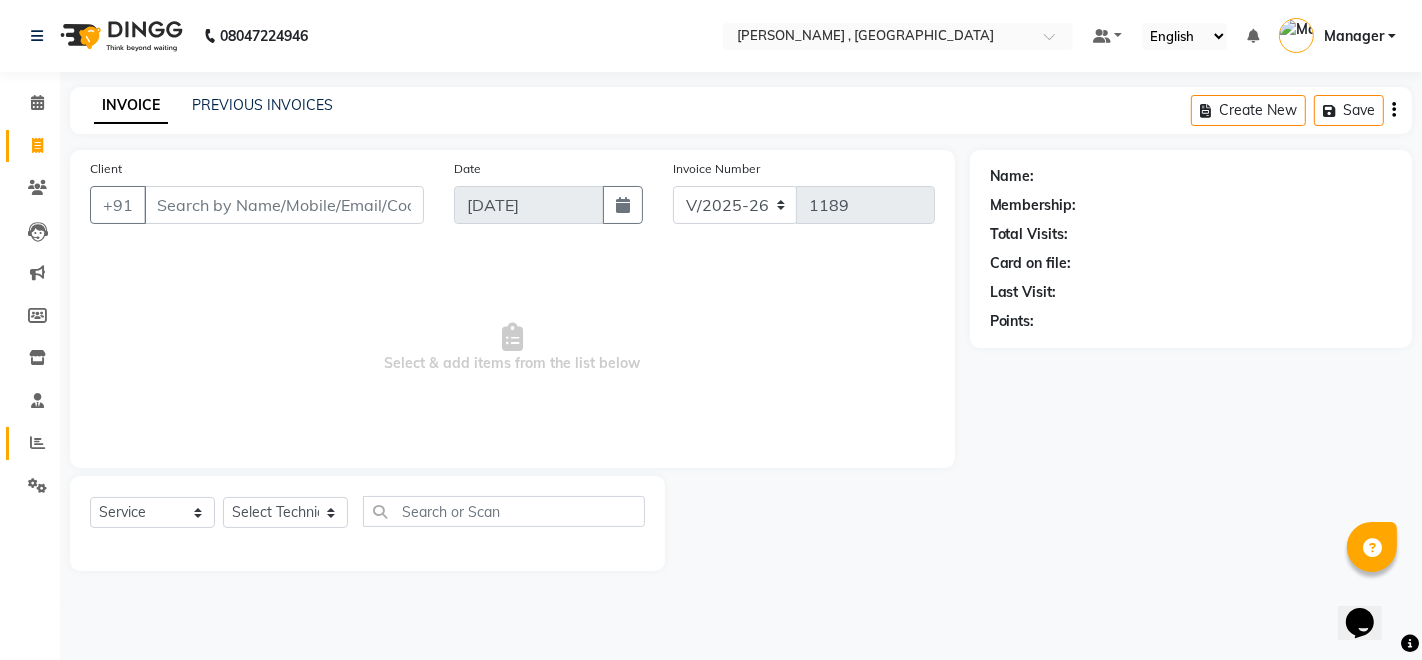 click 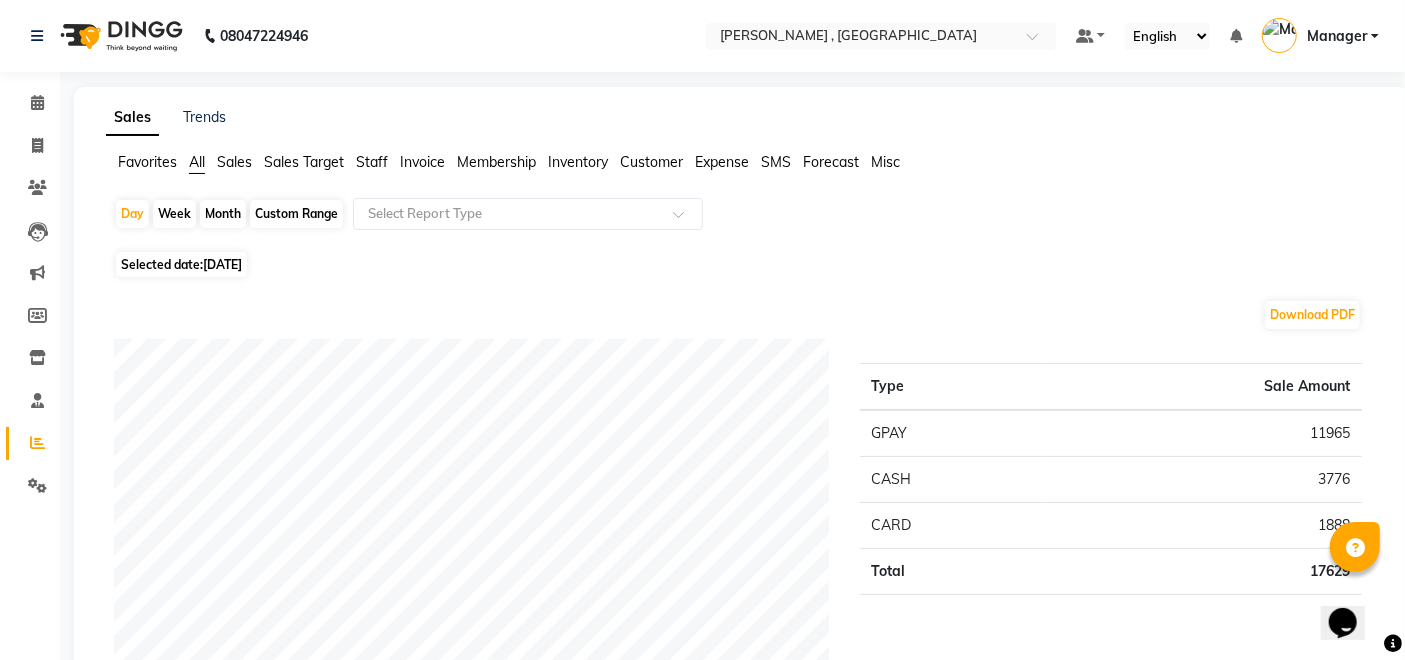 click on "Month" 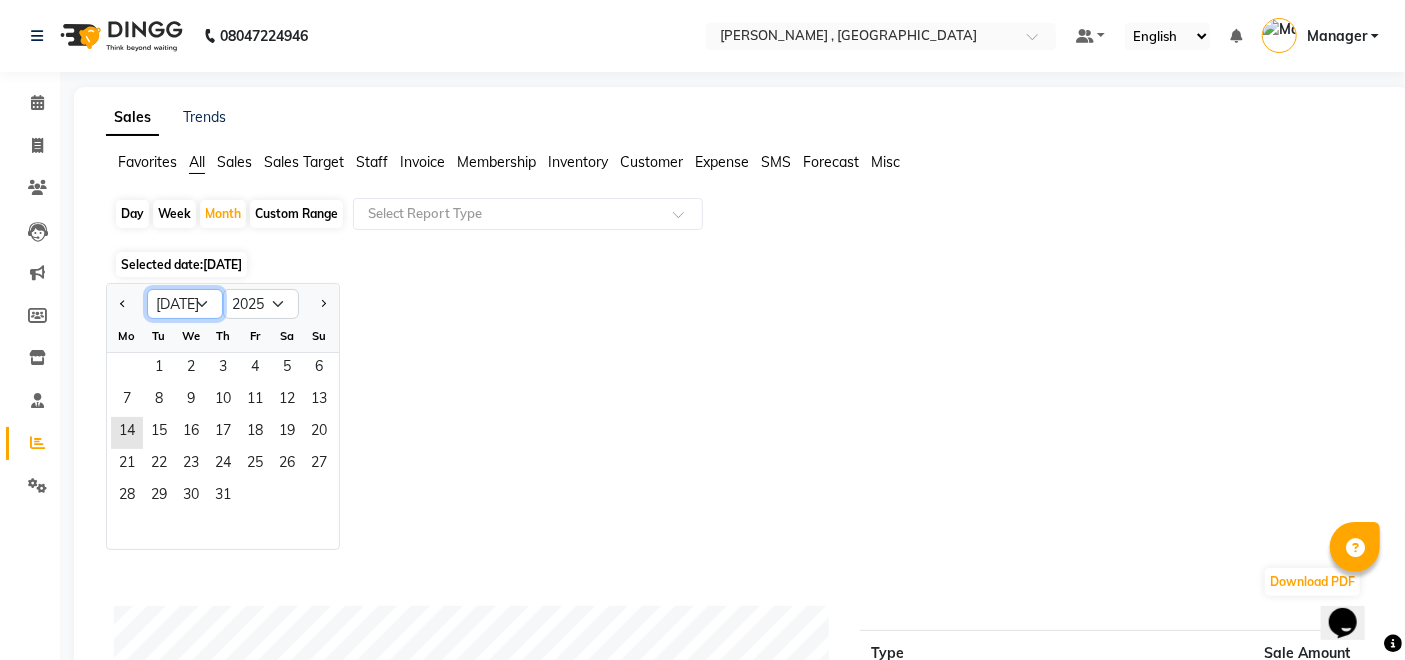 click on "Jan Feb Mar Apr May Jun [DATE] Aug Sep Oct Nov Dec" 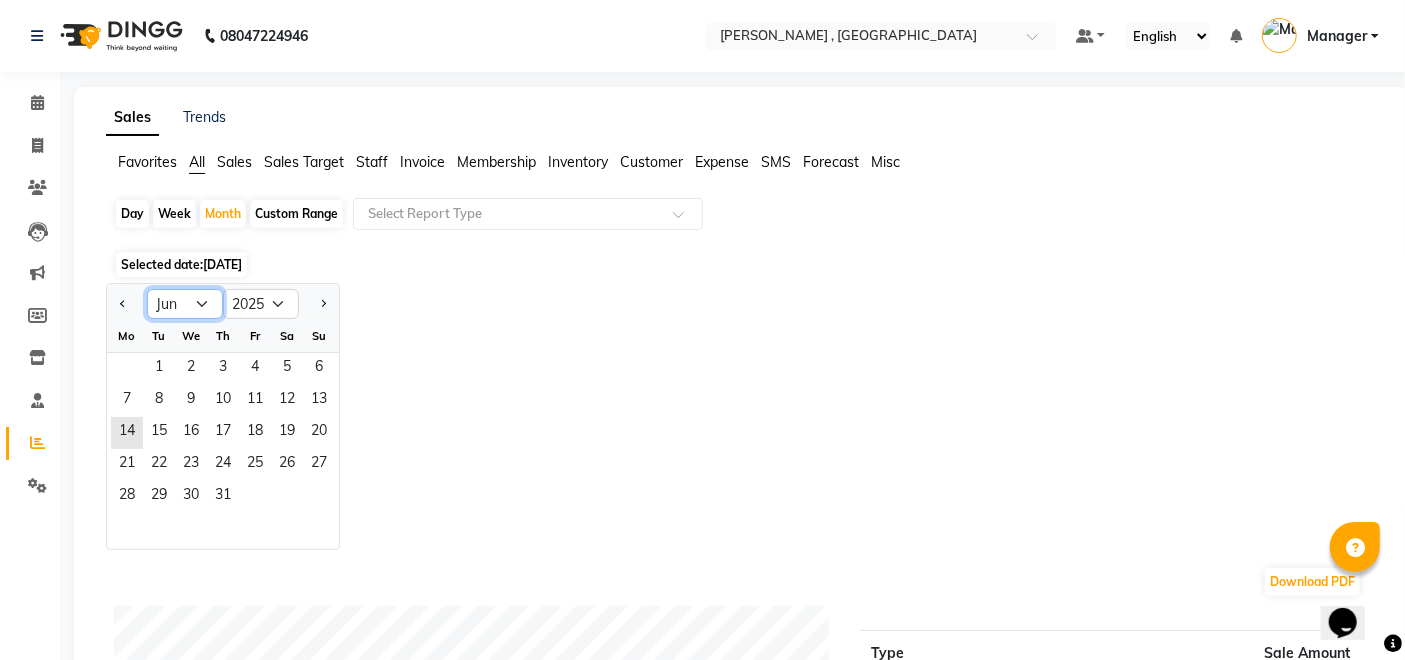 click on "Jan Feb Mar Apr May Jun [DATE] Aug Sep Oct Nov Dec" 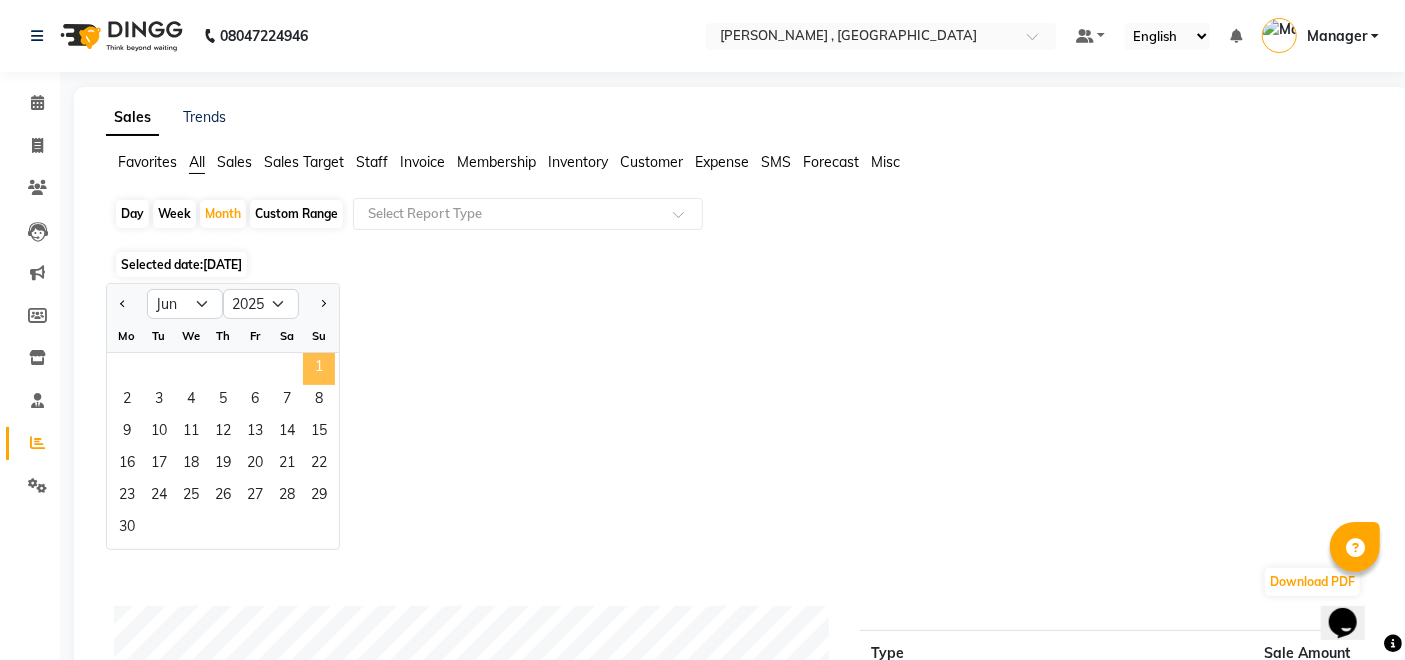 click on "1" 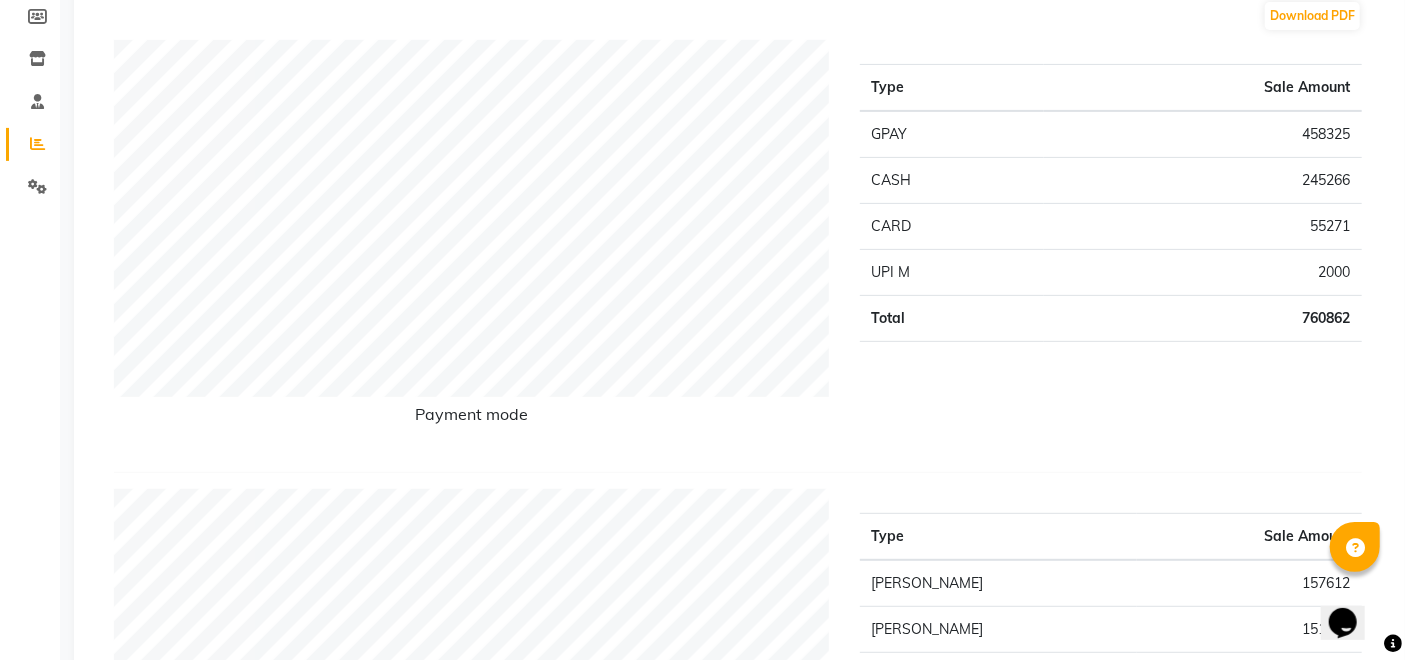 scroll, scrollTop: 8, scrollLeft: 0, axis: vertical 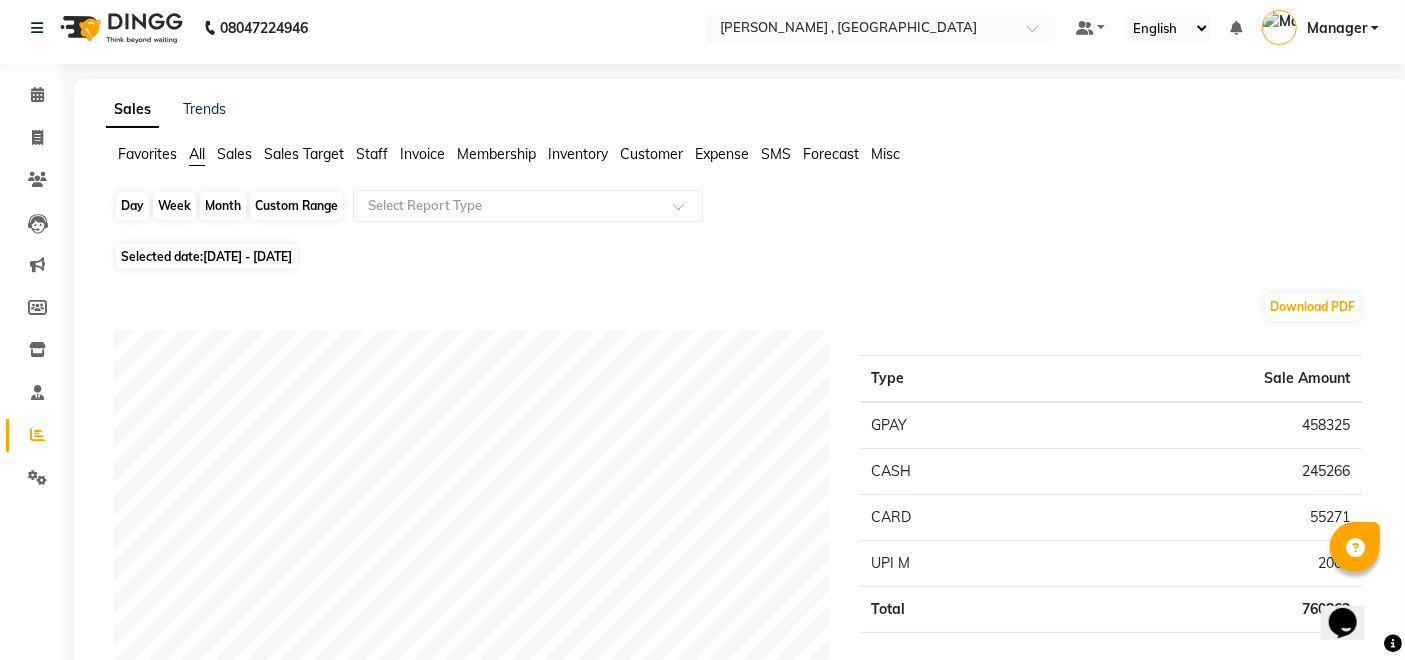 click on "Month" 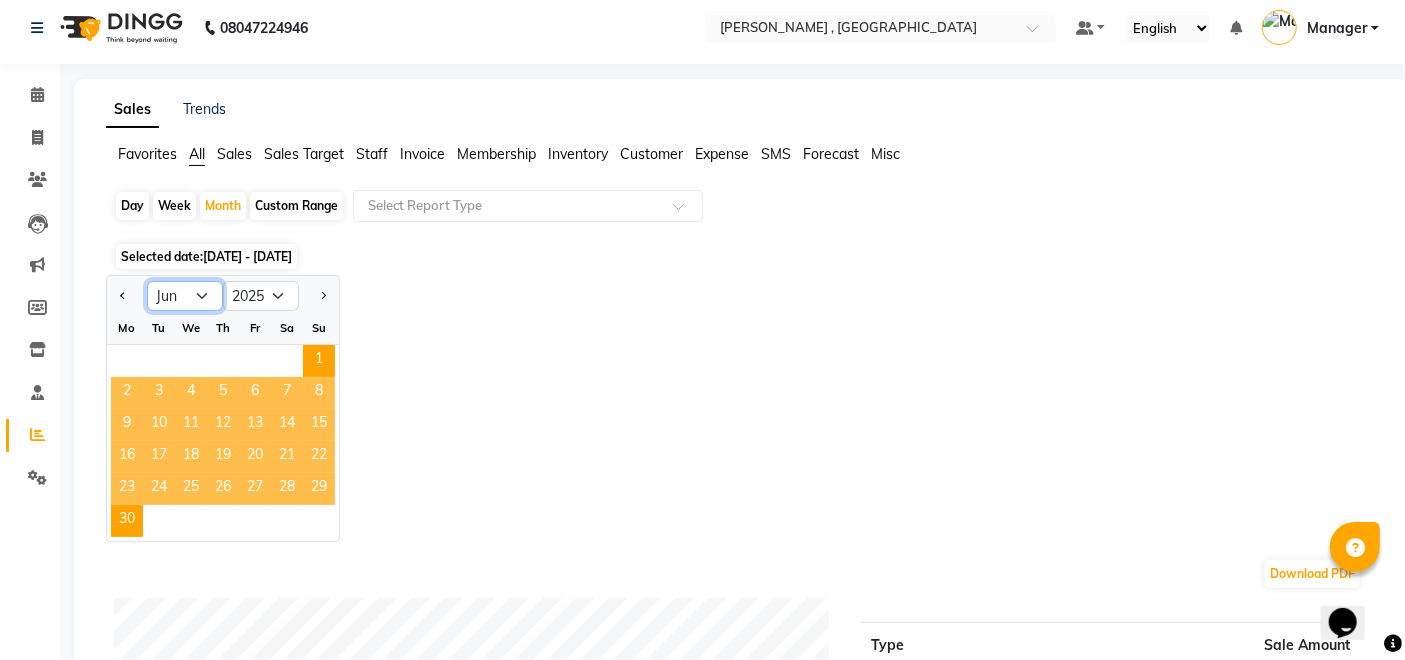 click on "Jan Feb Mar Apr May Jun [DATE] Aug Sep Oct Nov Dec" 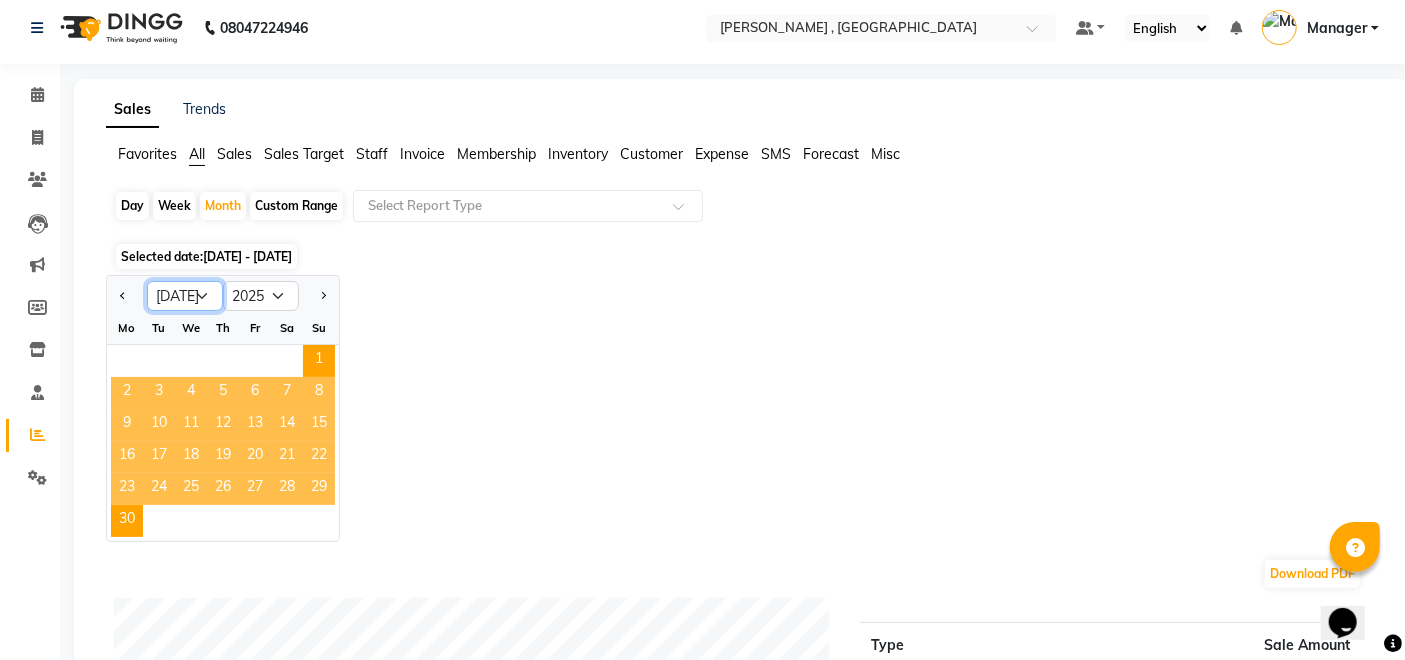 click on "Jan Feb Mar Apr May Jun [DATE] Aug Sep Oct Nov Dec" 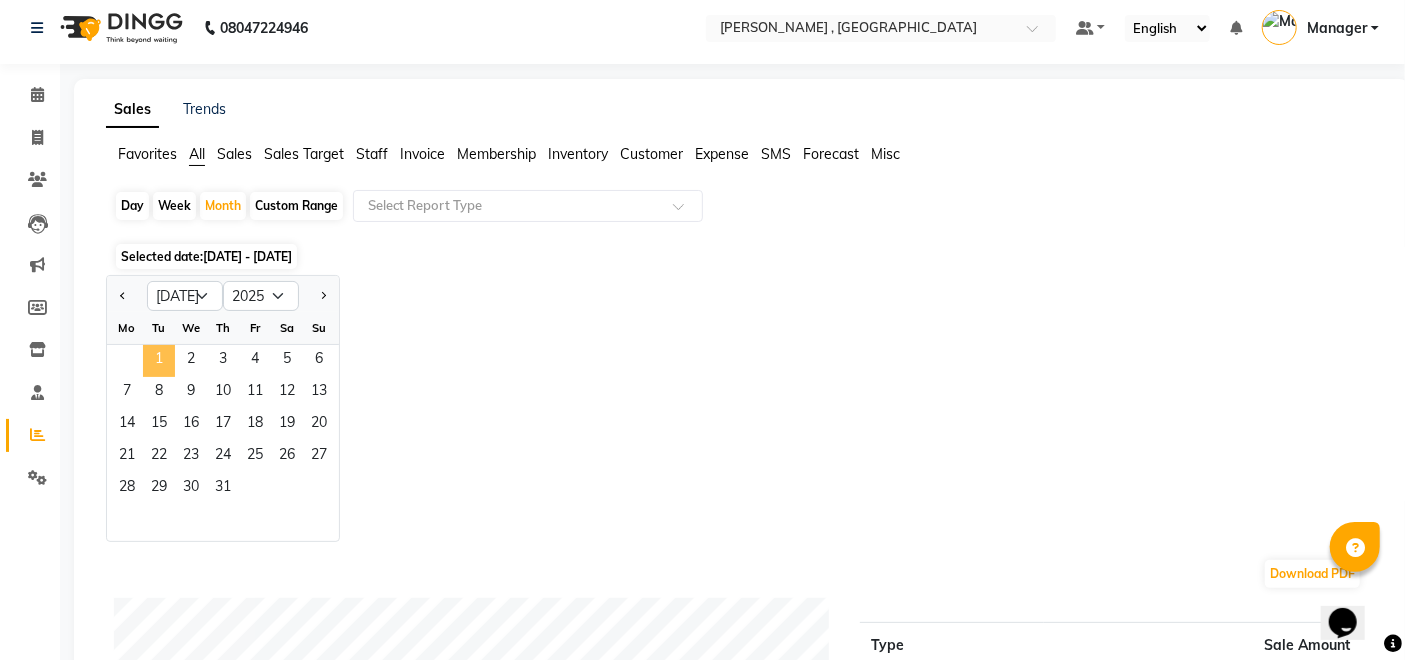 click on "1" 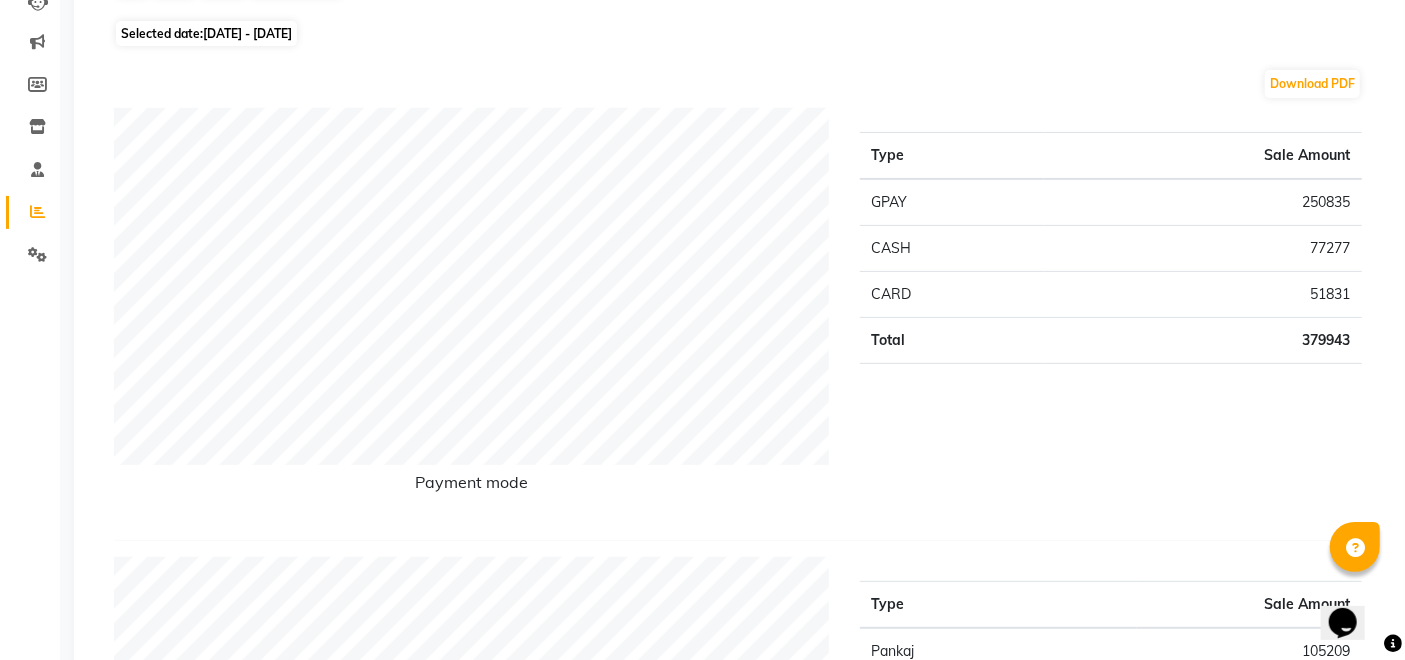 scroll, scrollTop: 0, scrollLeft: 0, axis: both 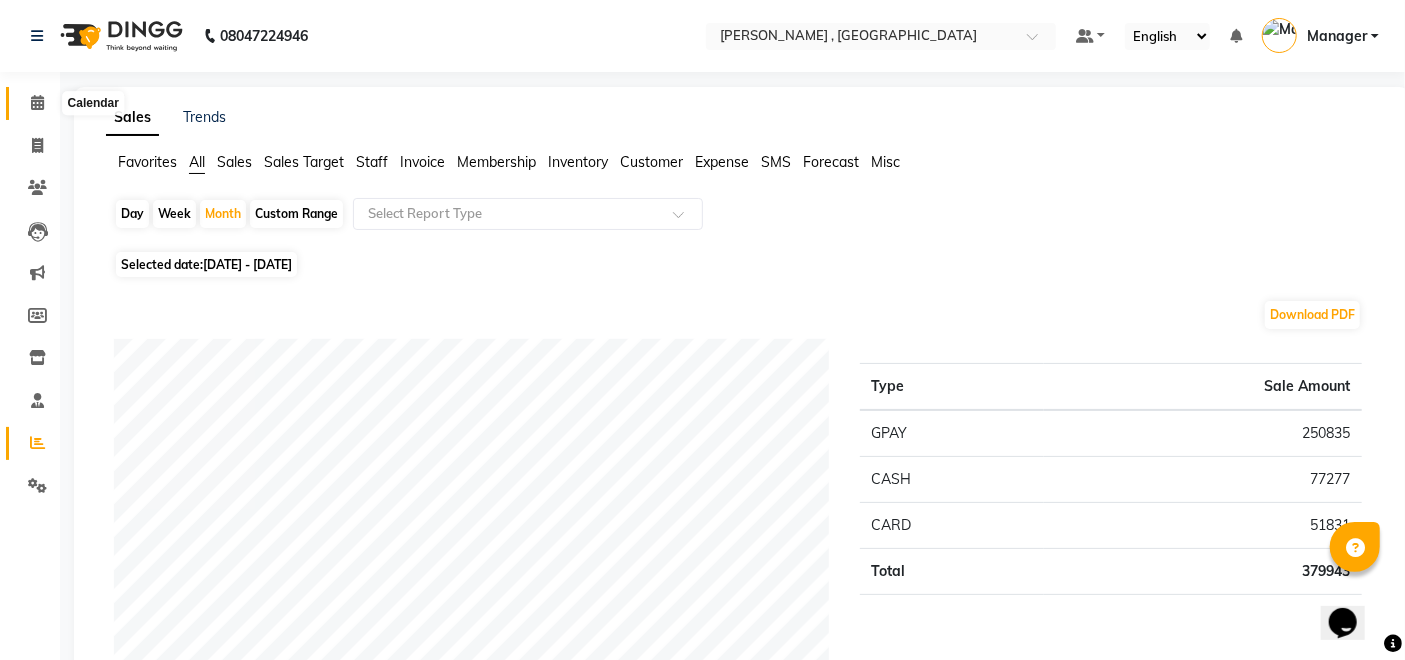 click 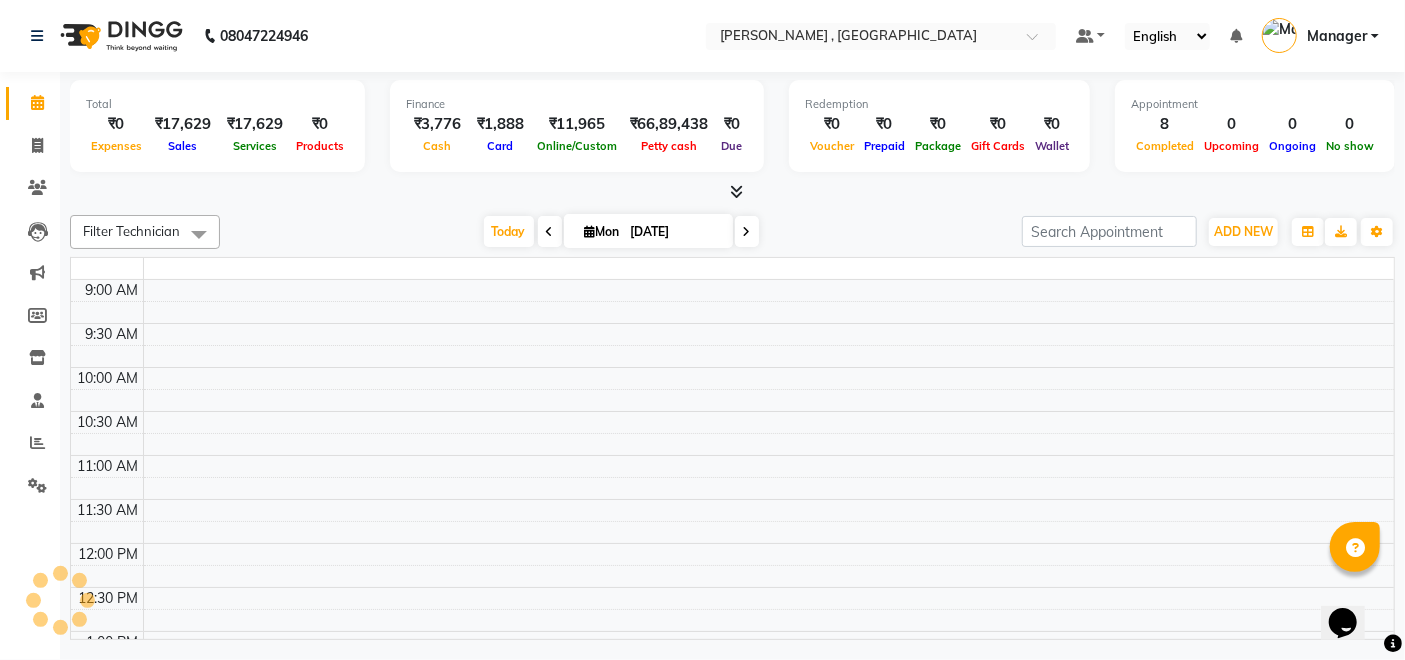 scroll, scrollTop: 0, scrollLeft: 0, axis: both 